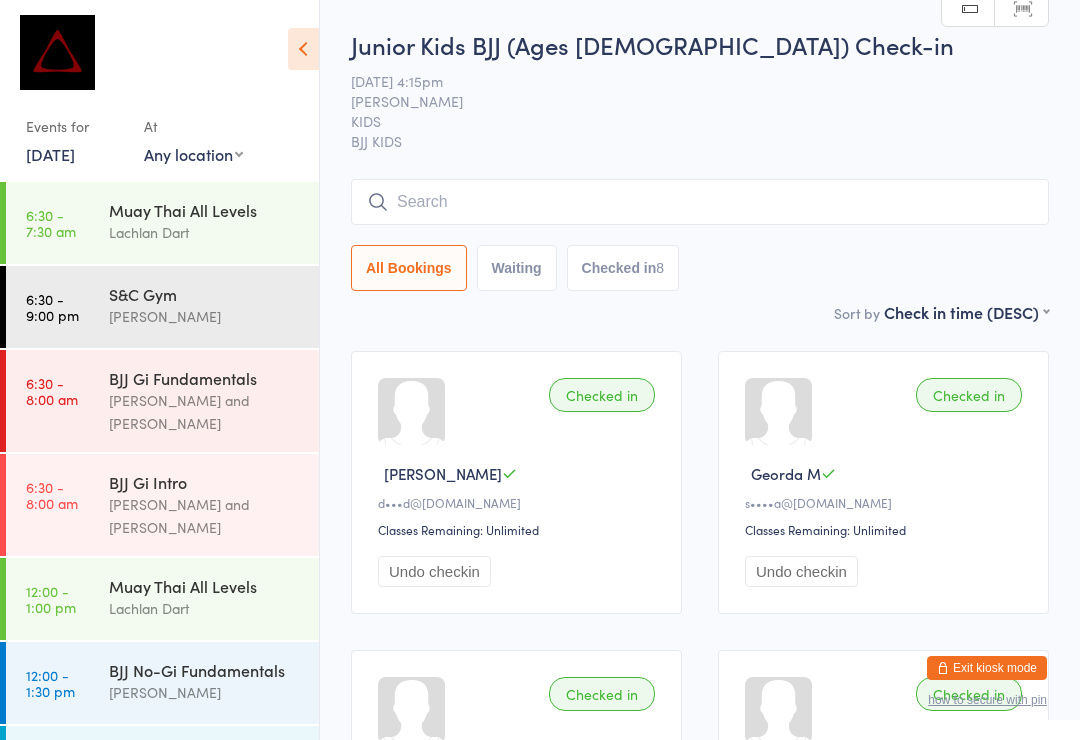 scroll, scrollTop: 191, scrollLeft: 0, axis: vertical 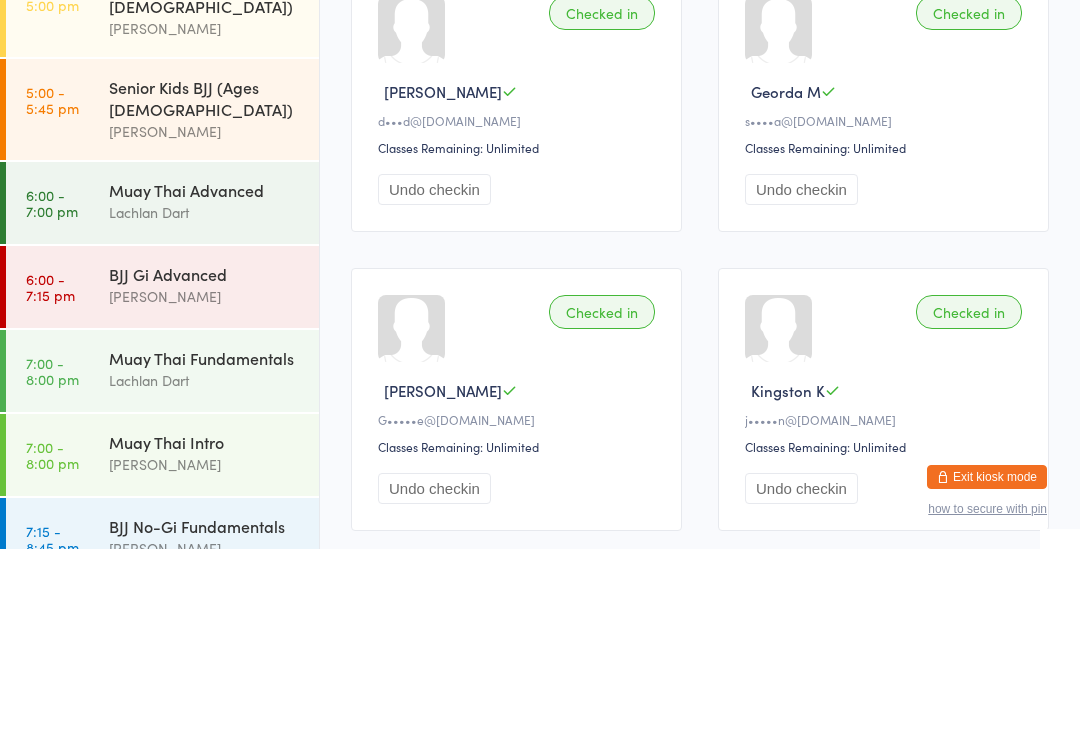 click on "Muay Thai Advanced" at bounding box center (205, 381) 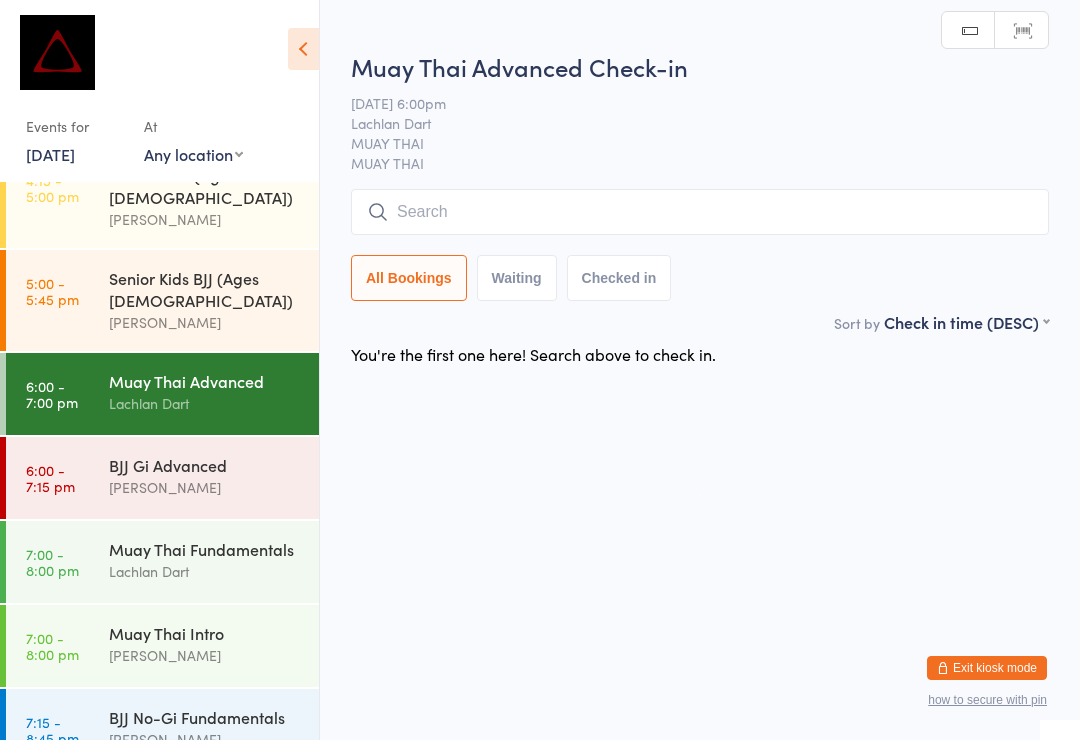 click on "Muay Thai Fundamentals" at bounding box center [205, 549] 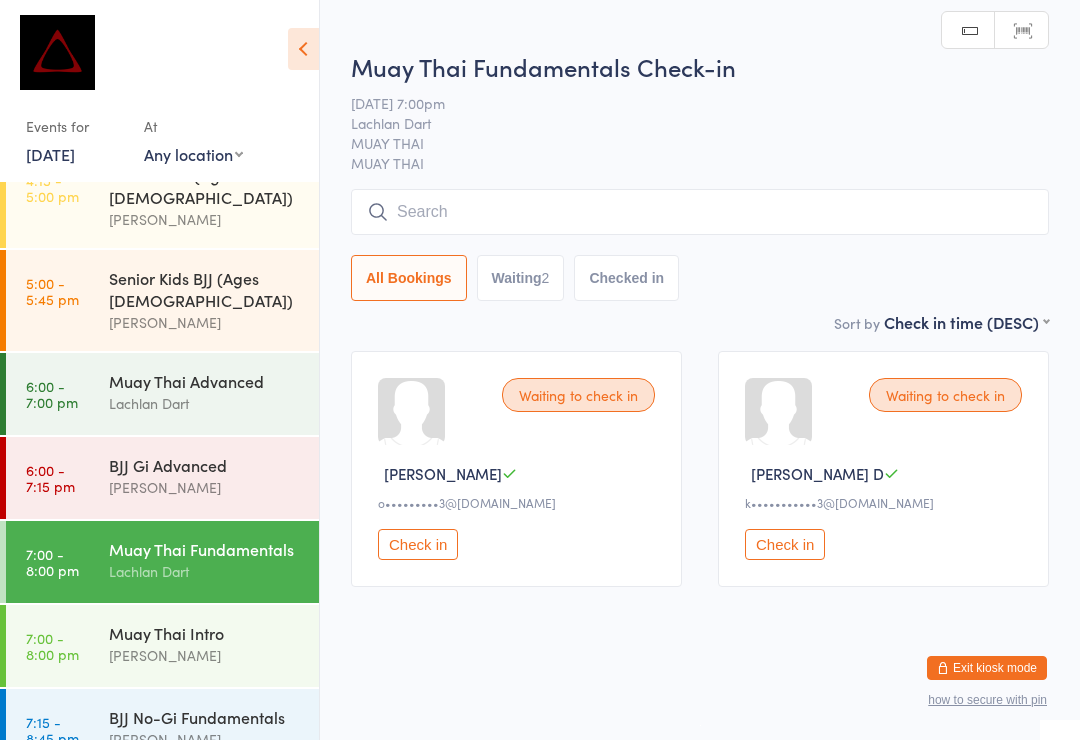 click at bounding box center (700, 212) 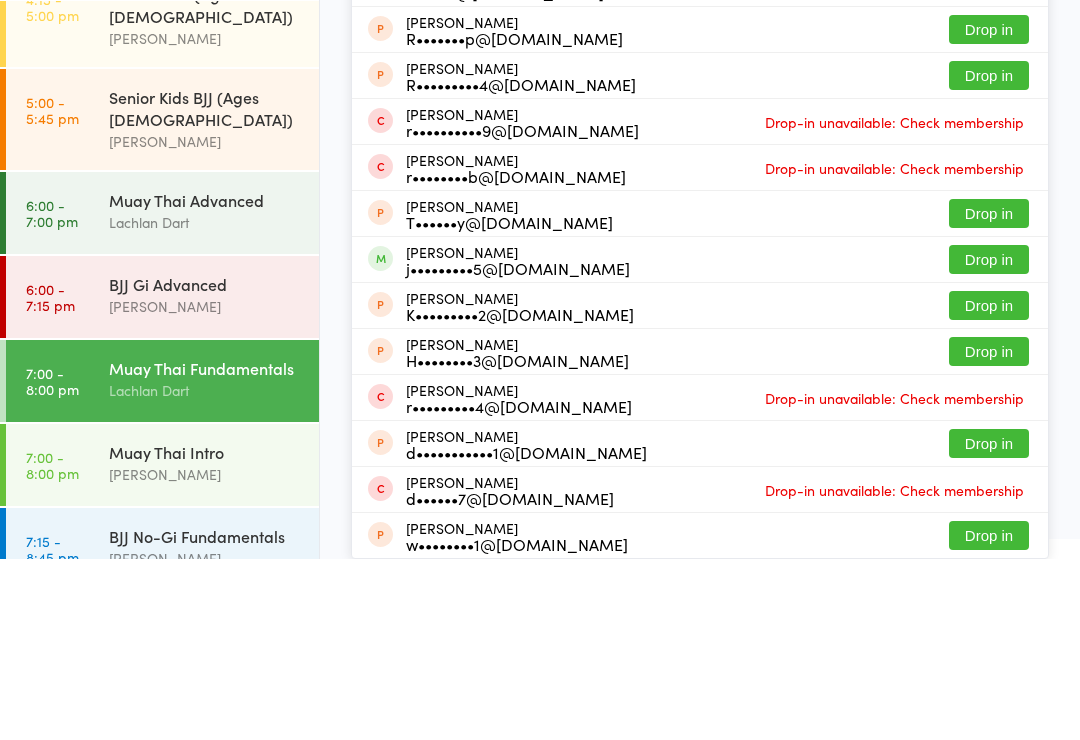 type on "Ryanmac" 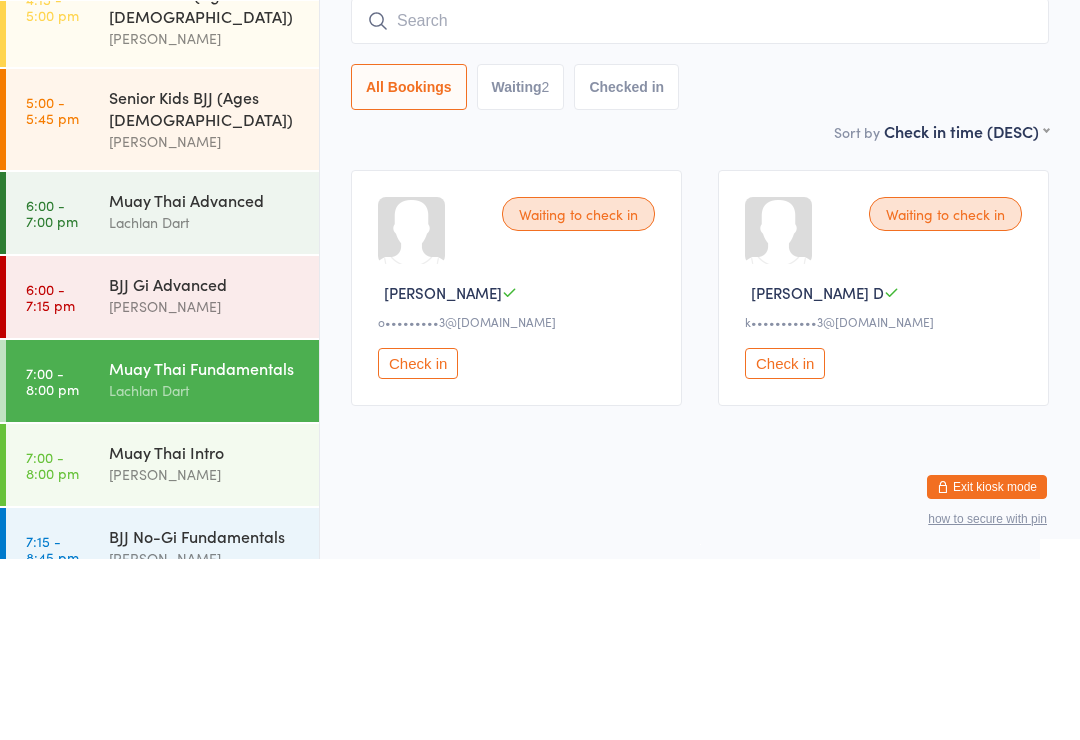 scroll, scrollTop: 10, scrollLeft: 0, axis: vertical 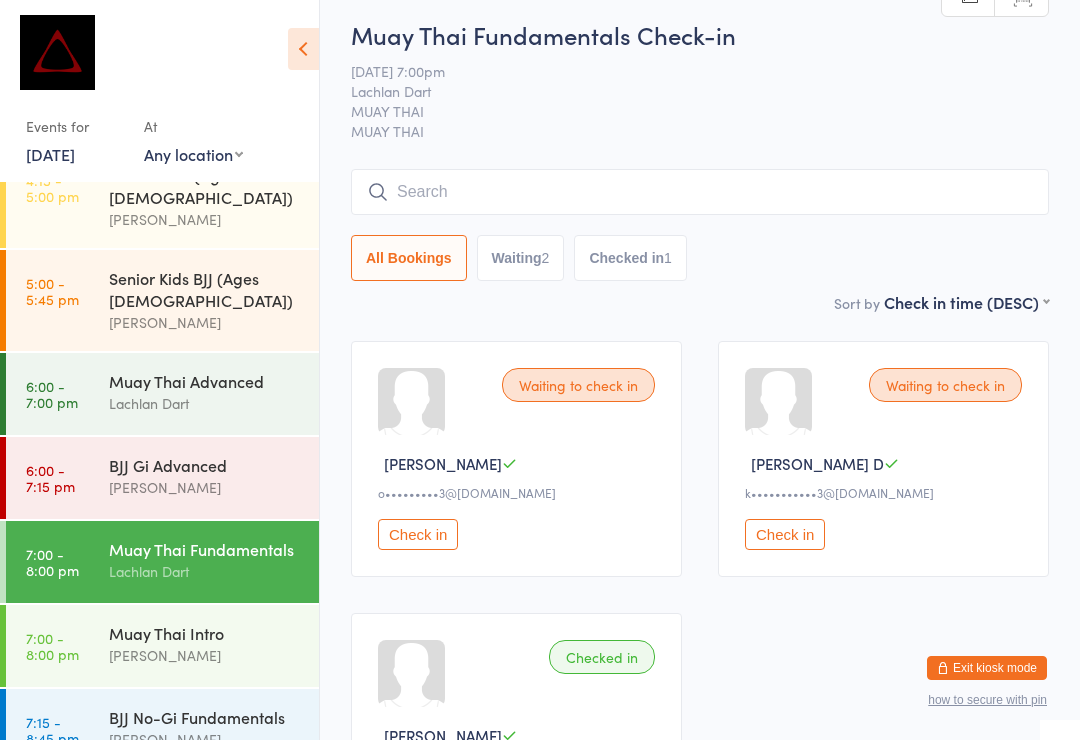 click on "BJJ Gi Advanced [PERSON_NAME]" at bounding box center (214, 476) 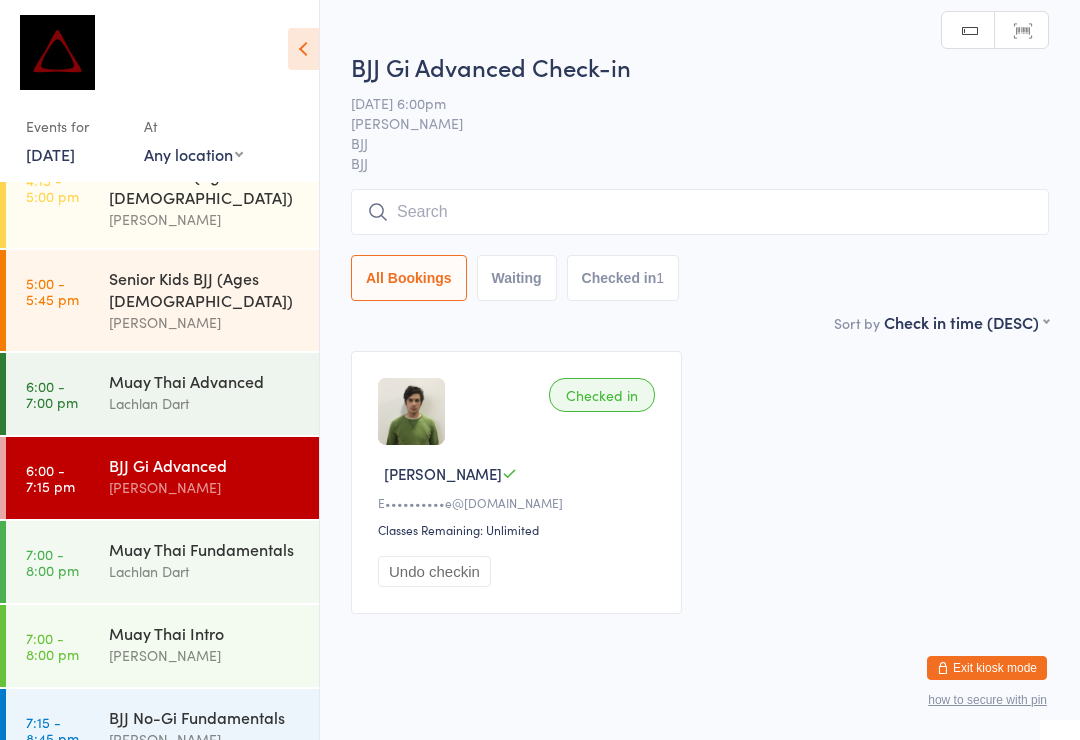 click at bounding box center (700, 212) 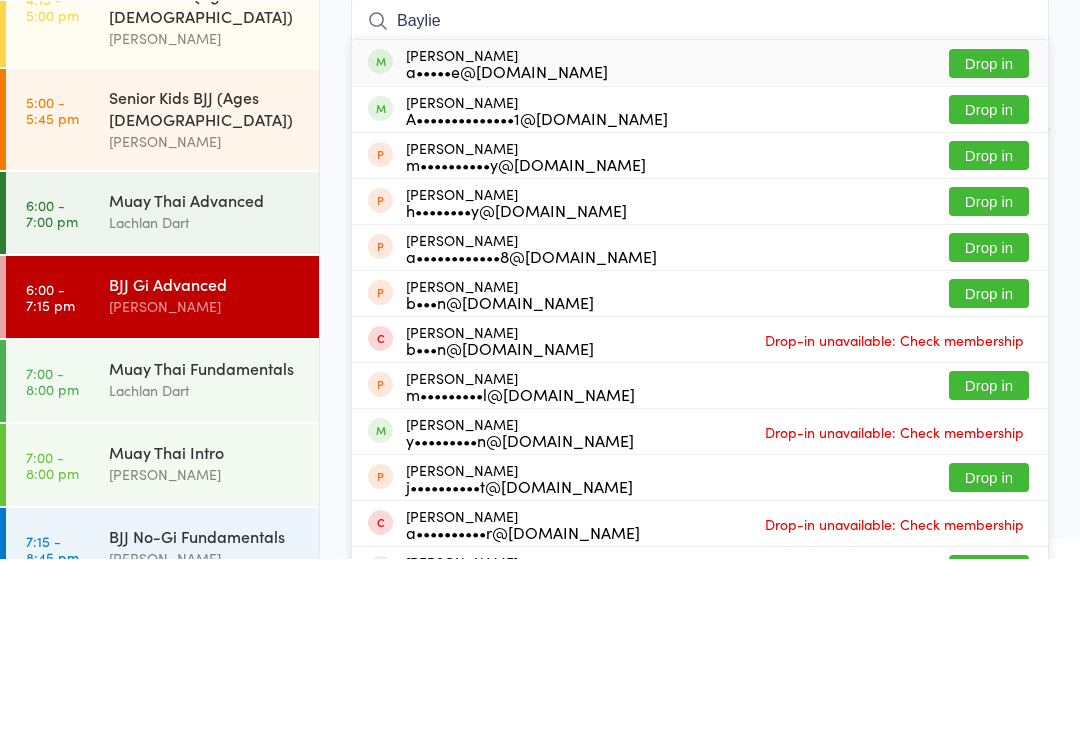 type on "Baylie" 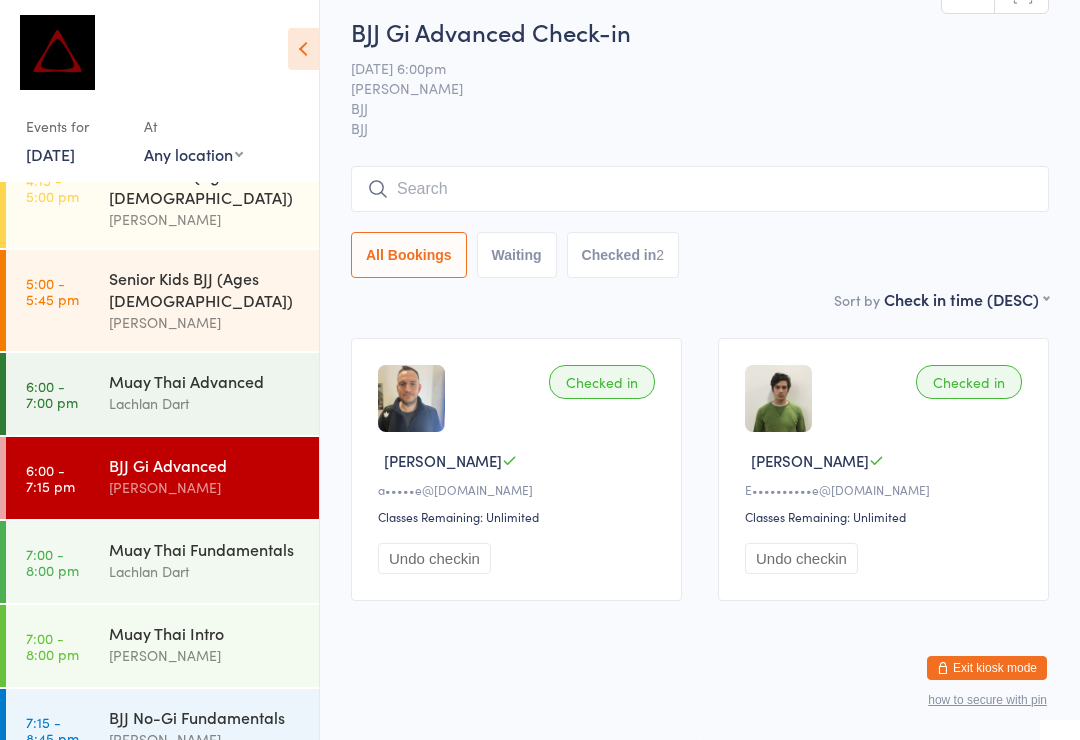 scroll, scrollTop: 0, scrollLeft: 0, axis: both 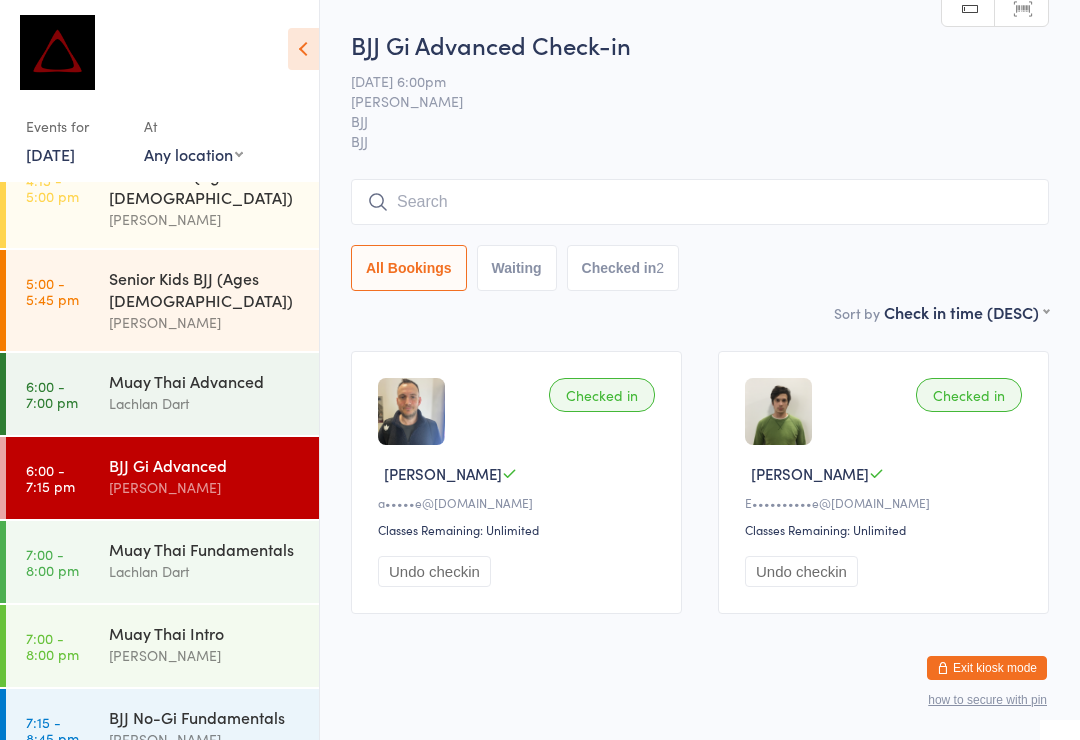 click at bounding box center [700, 202] 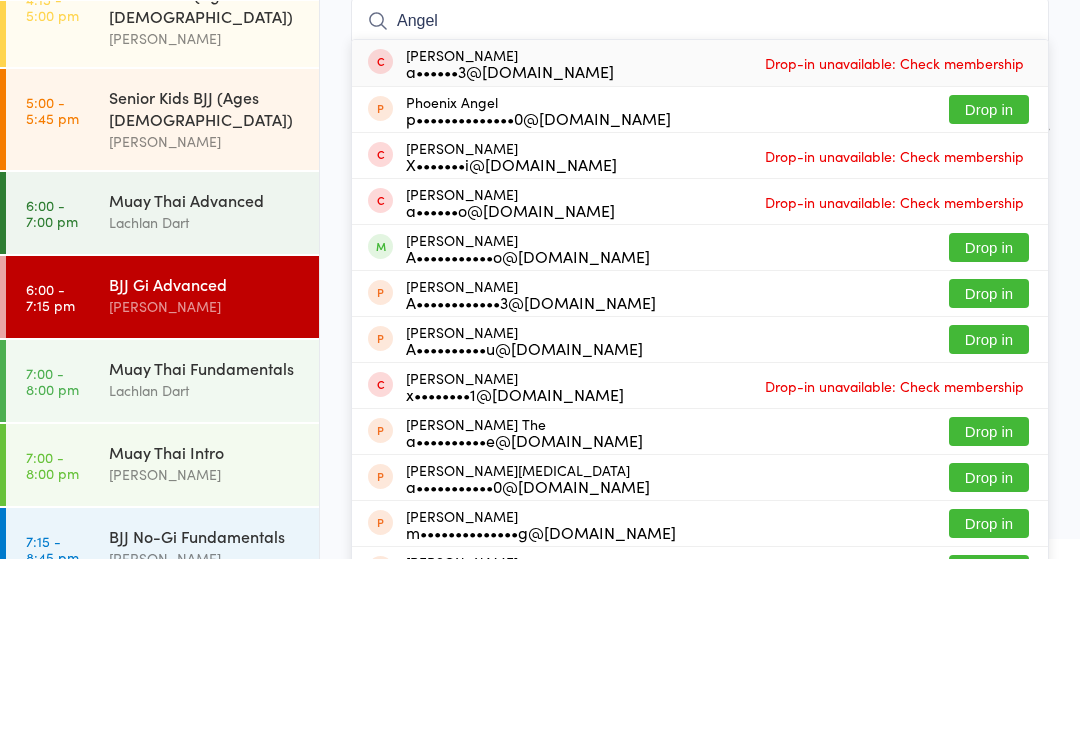 type on "Angel" 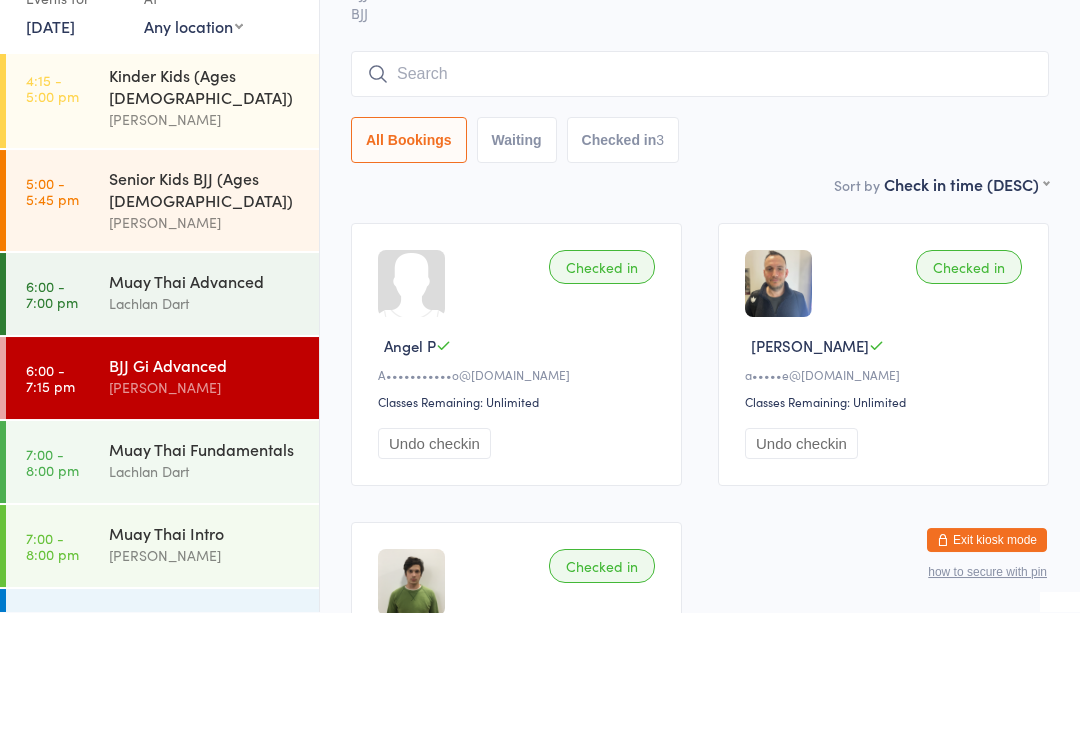 scroll, scrollTop: 755, scrollLeft: 0, axis: vertical 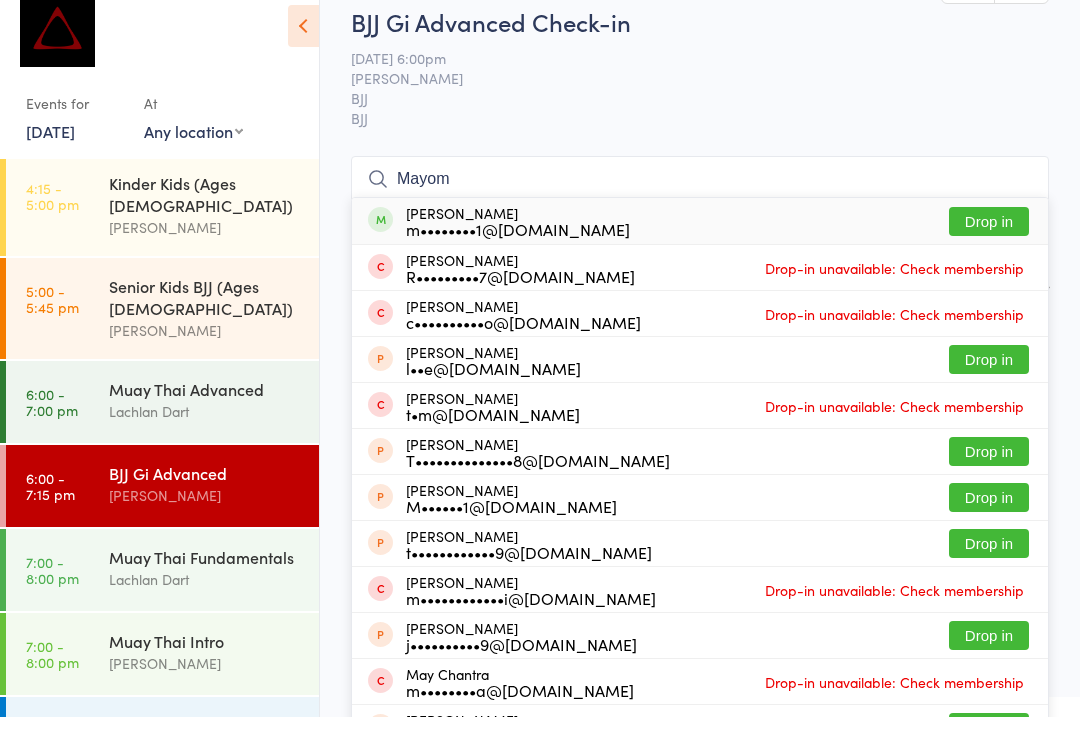 type on "Mayom" 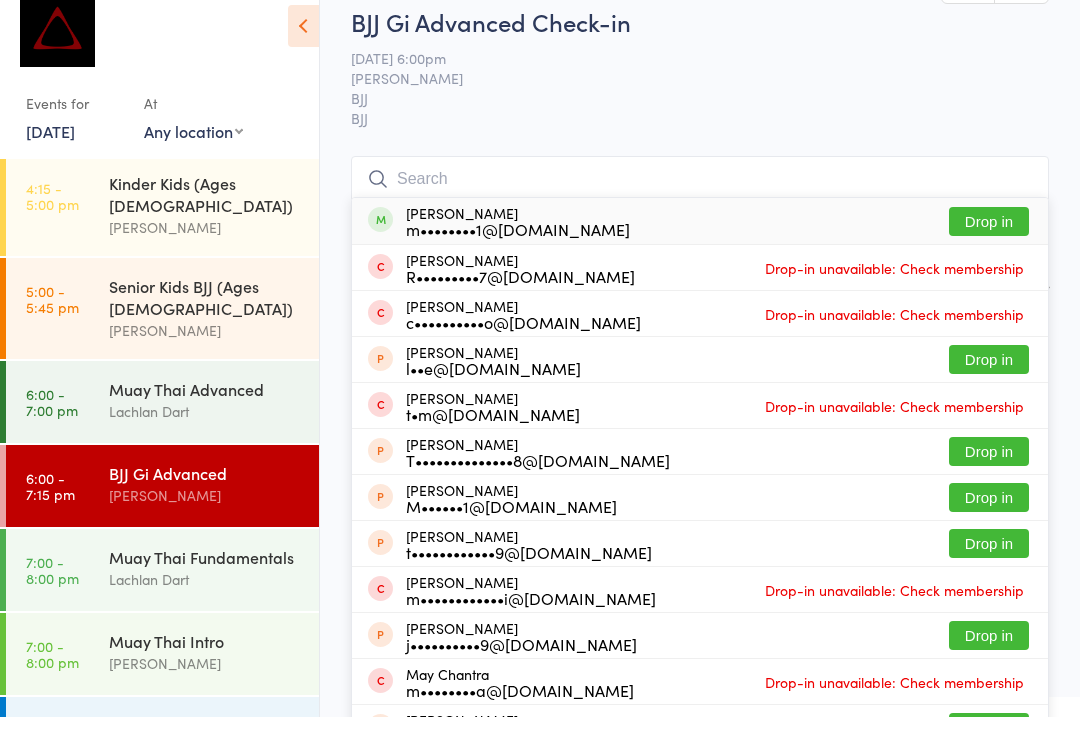scroll, scrollTop: 23, scrollLeft: 0, axis: vertical 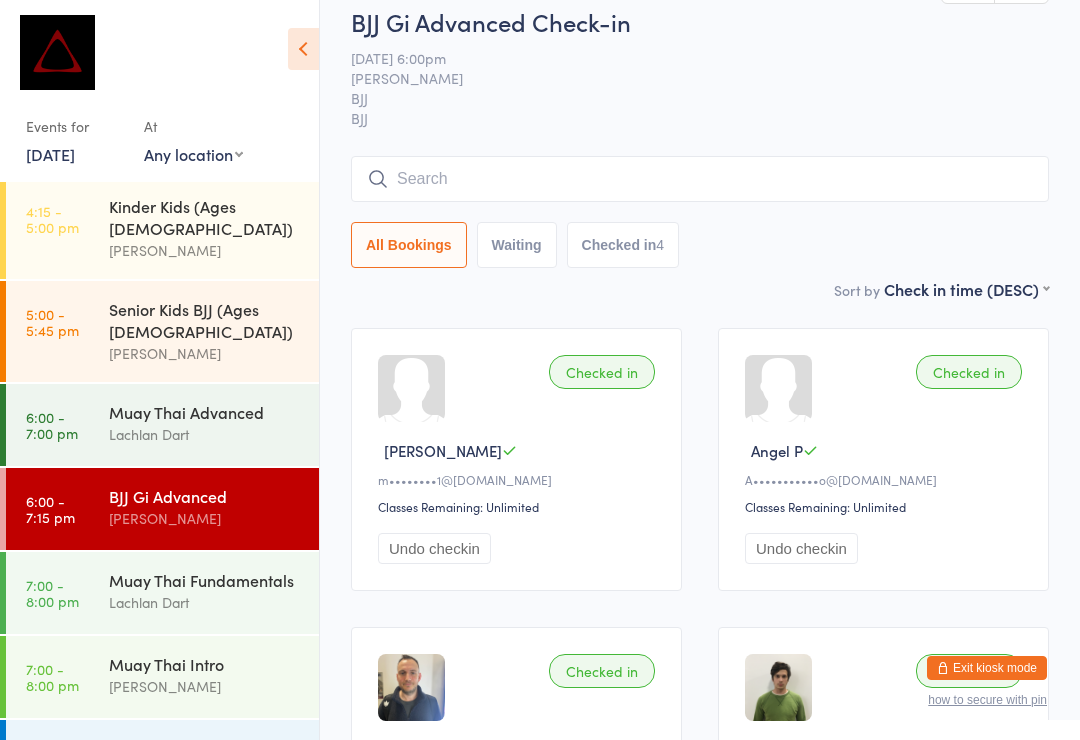 click at bounding box center [700, 179] 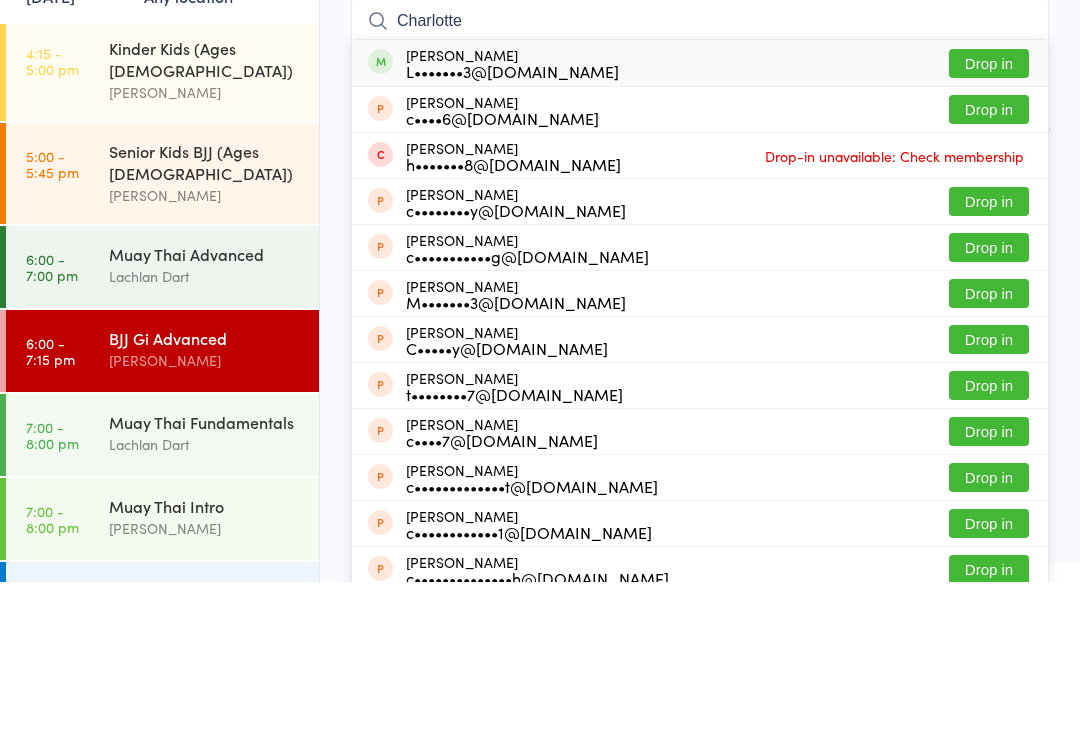 type on "Charlotte" 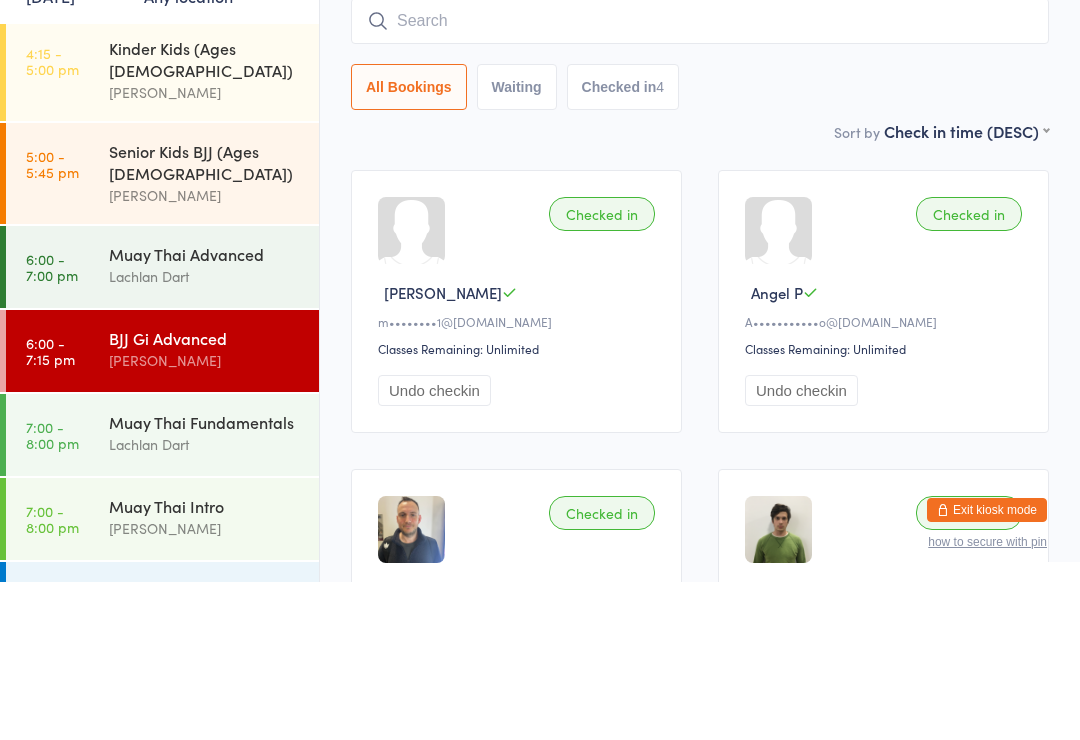 scroll, scrollTop: 181, scrollLeft: 0, axis: vertical 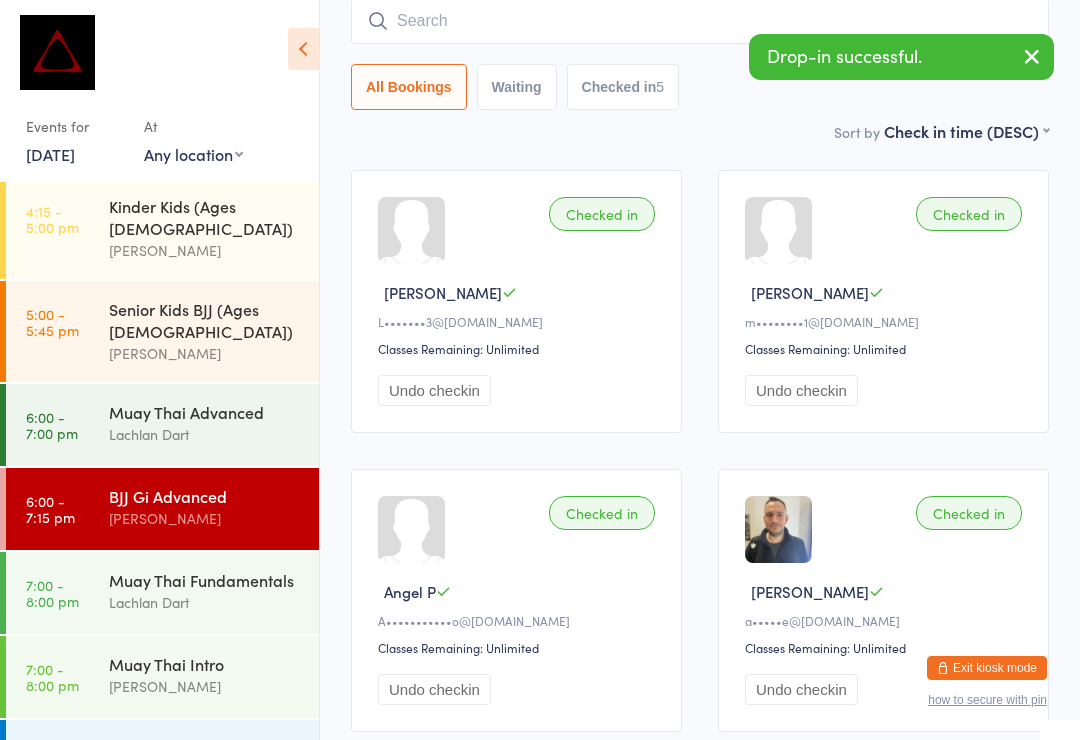 click on "[PERSON_NAME]" at bounding box center [205, 770] 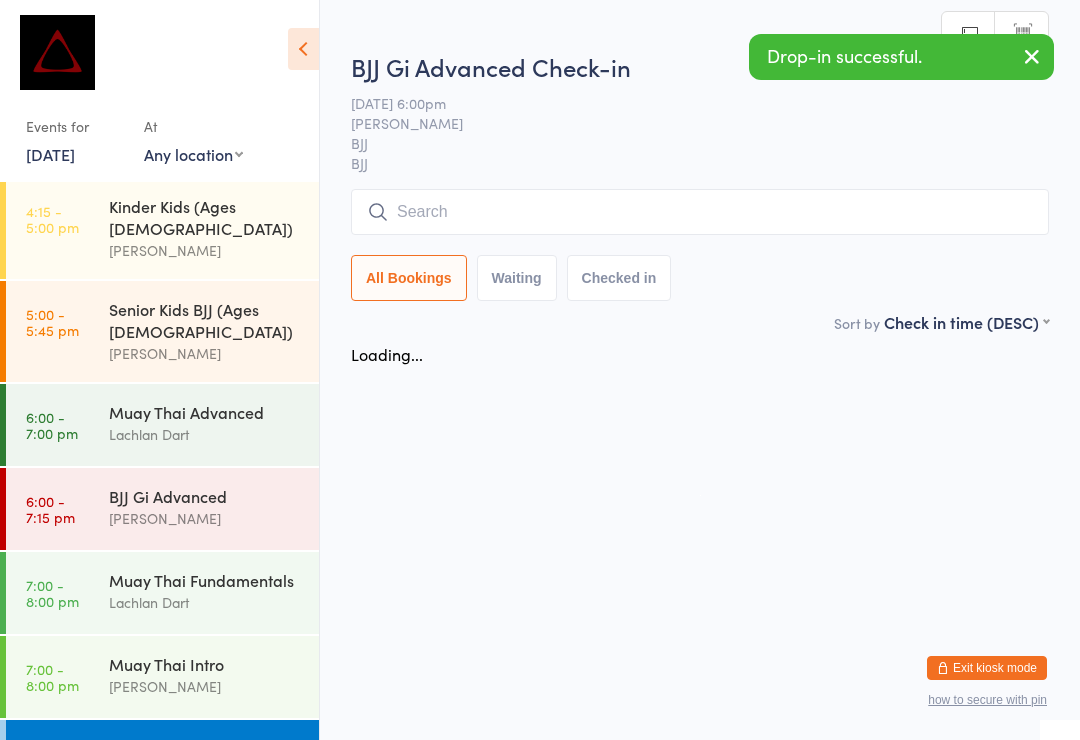 scroll, scrollTop: 0, scrollLeft: 0, axis: both 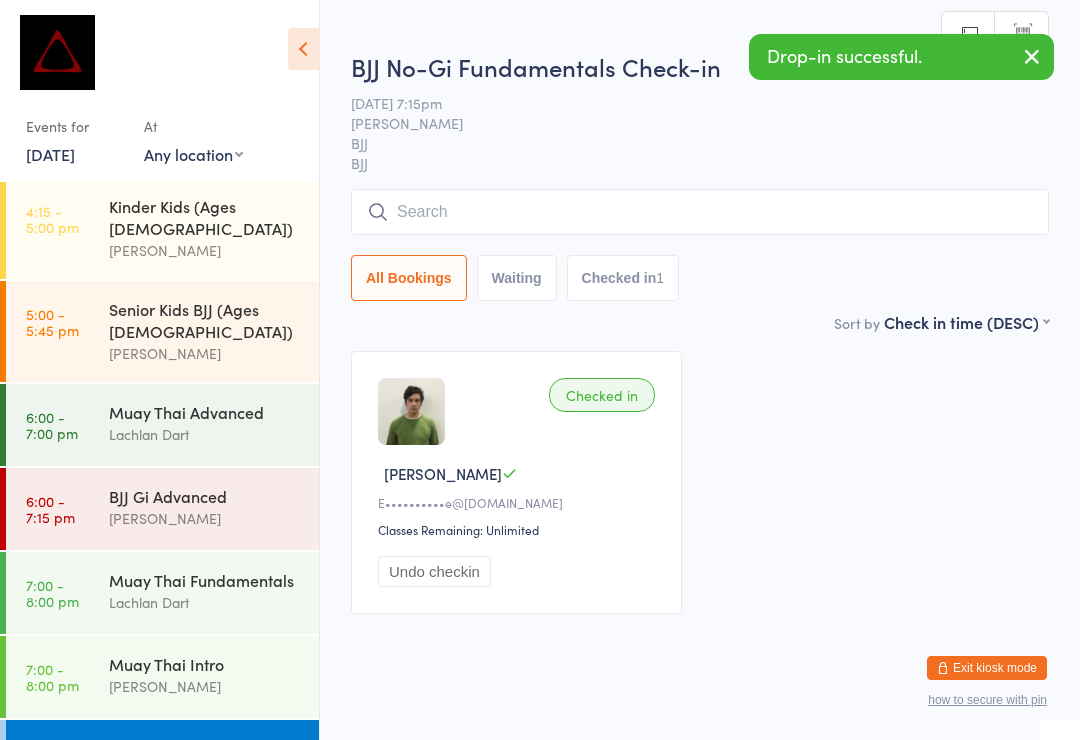 click at bounding box center (700, 212) 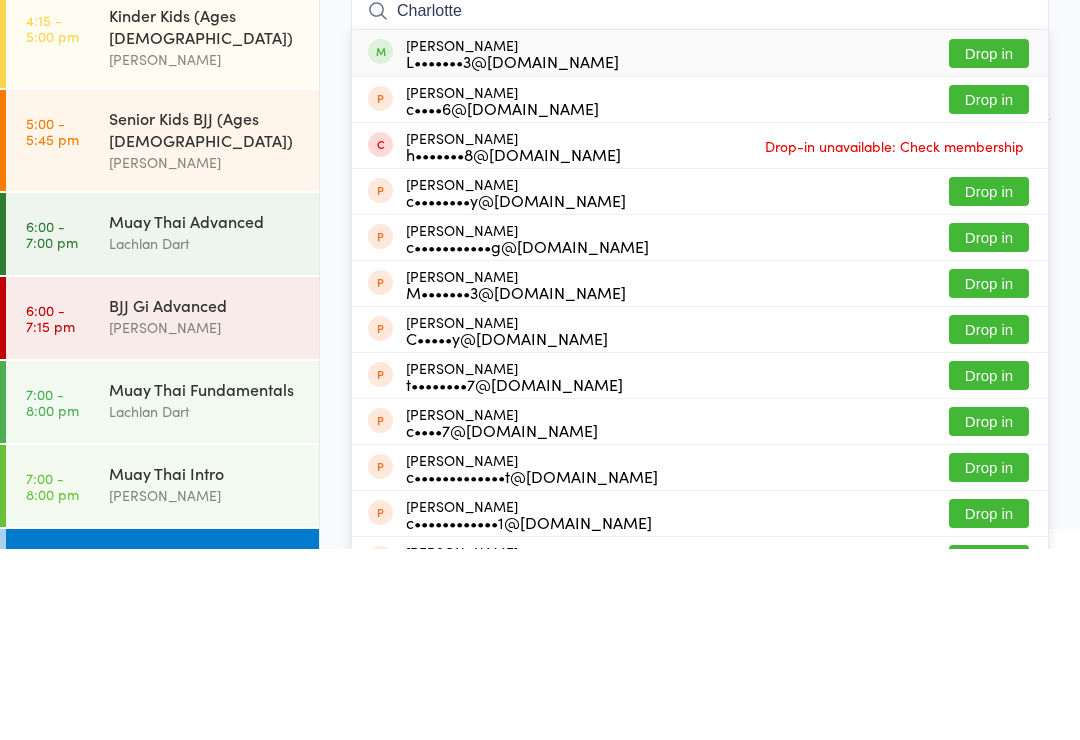 type on "Charlotte" 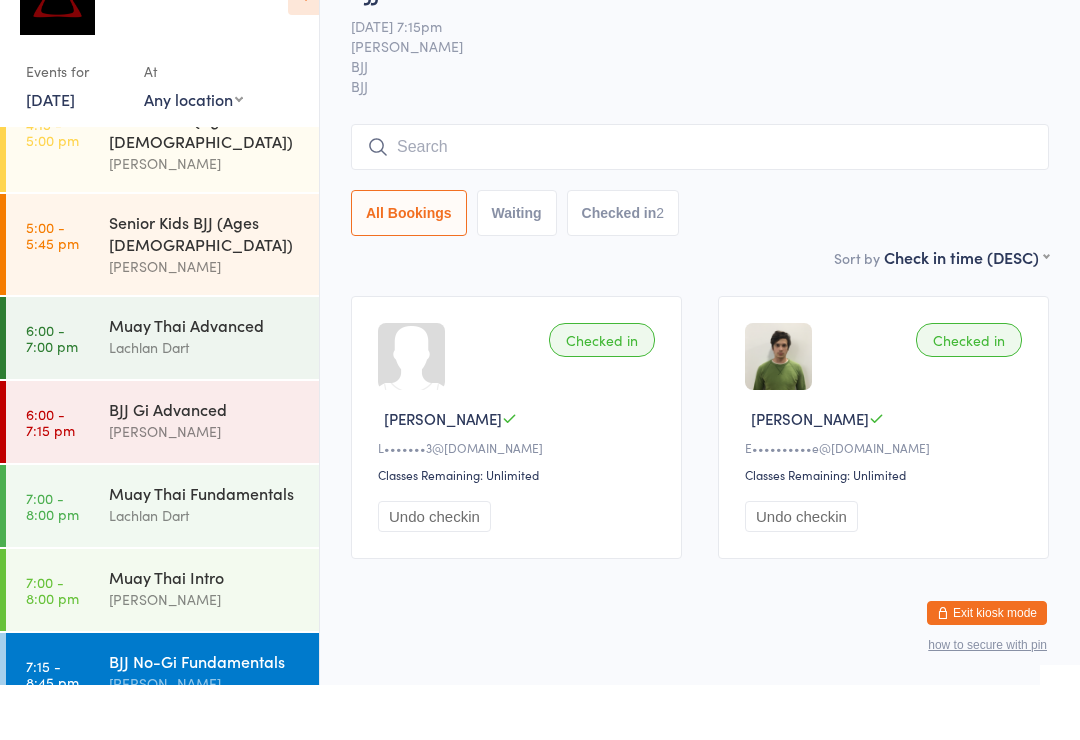 scroll, scrollTop: 786, scrollLeft: 0, axis: vertical 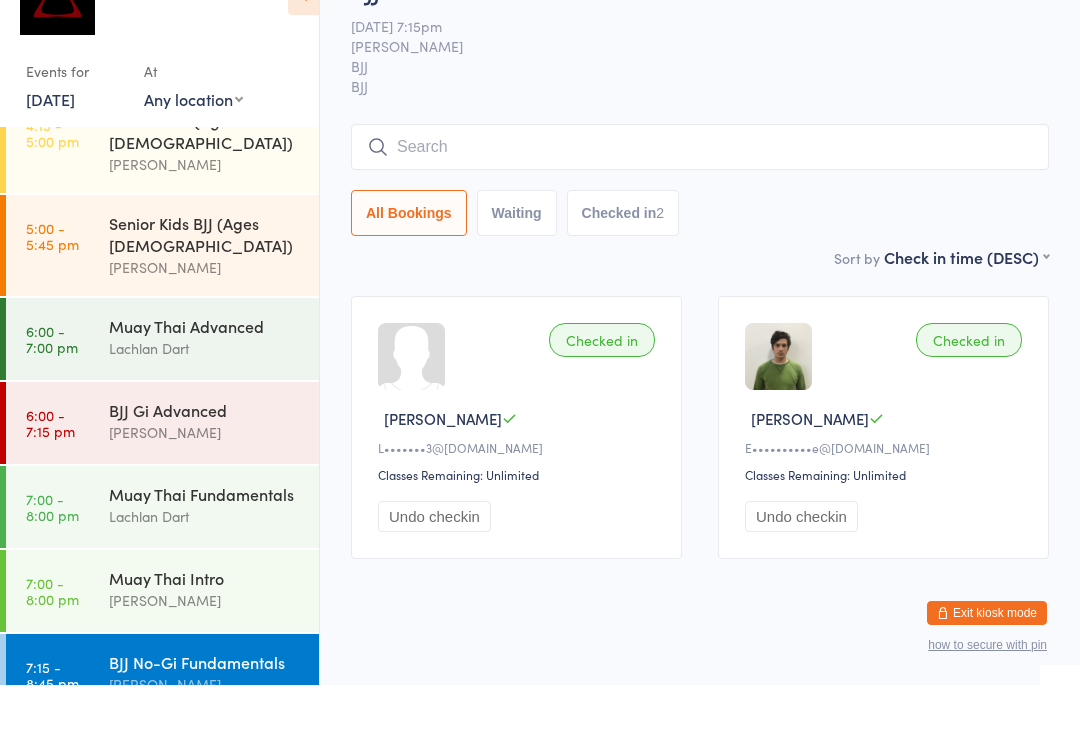 click on "Lachlan Dart" at bounding box center [205, 403] 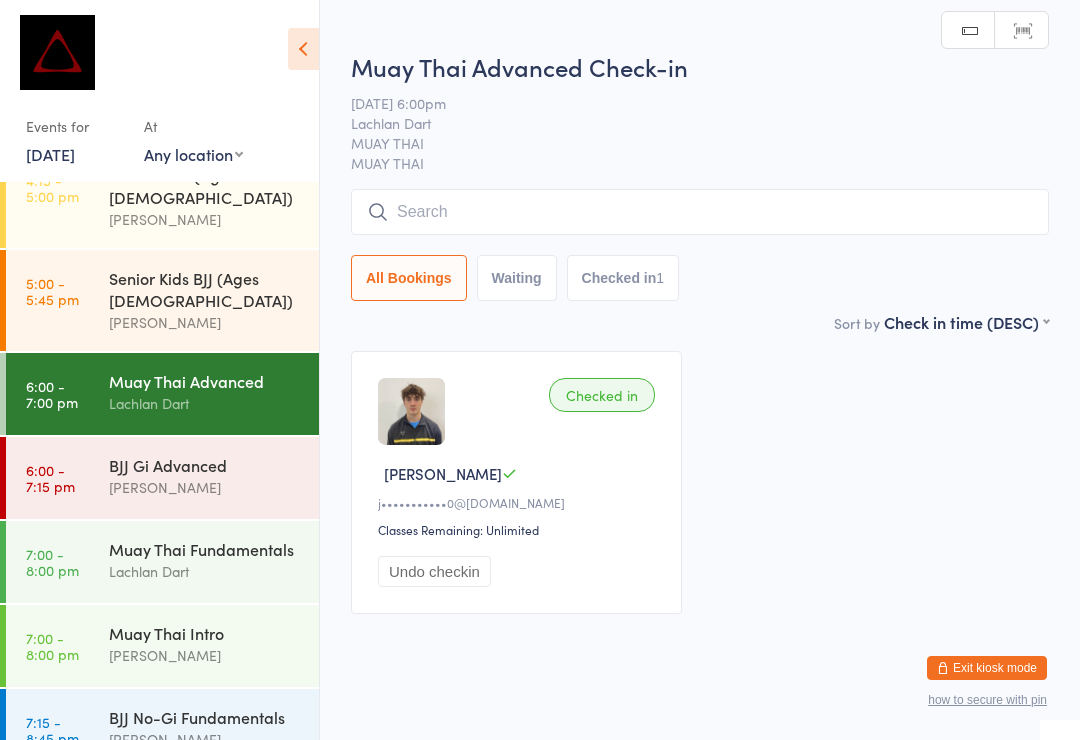 click on "MUAY THAI" at bounding box center [700, 163] 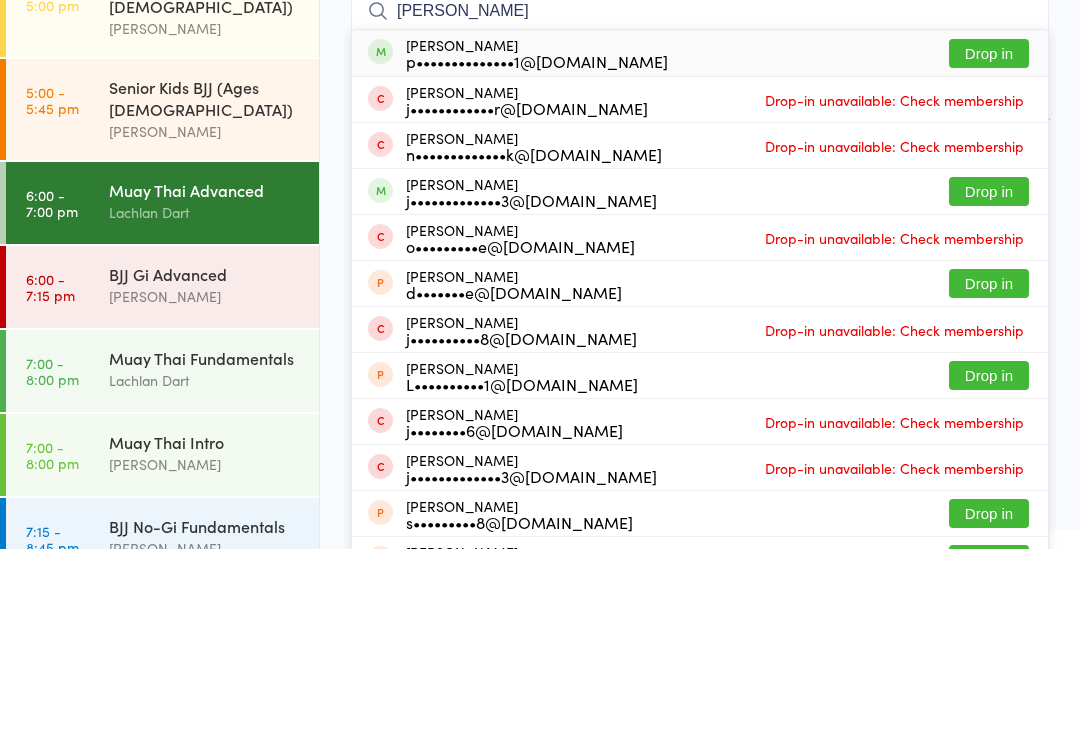 type on "[PERSON_NAME]" 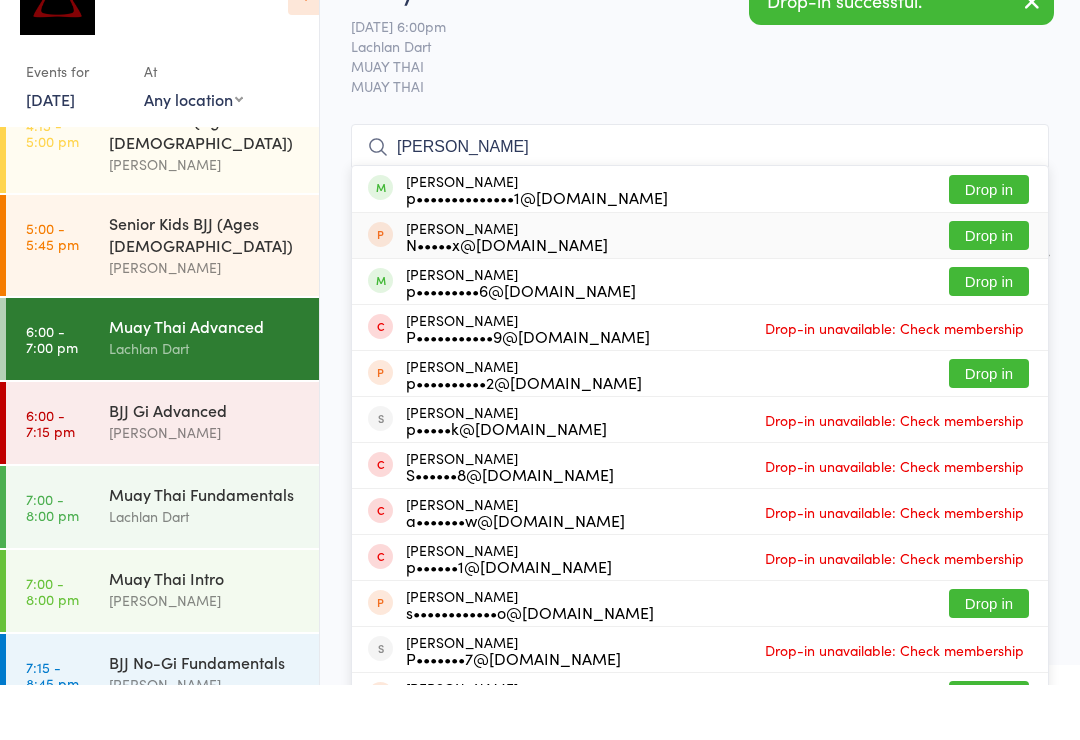 type on "[PERSON_NAME]" 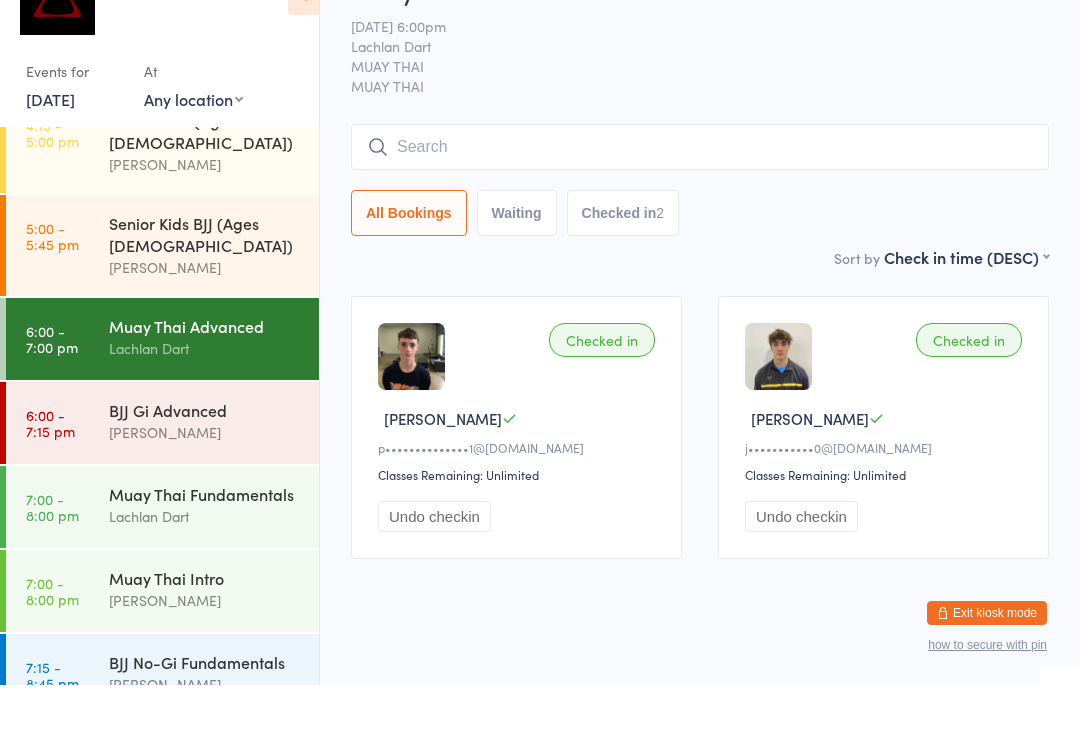 scroll, scrollTop: 38, scrollLeft: 0, axis: vertical 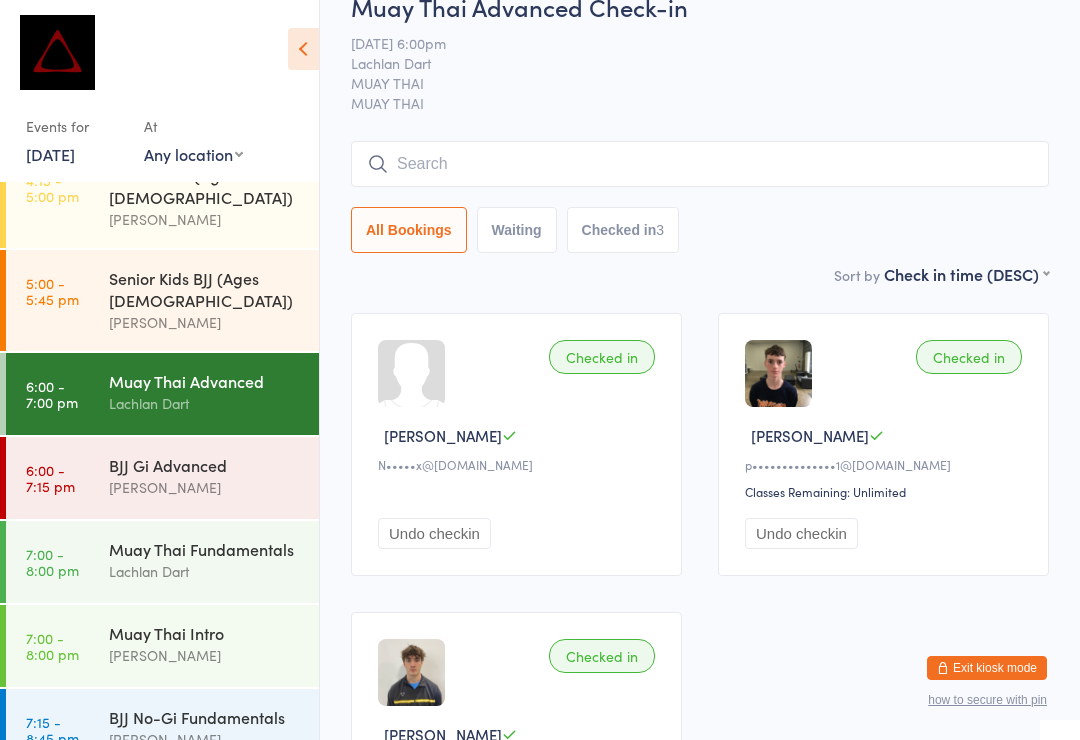 click on "[PERSON_NAME]" at bounding box center [205, 487] 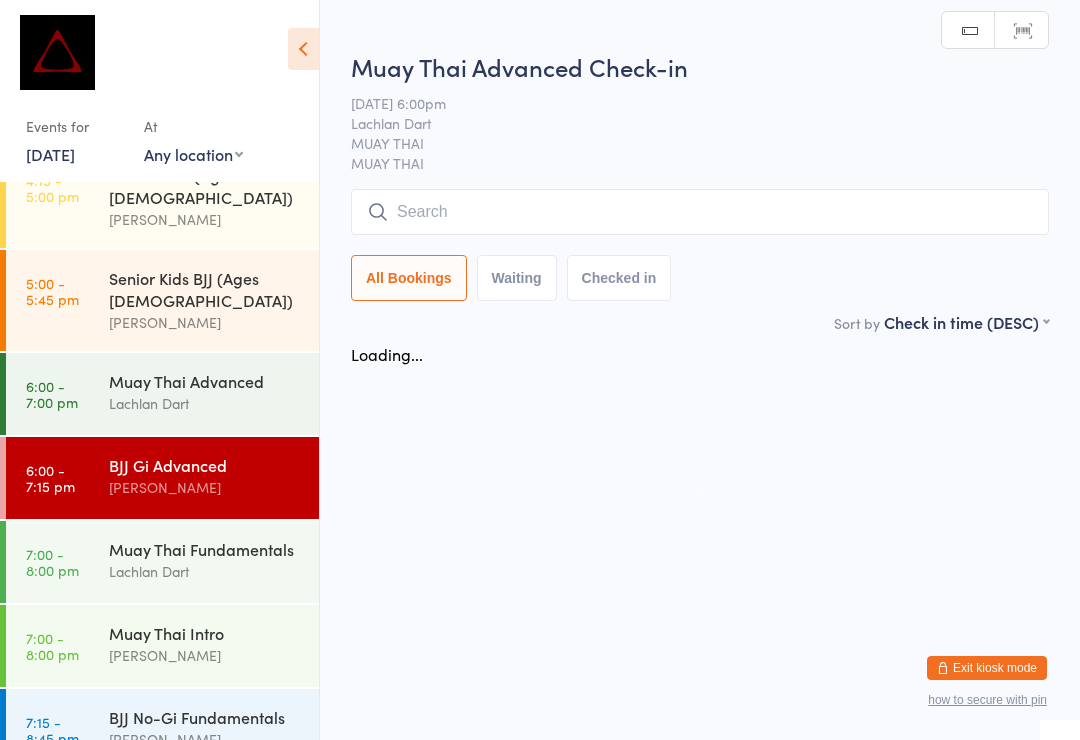 scroll, scrollTop: 0, scrollLeft: 0, axis: both 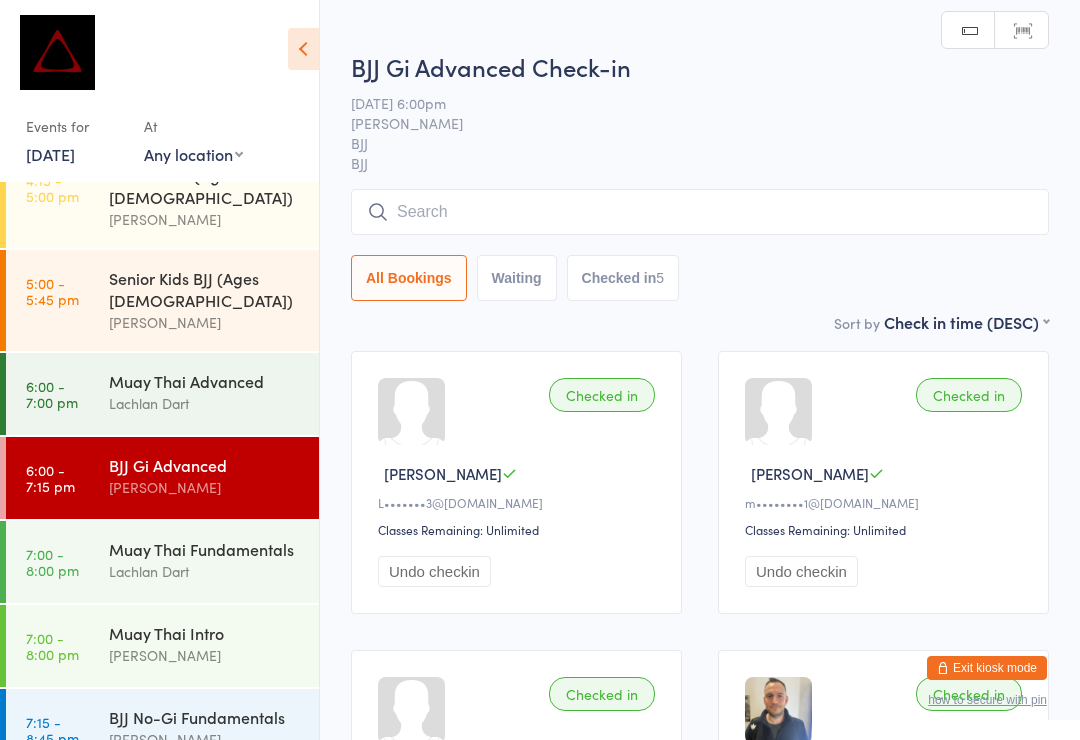click at bounding box center [700, 212] 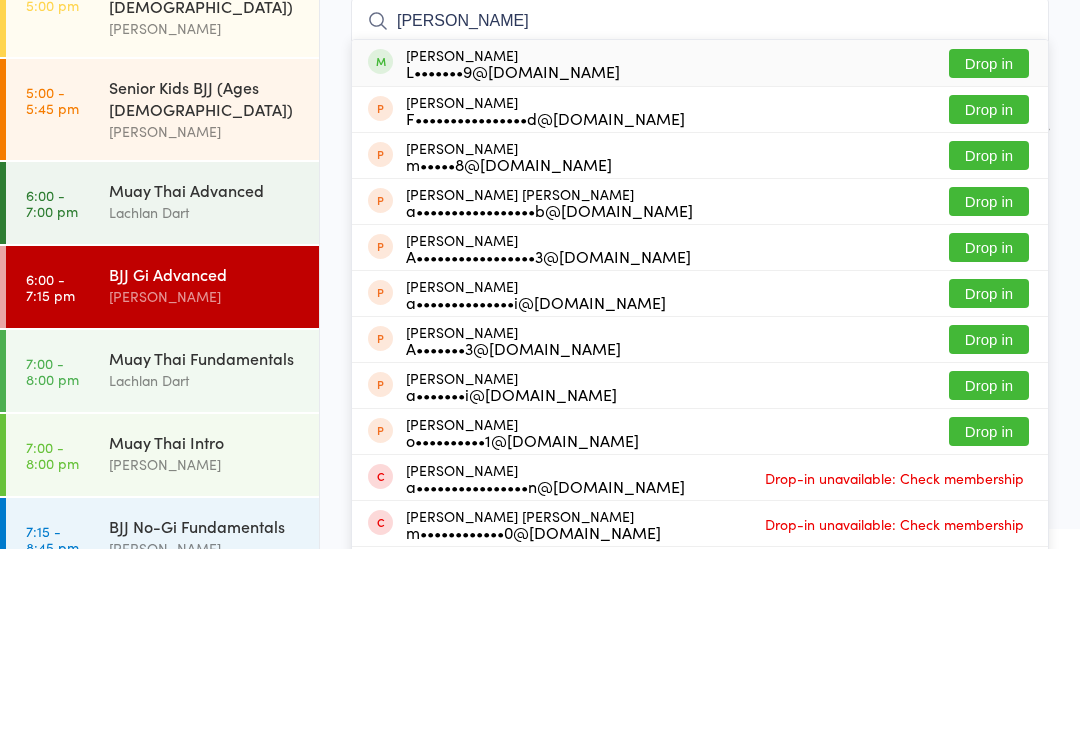 type on "[PERSON_NAME]" 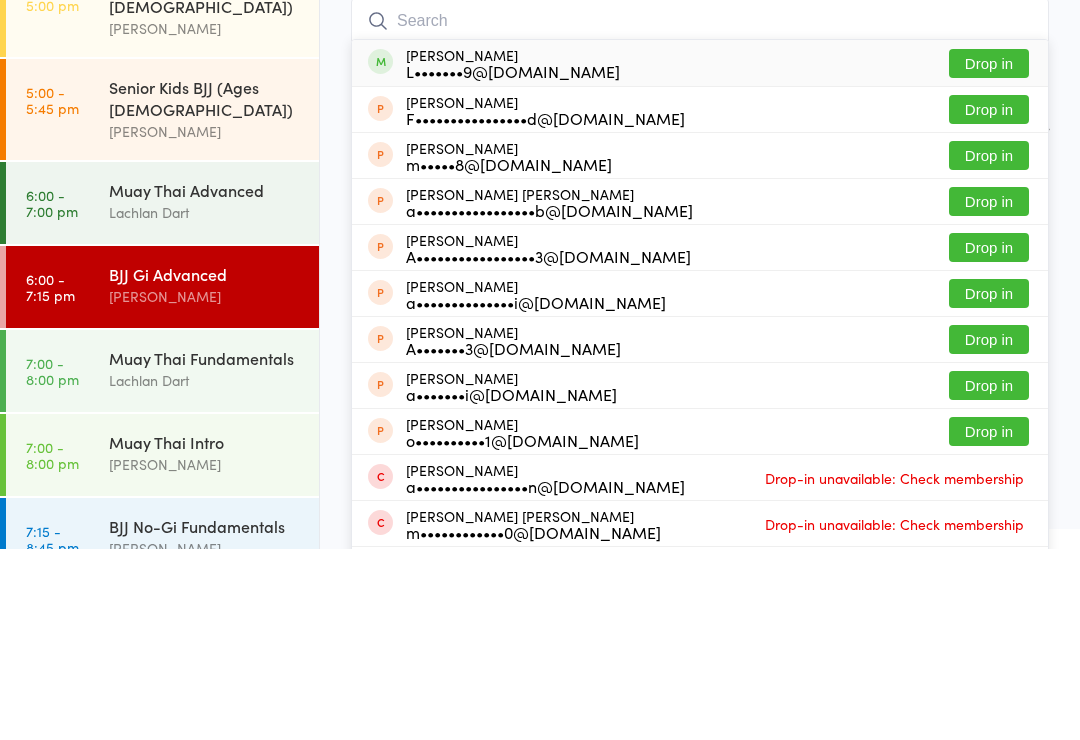 scroll, scrollTop: 191, scrollLeft: 0, axis: vertical 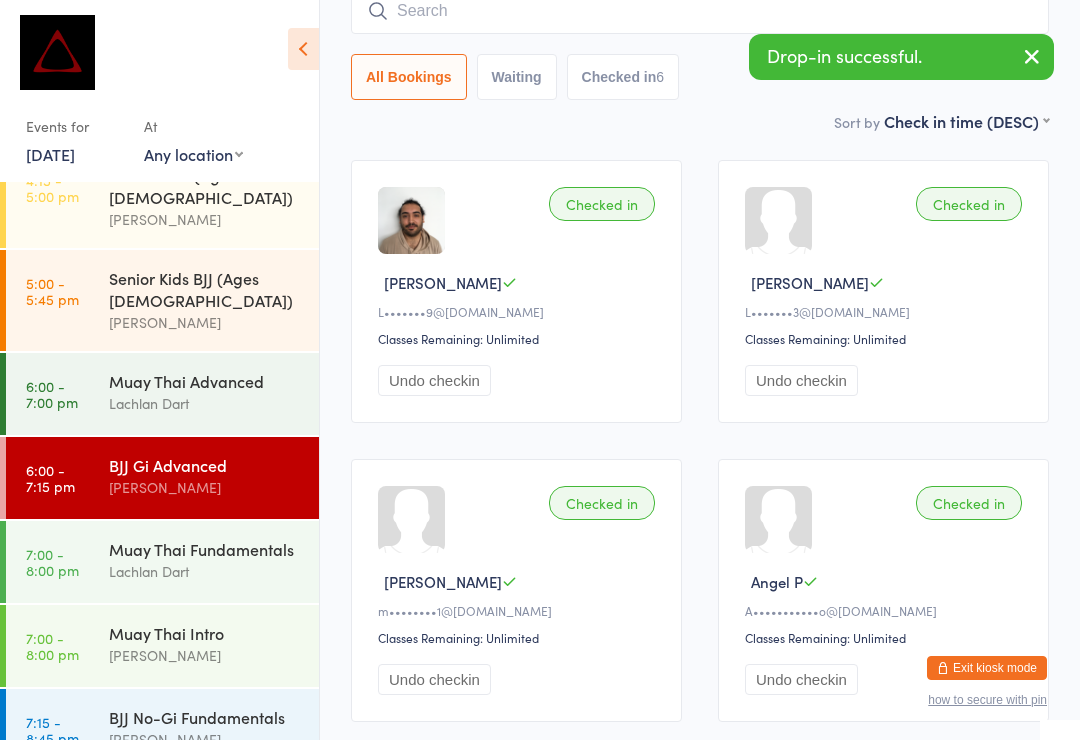 click on "BJJ No-Gi Fundamentals [PERSON_NAME]" at bounding box center (214, 728) 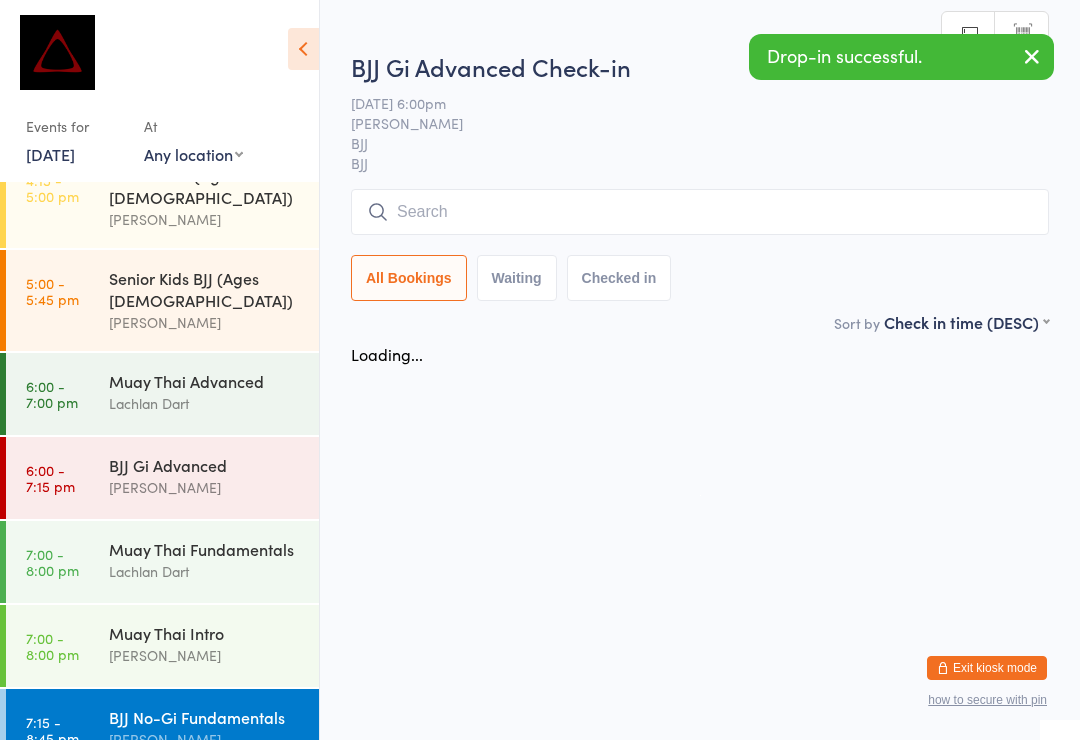 scroll, scrollTop: 0, scrollLeft: 0, axis: both 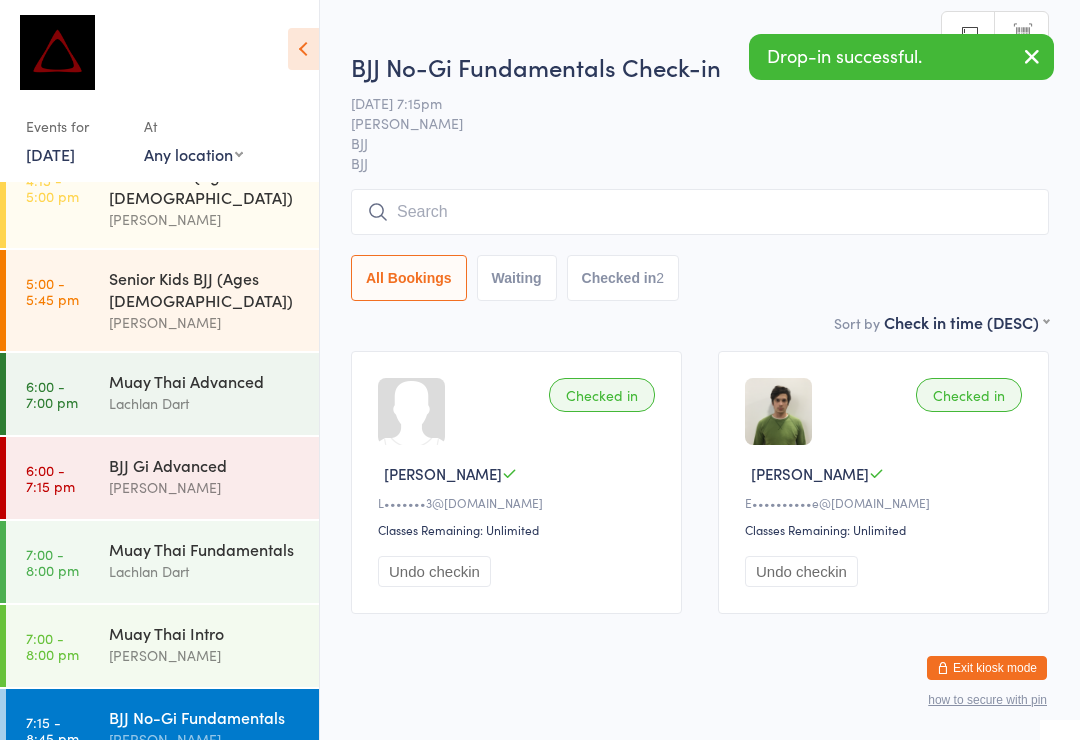 click at bounding box center (700, 212) 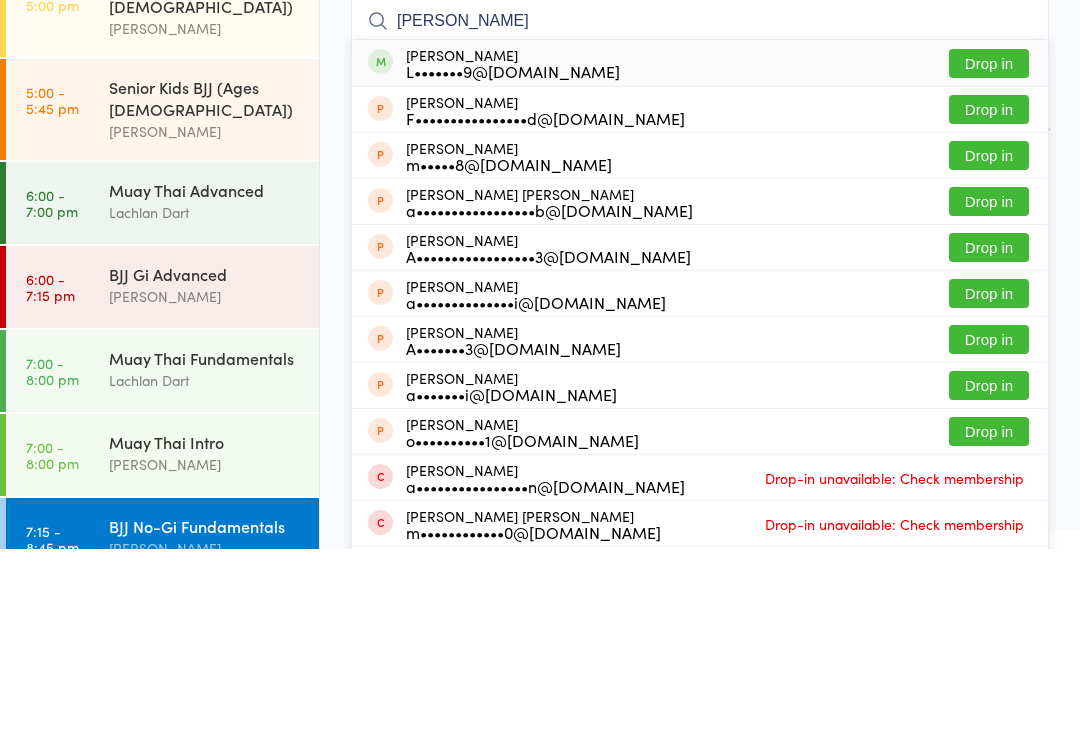 type on "[PERSON_NAME]" 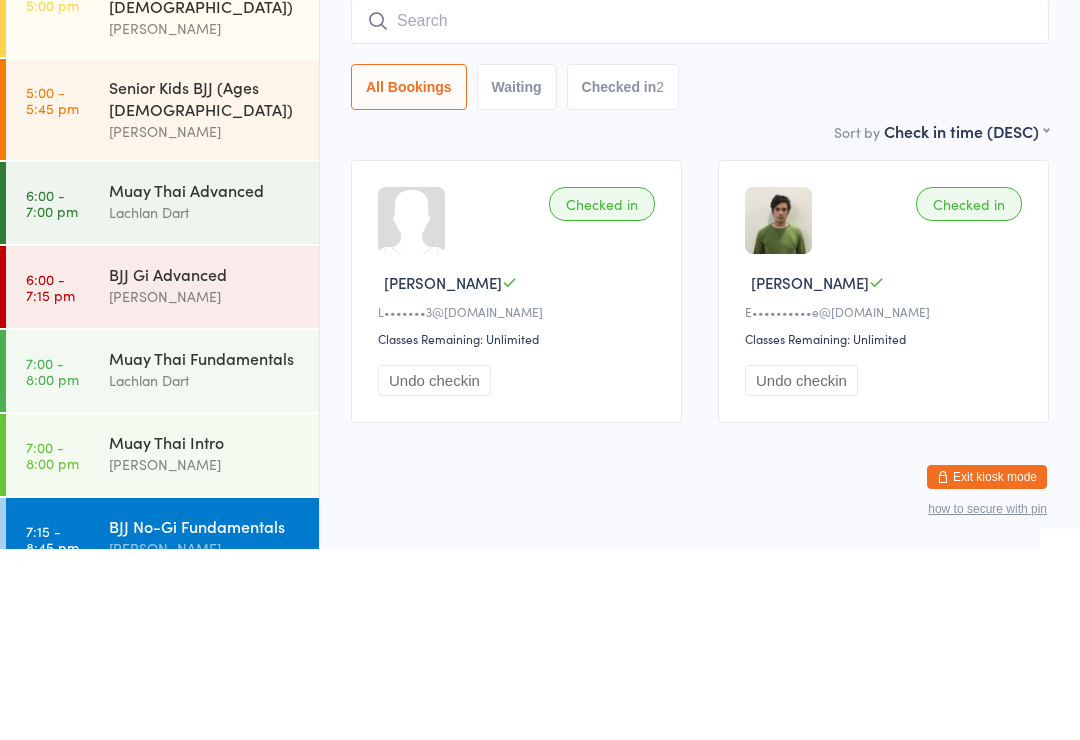 scroll, scrollTop: 38, scrollLeft: 0, axis: vertical 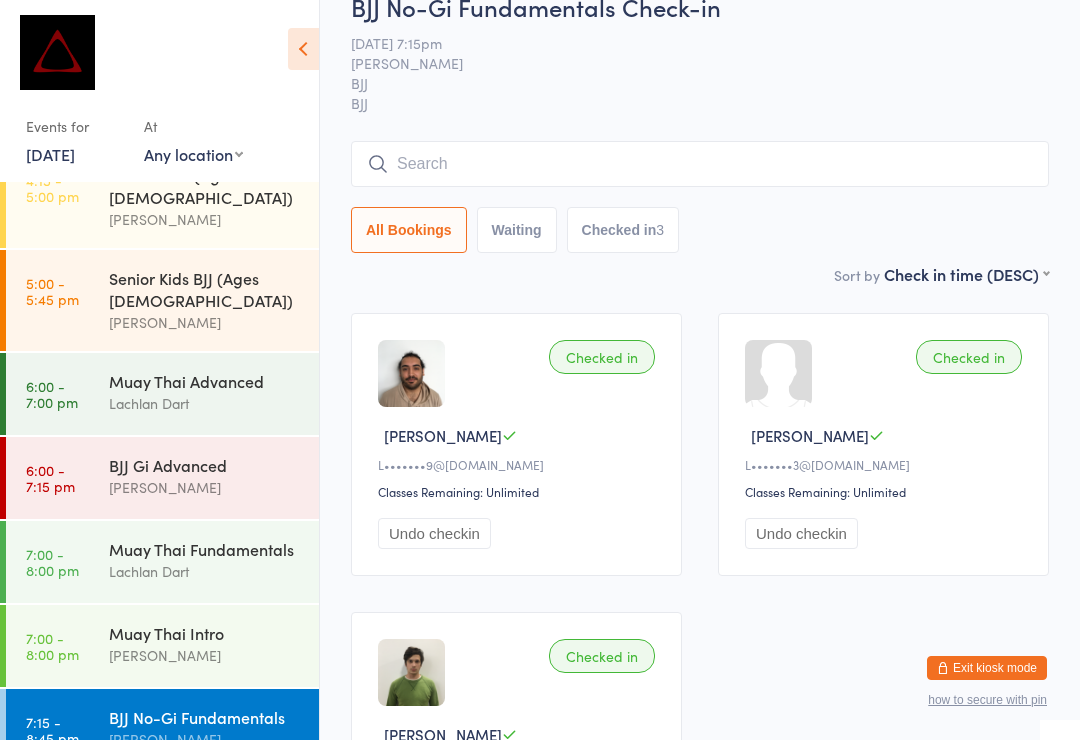 click at bounding box center (700, 164) 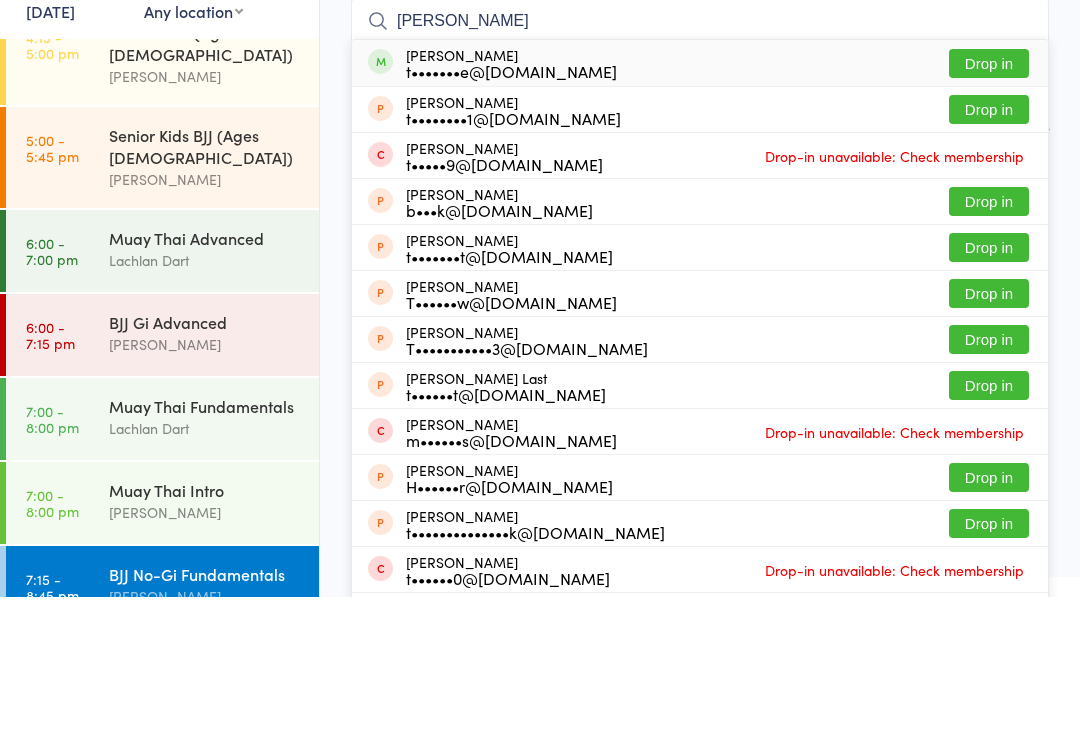type on "[PERSON_NAME]" 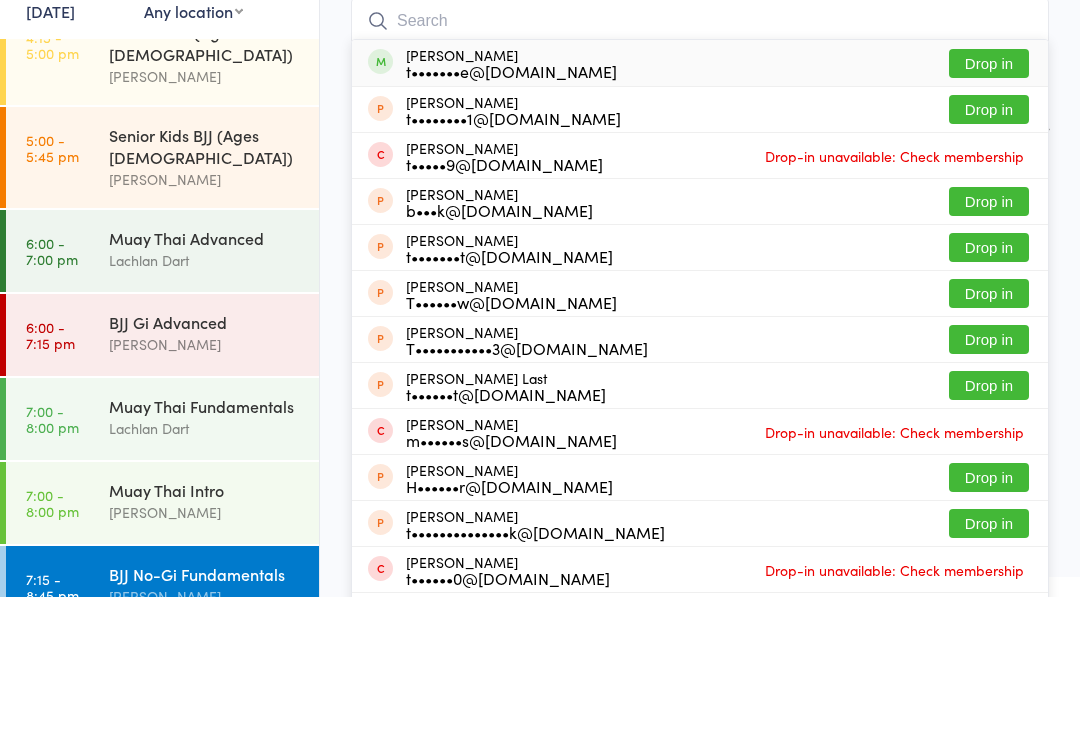 scroll, scrollTop: 181, scrollLeft: 0, axis: vertical 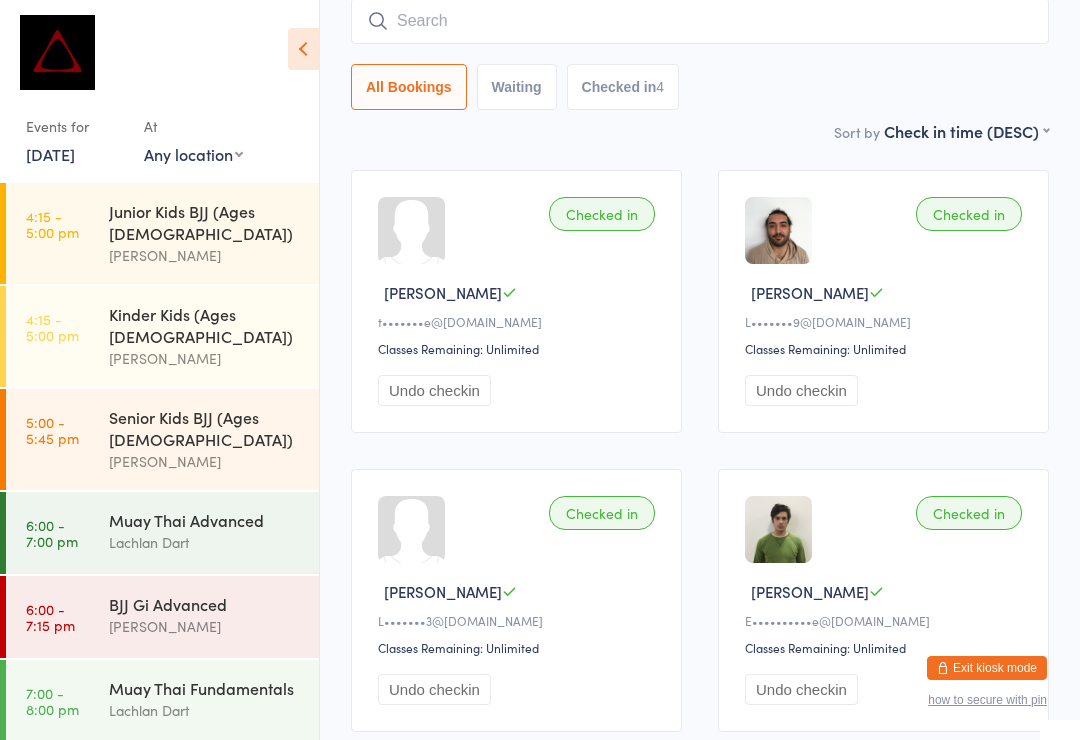 click on "Lachlan Dart" at bounding box center (205, 542) 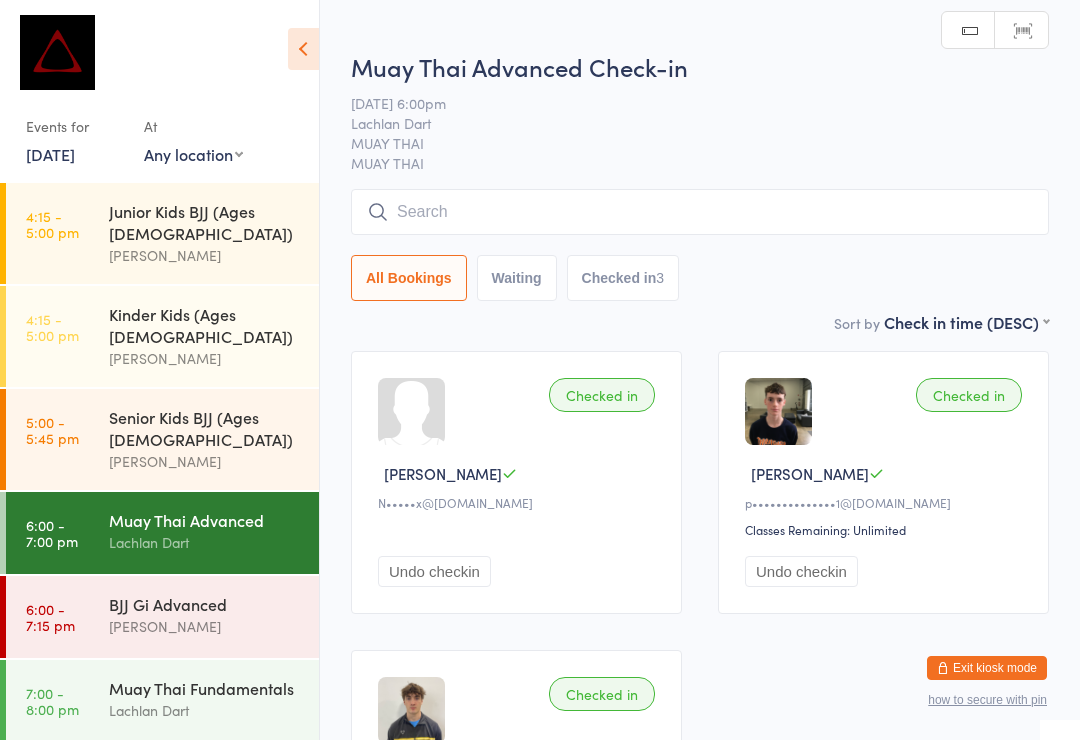 click at bounding box center (700, 212) 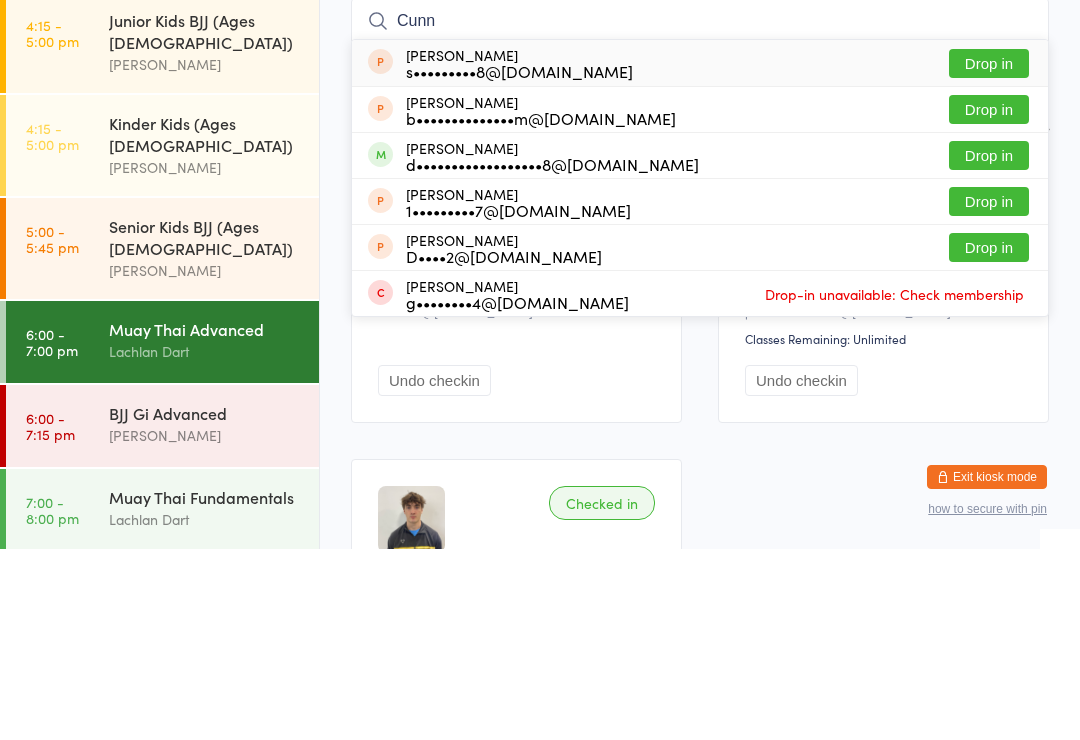 type on "Cunn" 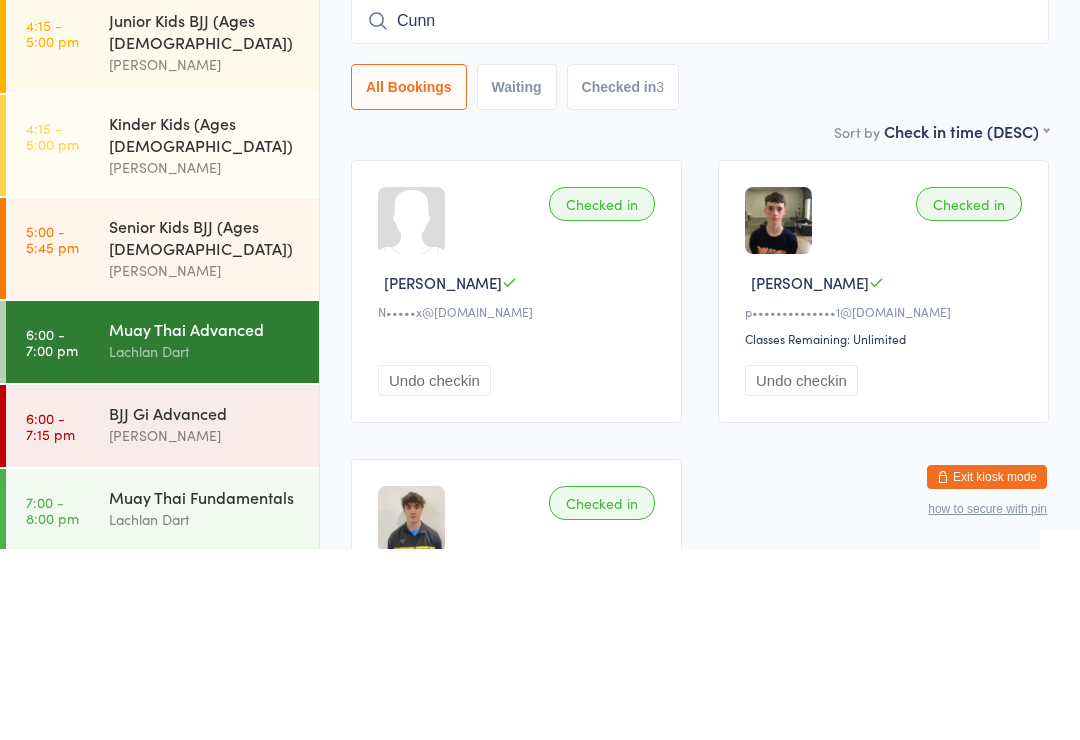 type 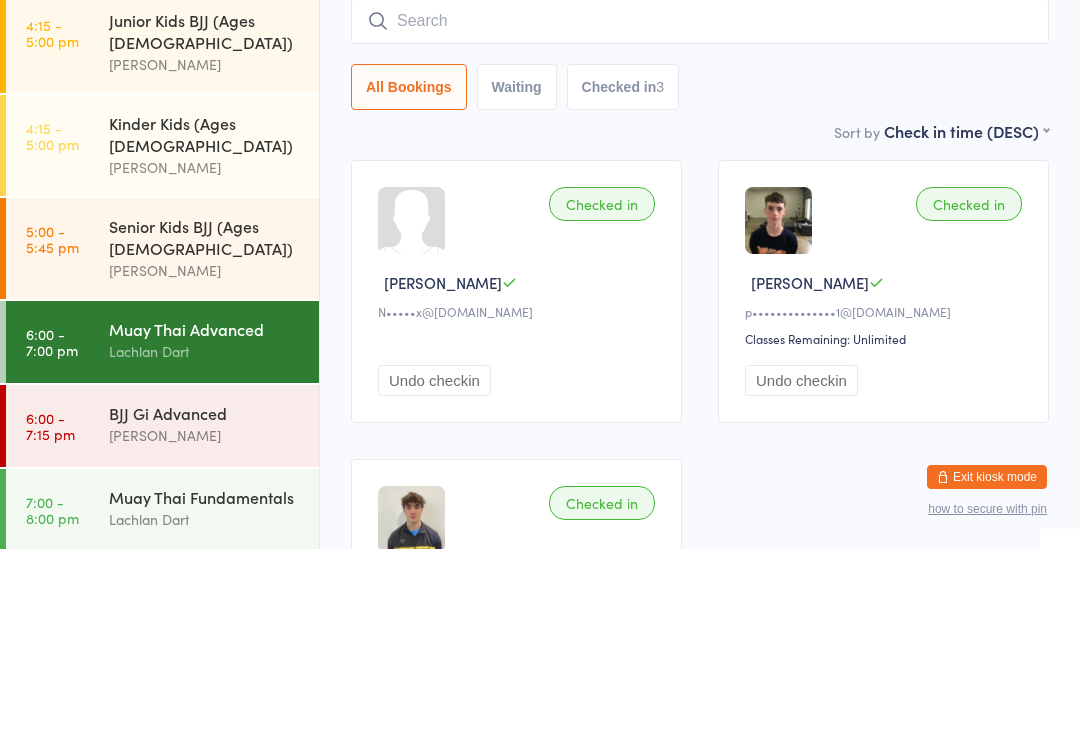 scroll, scrollTop: 191, scrollLeft: 0, axis: vertical 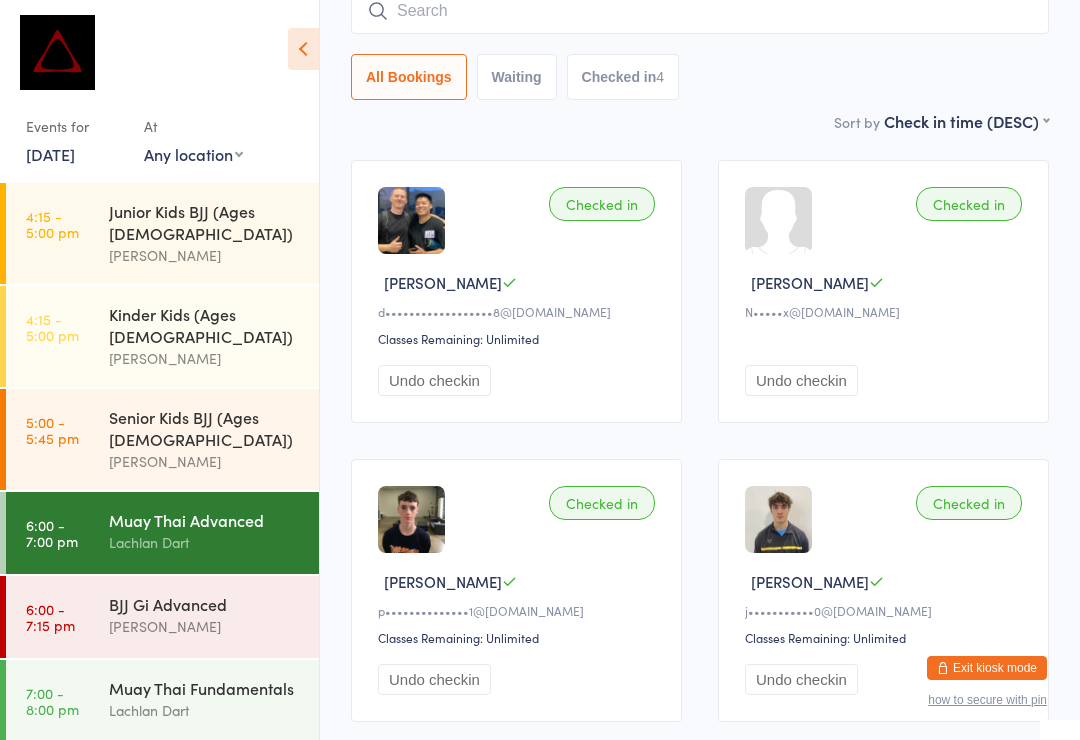 click on "6:00 - 7:15 pm" at bounding box center (50, 617) 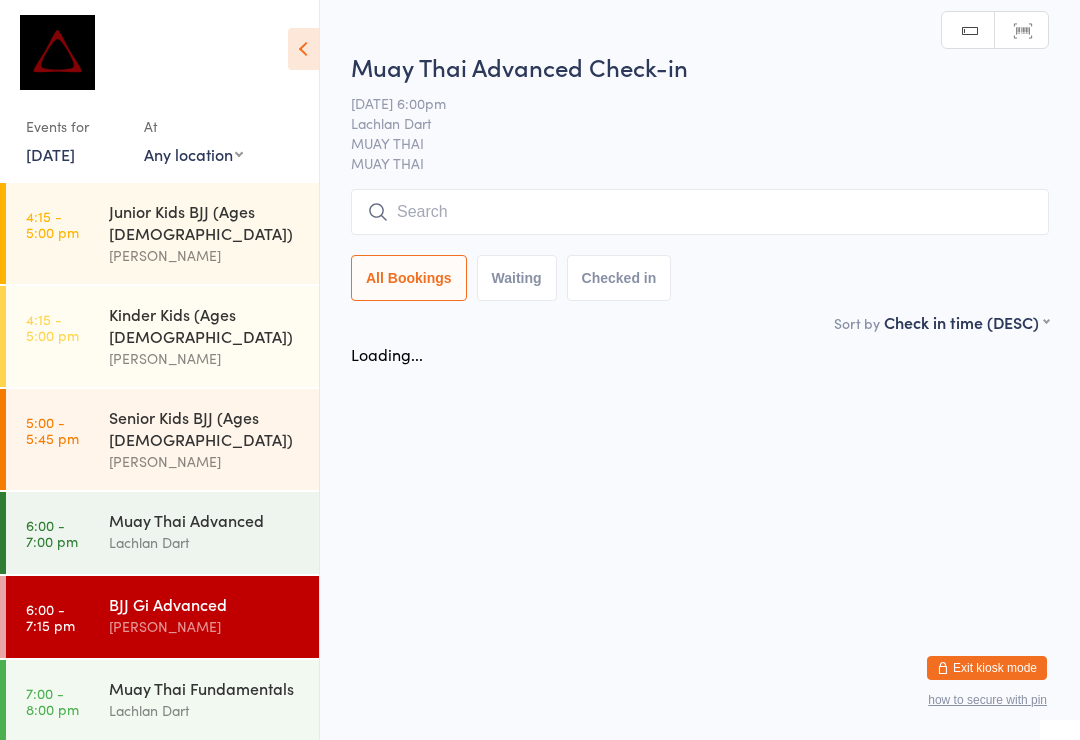 scroll, scrollTop: 0, scrollLeft: 0, axis: both 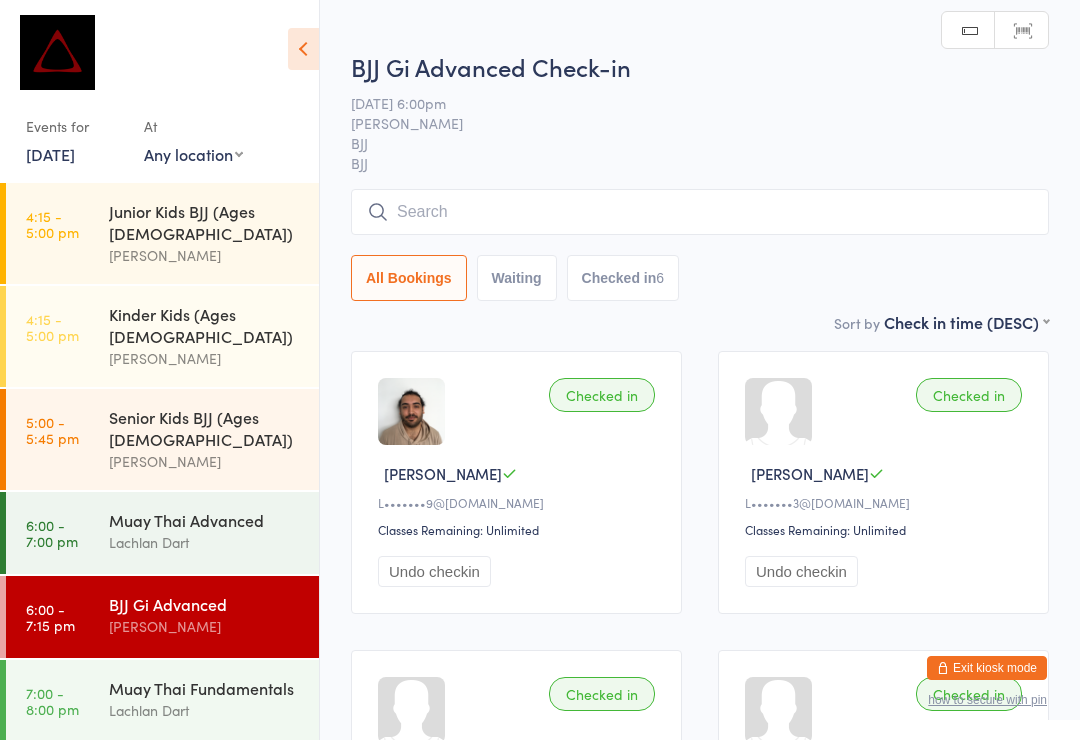 click at bounding box center (700, 212) 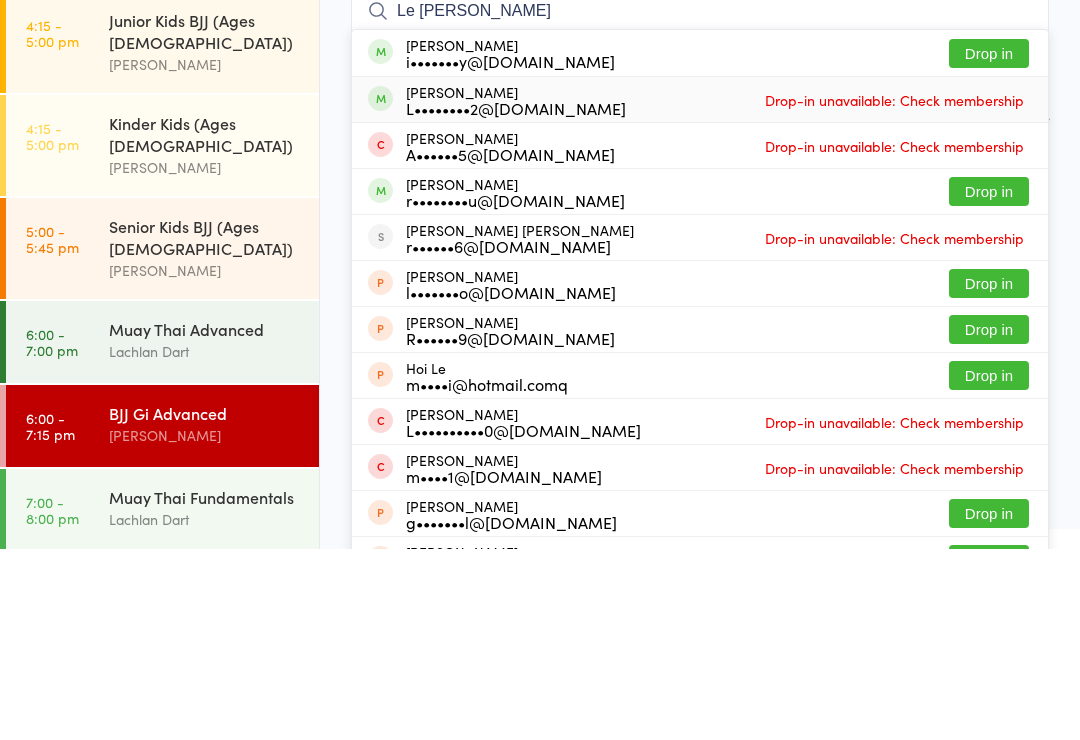 type on "Le [PERSON_NAME]" 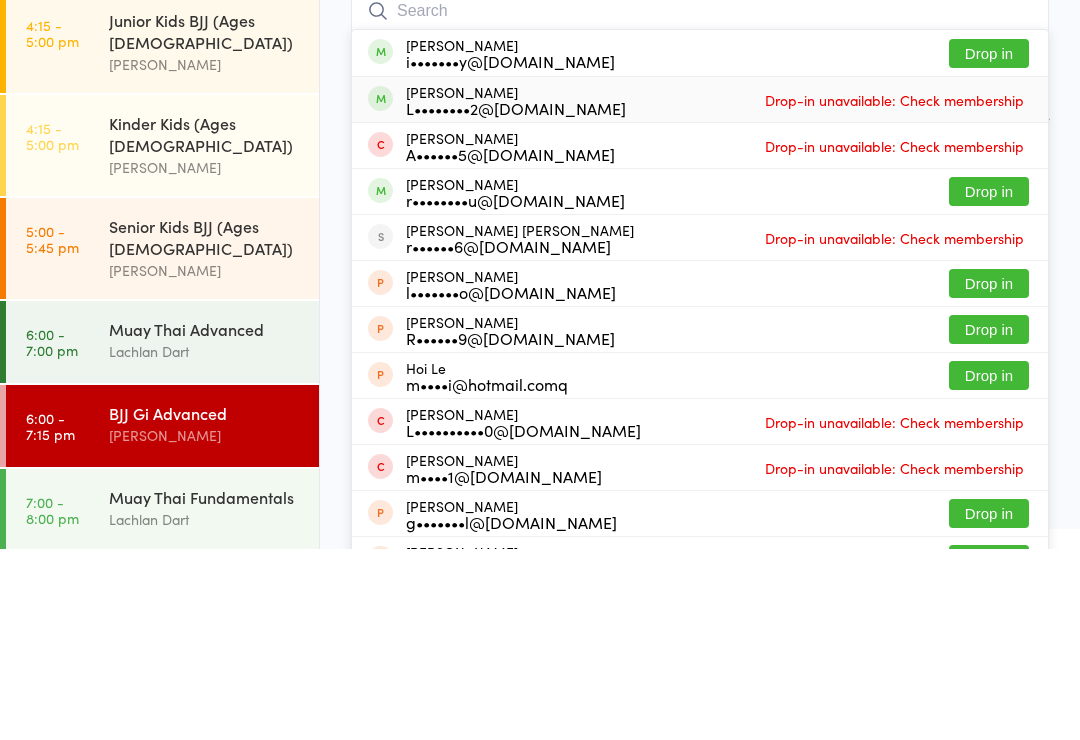 scroll, scrollTop: 191, scrollLeft: 0, axis: vertical 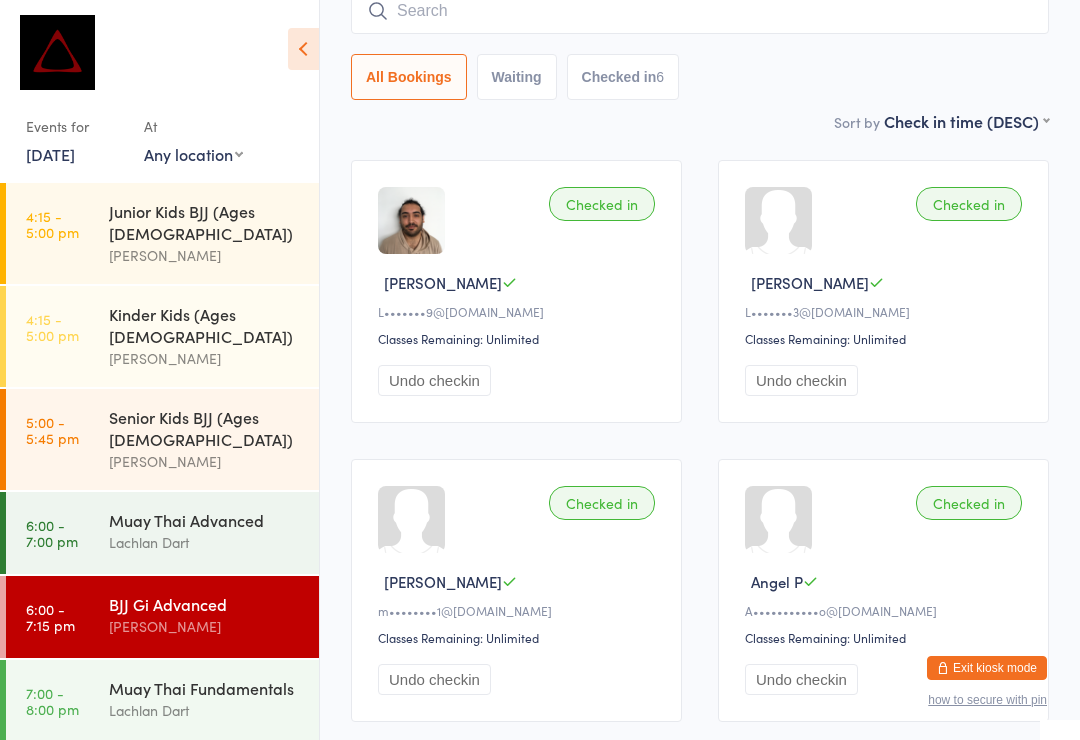 click at bounding box center (700, 11) 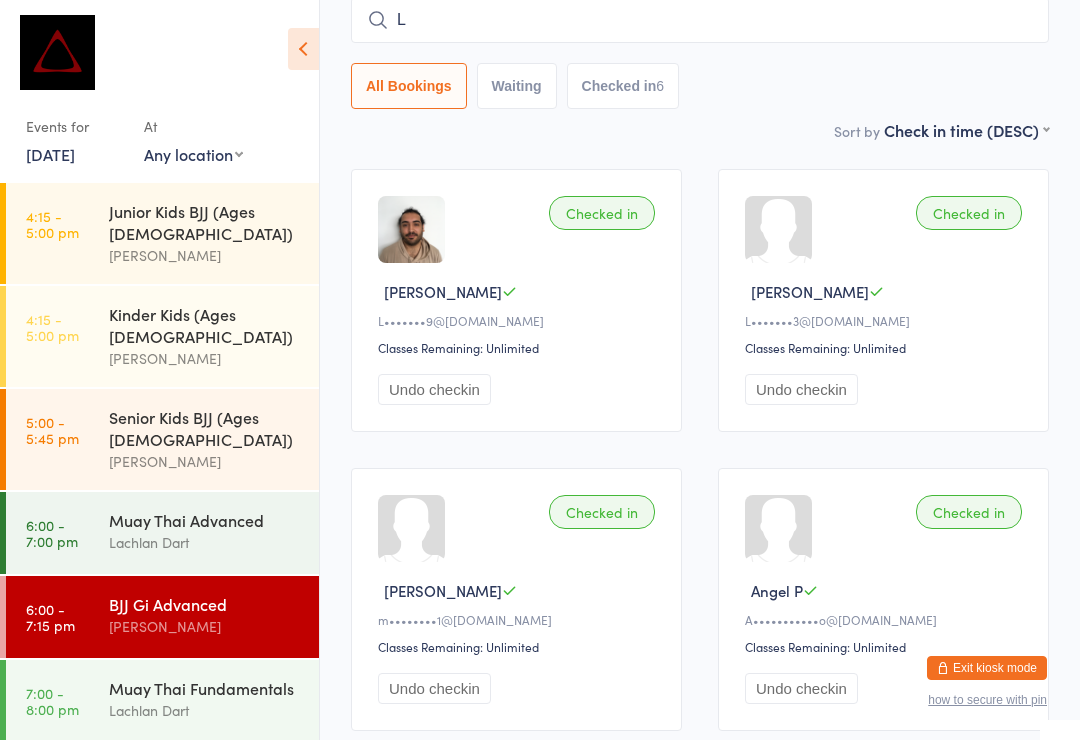scroll, scrollTop: 181, scrollLeft: 0, axis: vertical 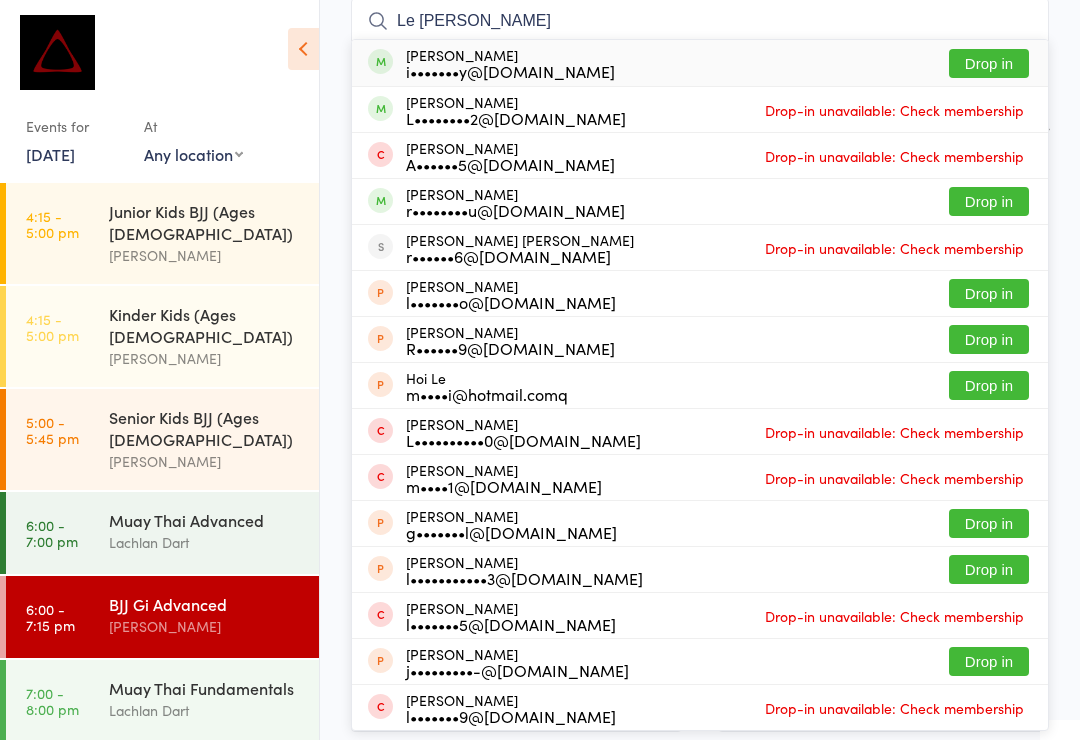 type on "Le [PERSON_NAME]" 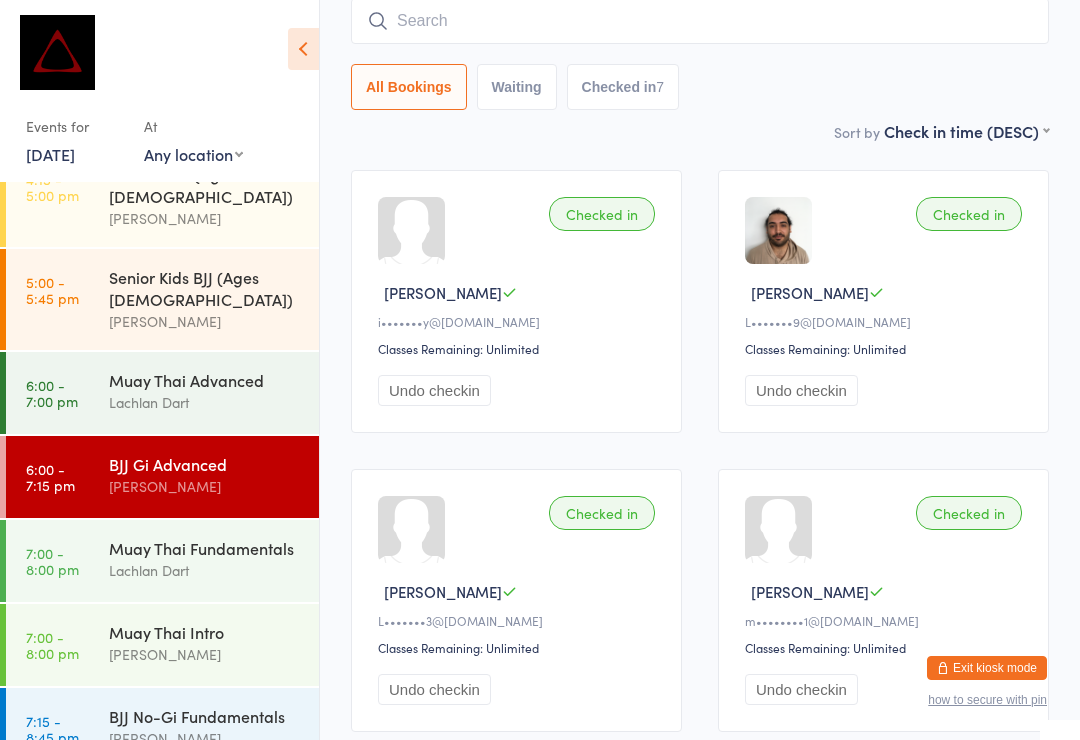 scroll, scrollTop: 786, scrollLeft: 0, axis: vertical 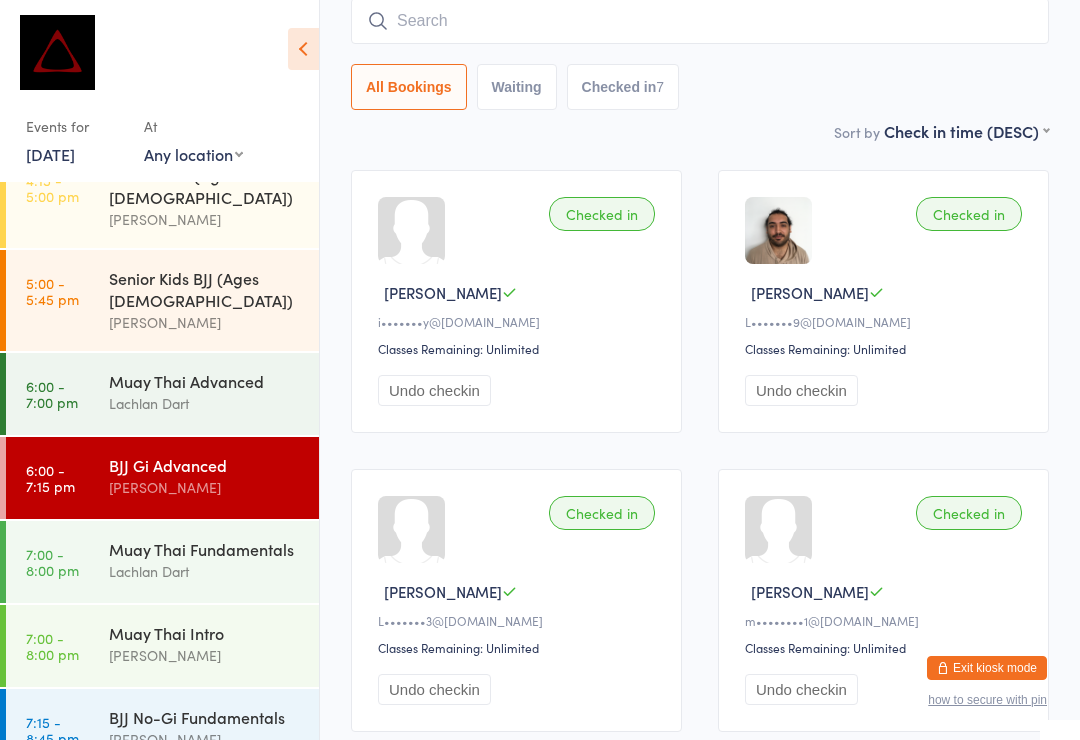 click on "BJJ No-Gi Fundamentals" at bounding box center [205, 717] 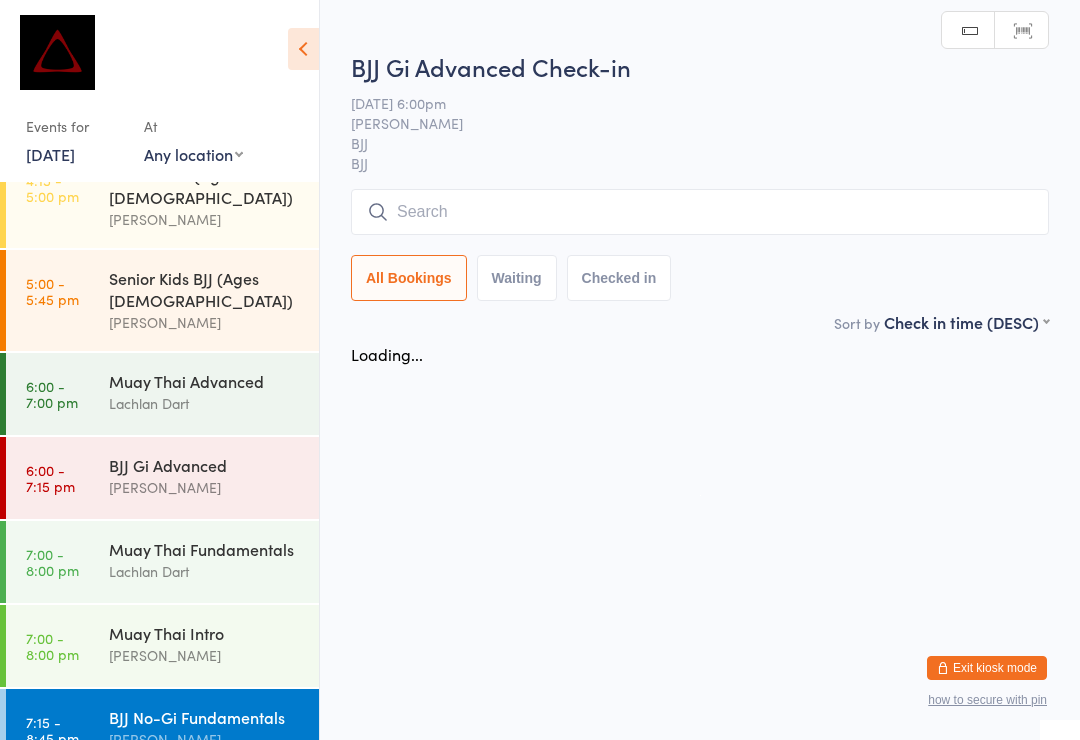 scroll, scrollTop: 0, scrollLeft: 0, axis: both 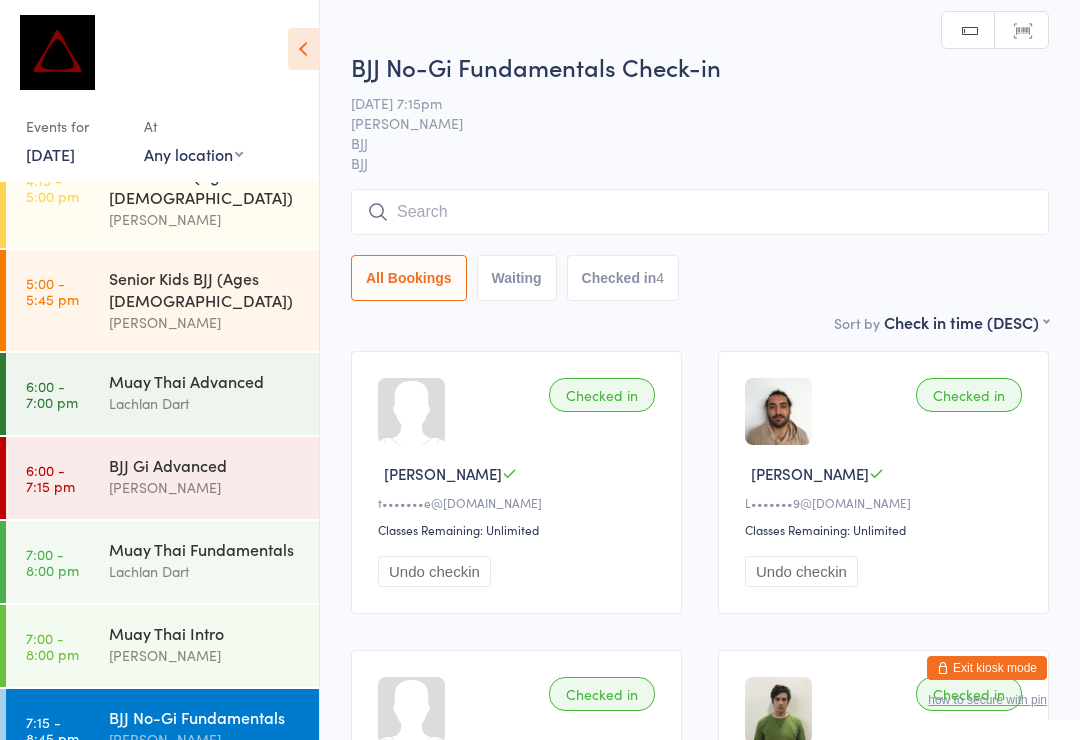 click at bounding box center [700, 212] 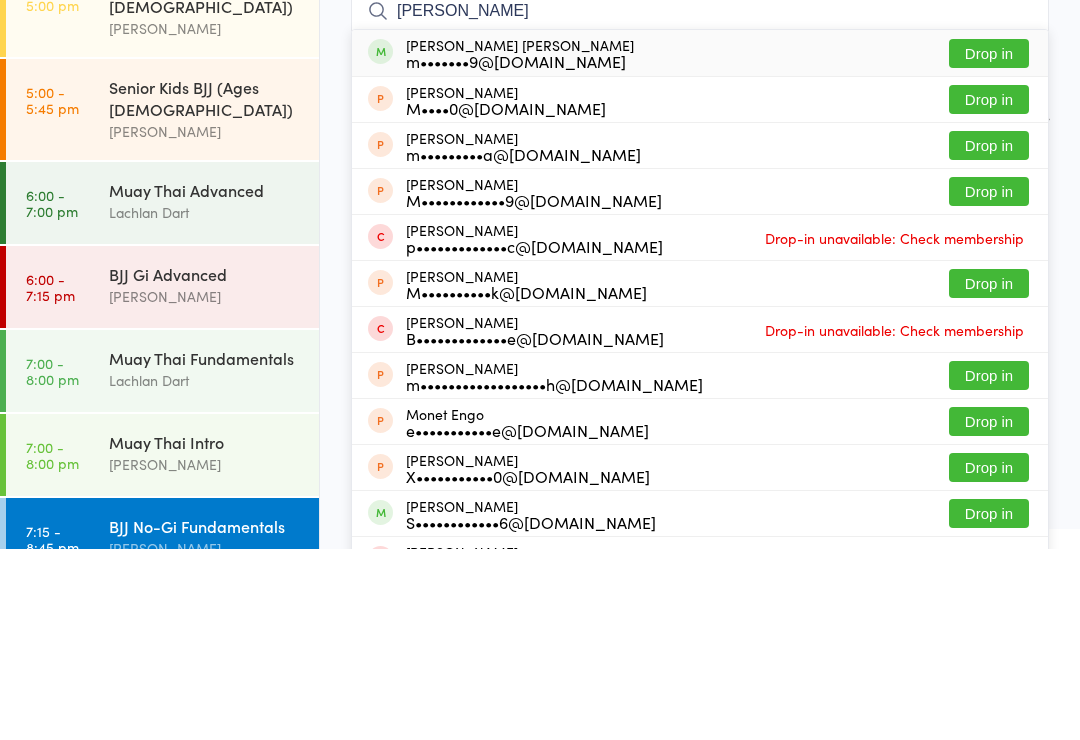 type on "[PERSON_NAME]" 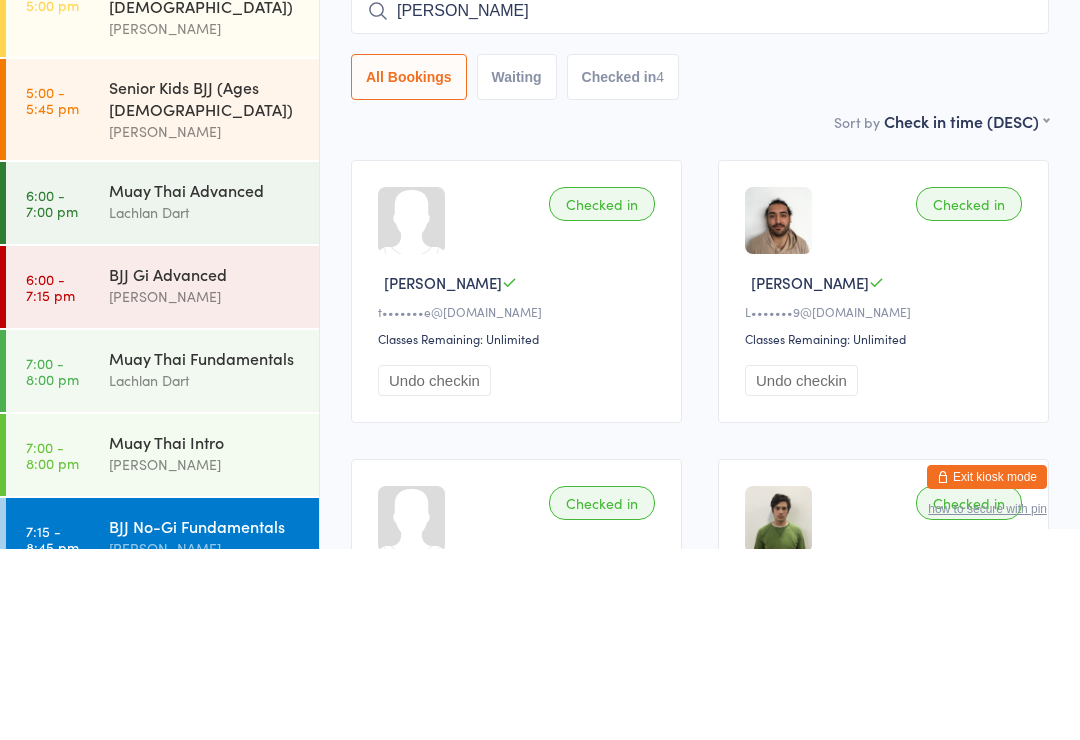 type 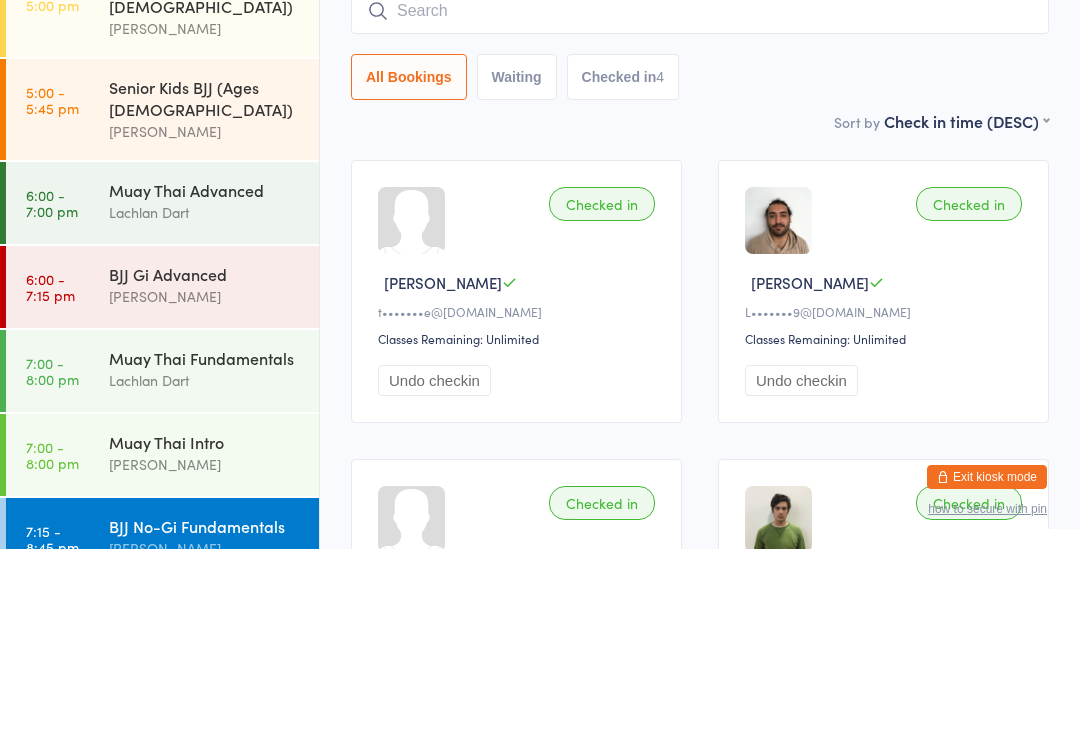 scroll, scrollTop: 191, scrollLeft: 0, axis: vertical 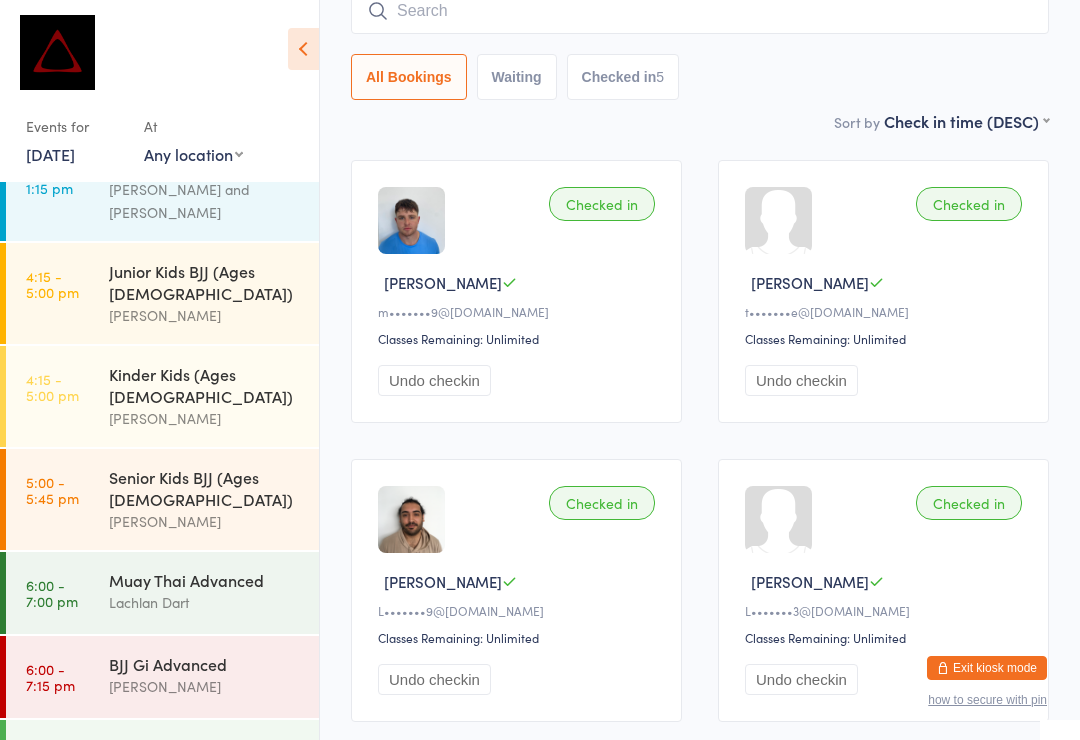 click on "7:00 - 8:00 pm Muay Thai Fundamentals Lachlan Dart" at bounding box center [162, 761] 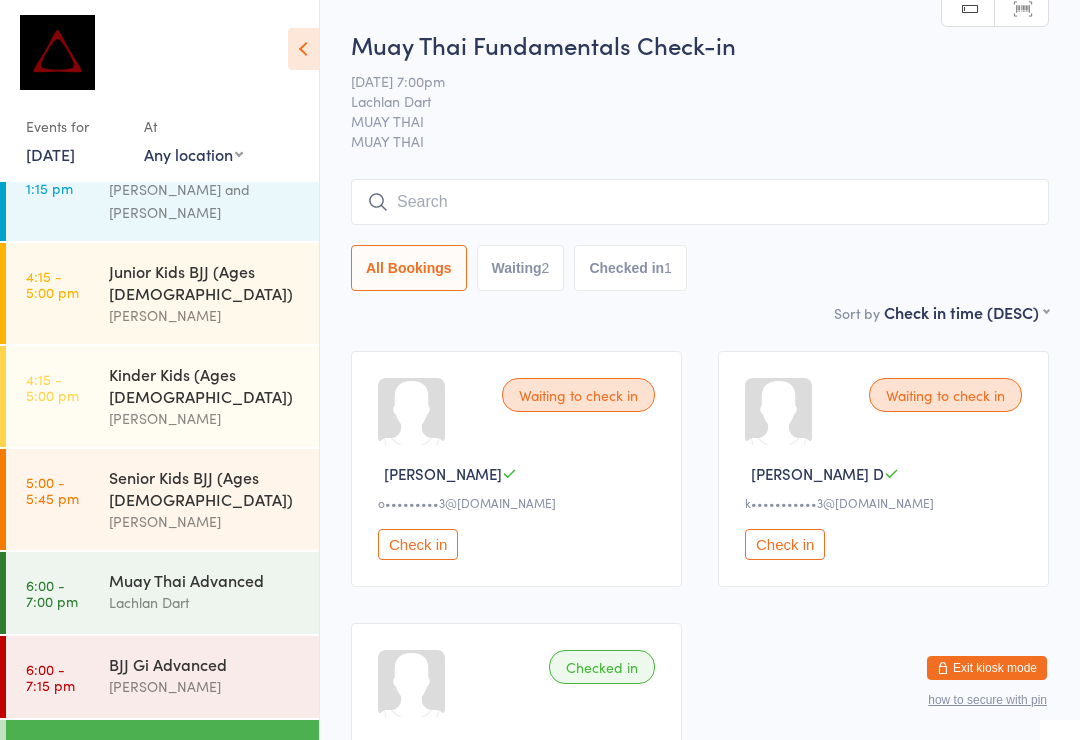 click on "BJJ Gi Advanced" at bounding box center (205, 664) 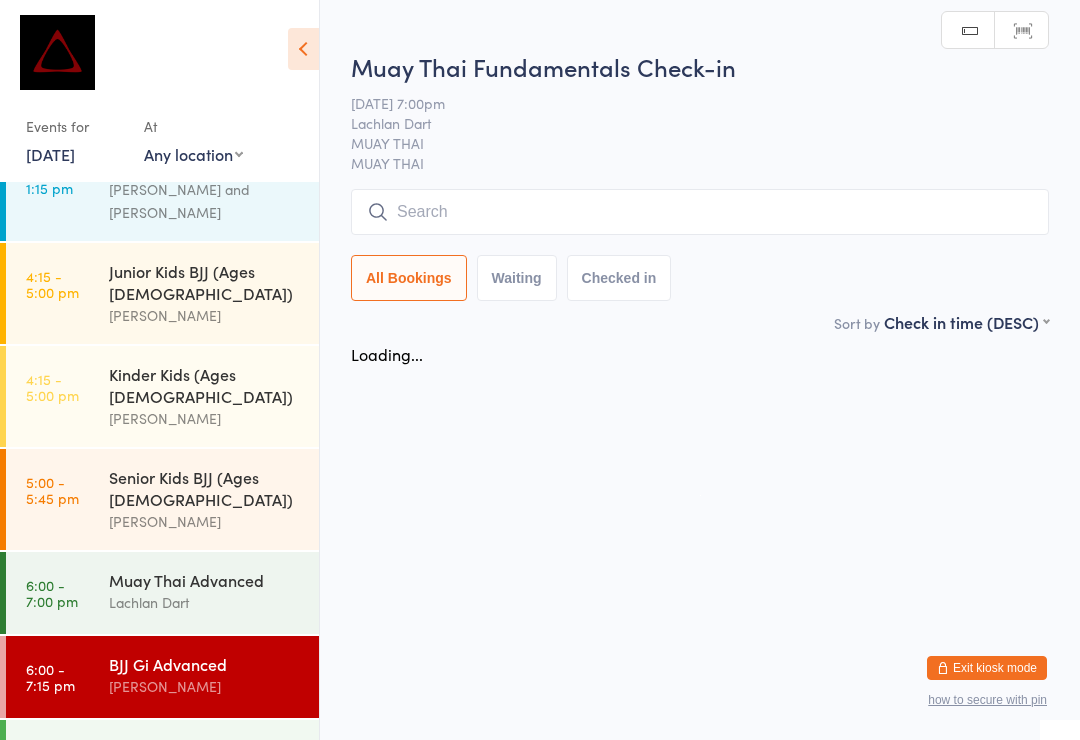 click at bounding box center (700, 212) 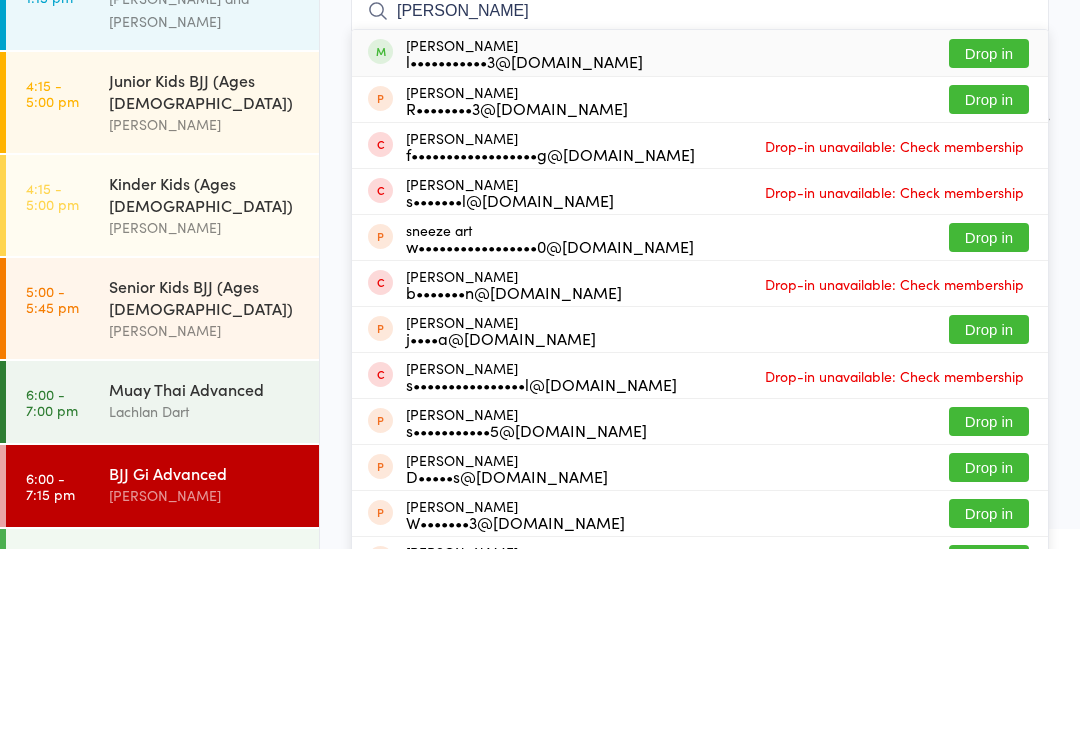 type on "[PERSON_NAME]" 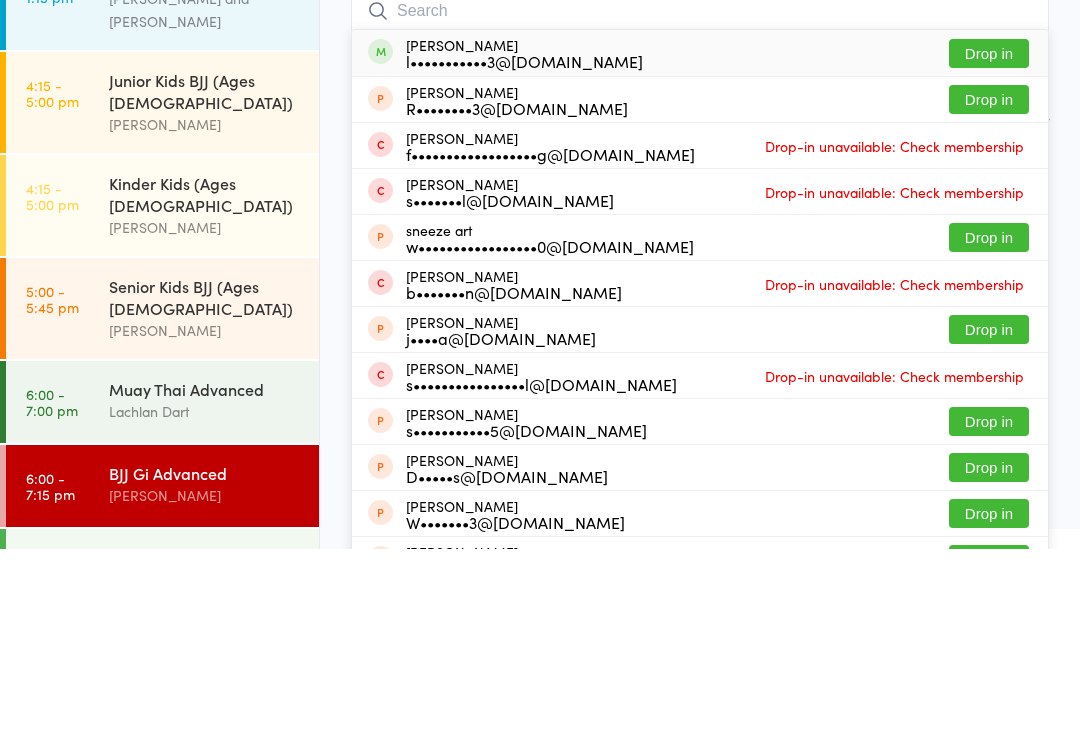 scroll, scrollTop: 191, scrollLeft: 0, axis: vertical 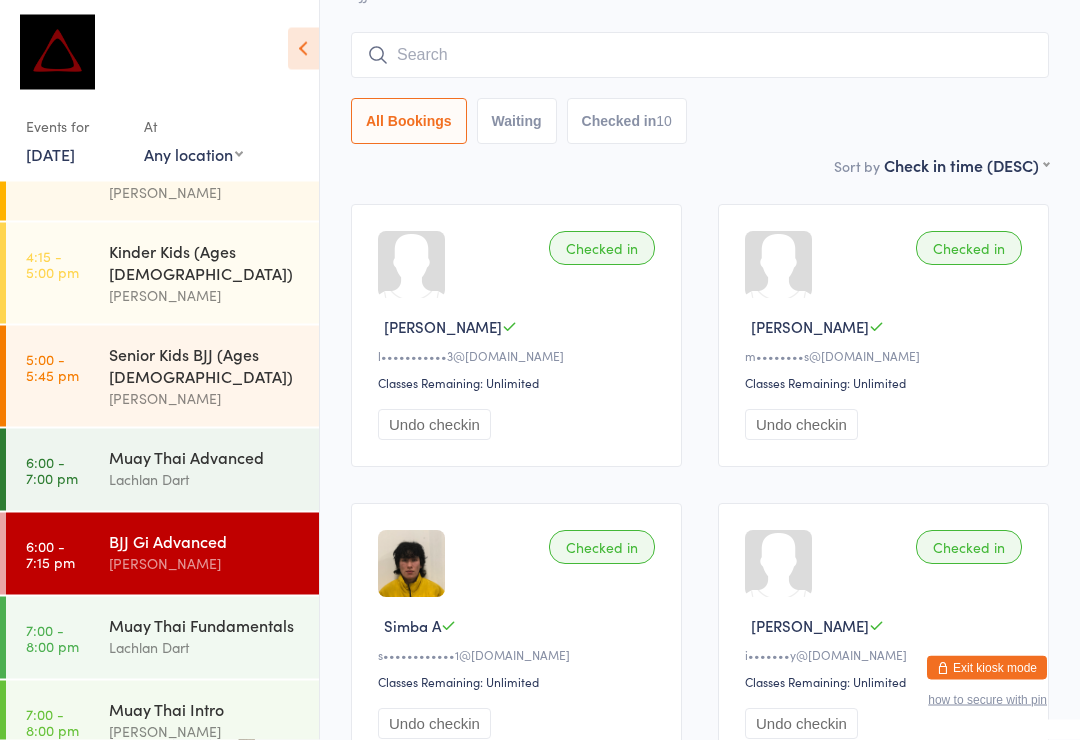 click at bounding box center (700, 56) 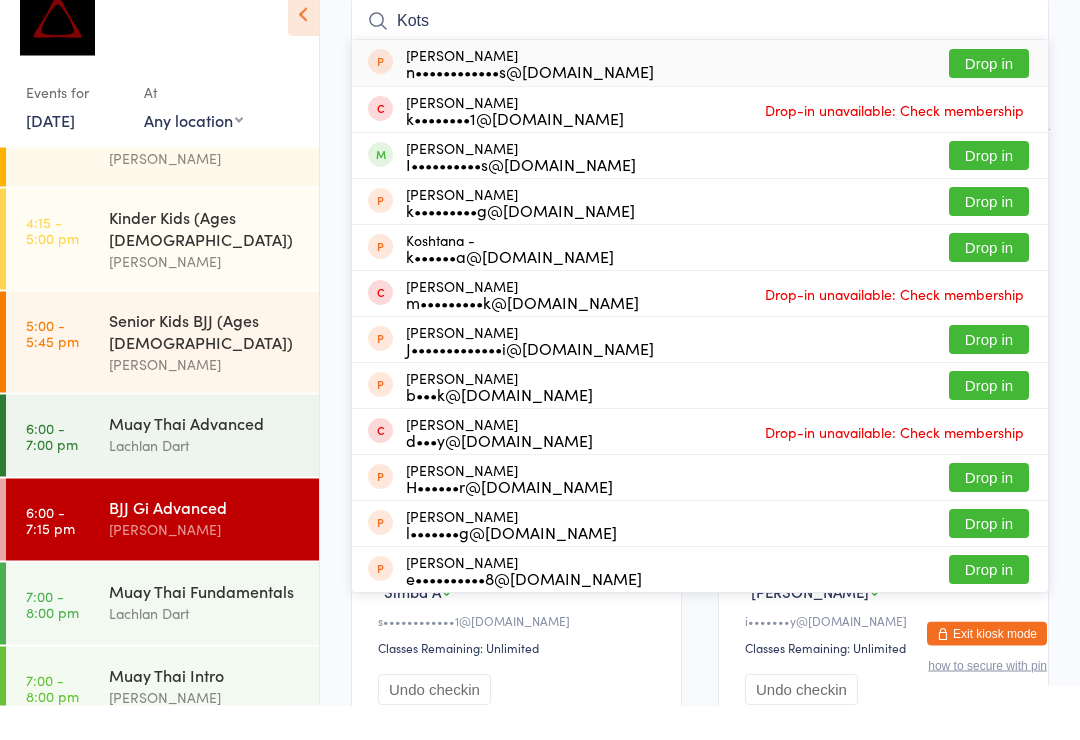 type on "Kots" 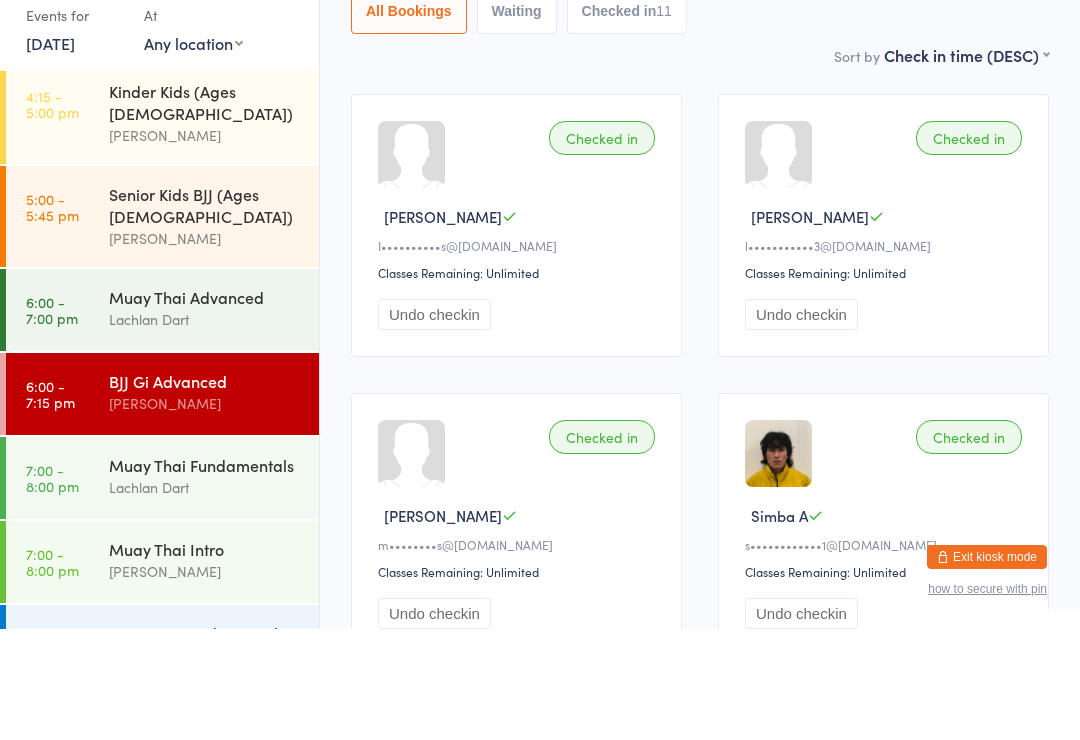 scroll, scrollTop: 755, scrollLeft: 0, axis: vertical 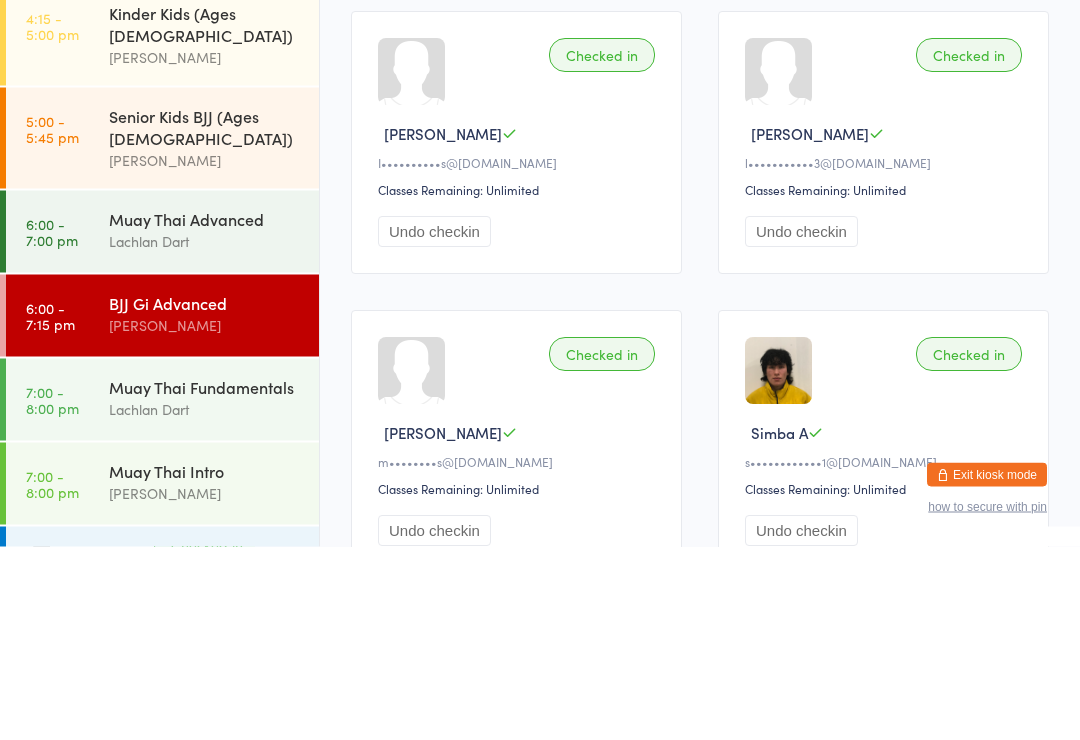 click on "Muay Thai Fundamentals" at bounding box center (205, 580) 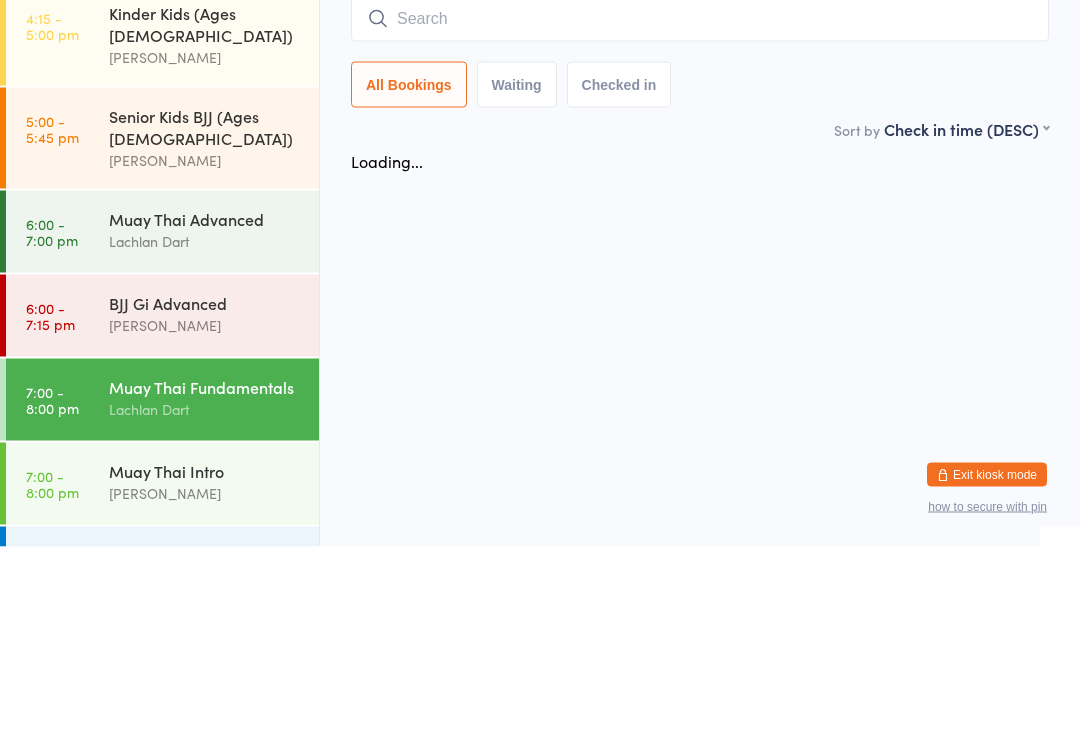 scroll, scrollTop: 0, scrollLeft: 0, axis: both 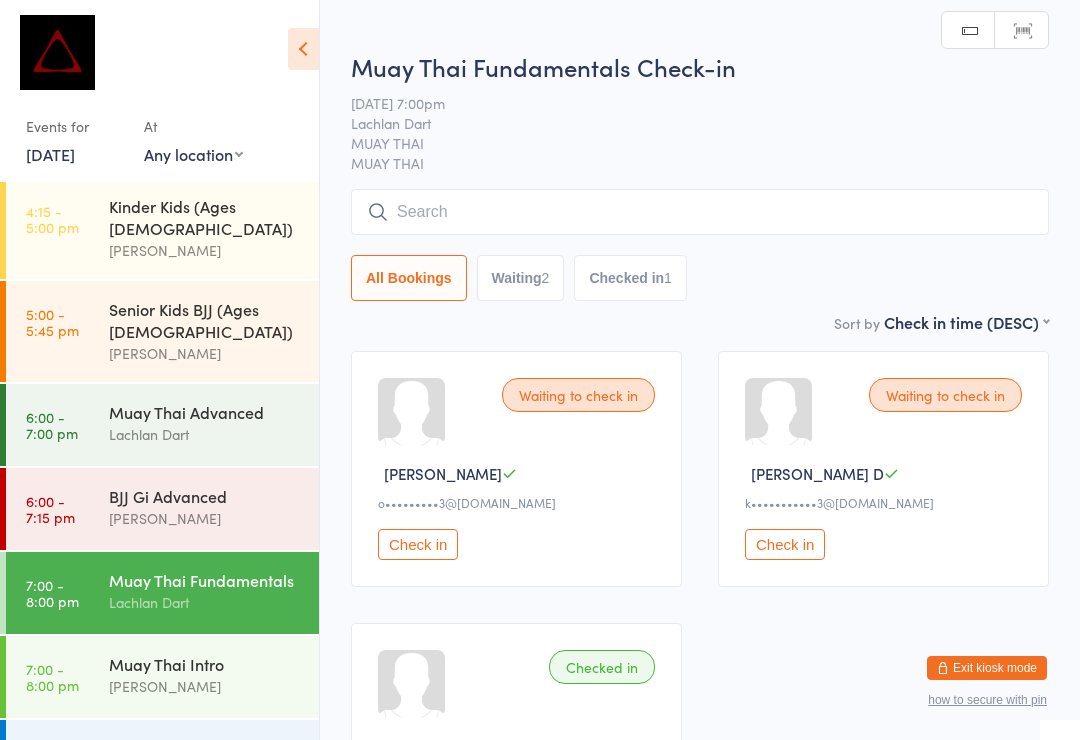 click at bounding box center (700, 212) 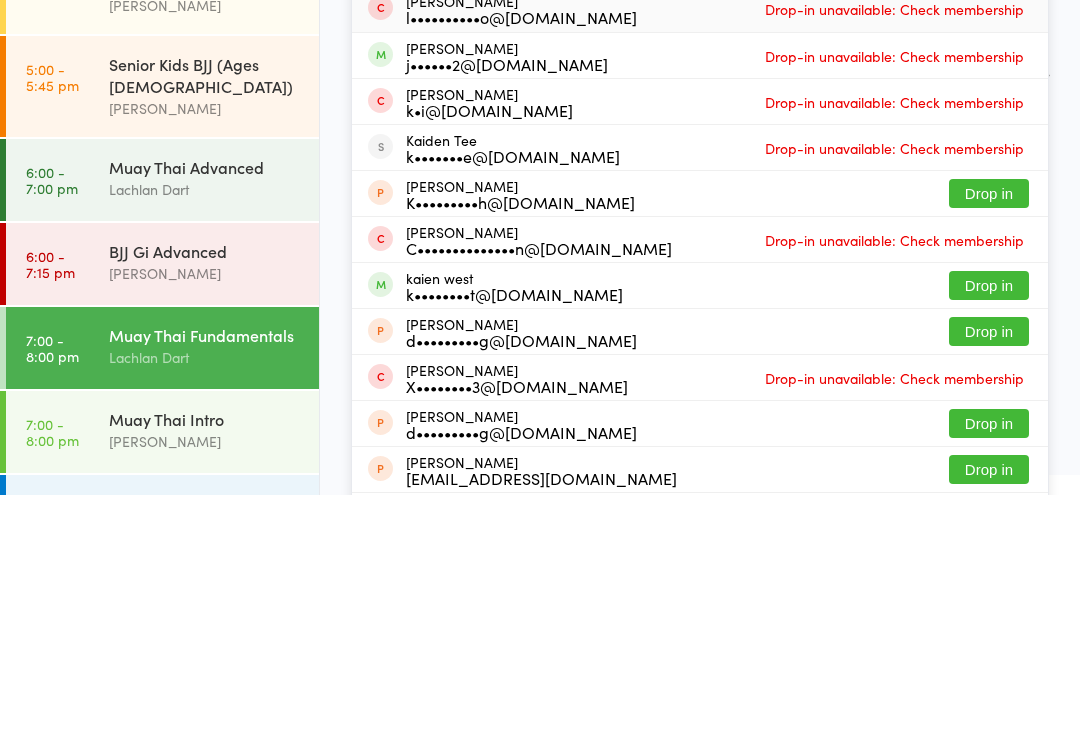 type on "[PERSON_NAME]" 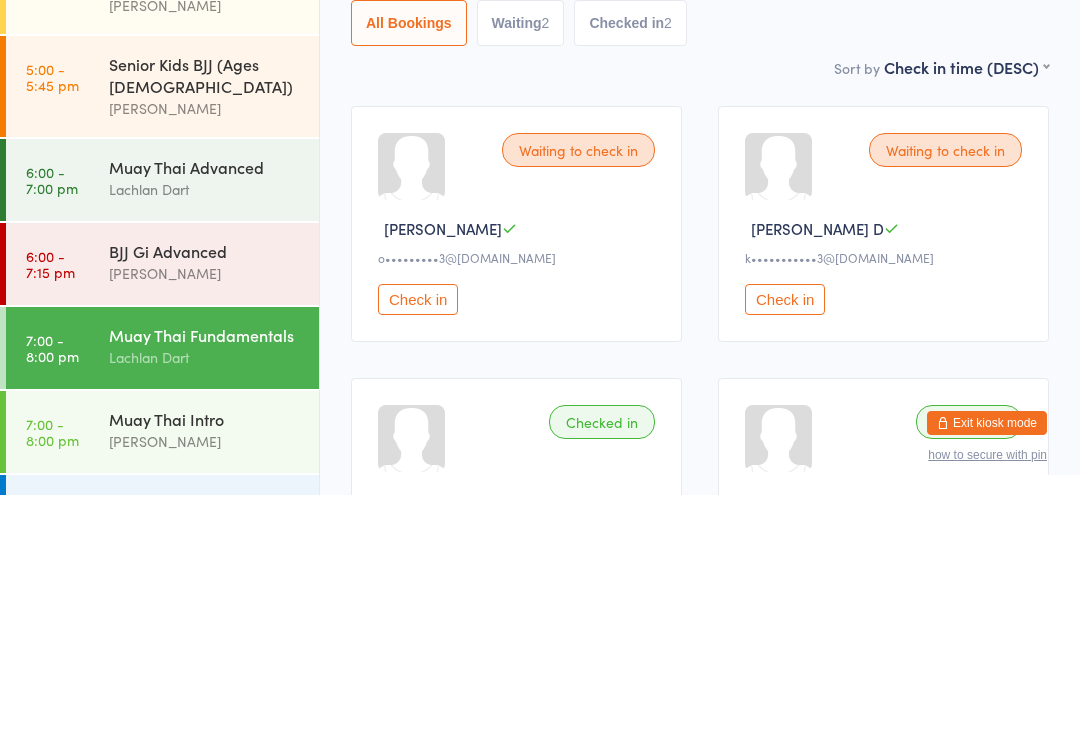 click on "BJJ Gi Advanced" at bounding box center [205, 496] 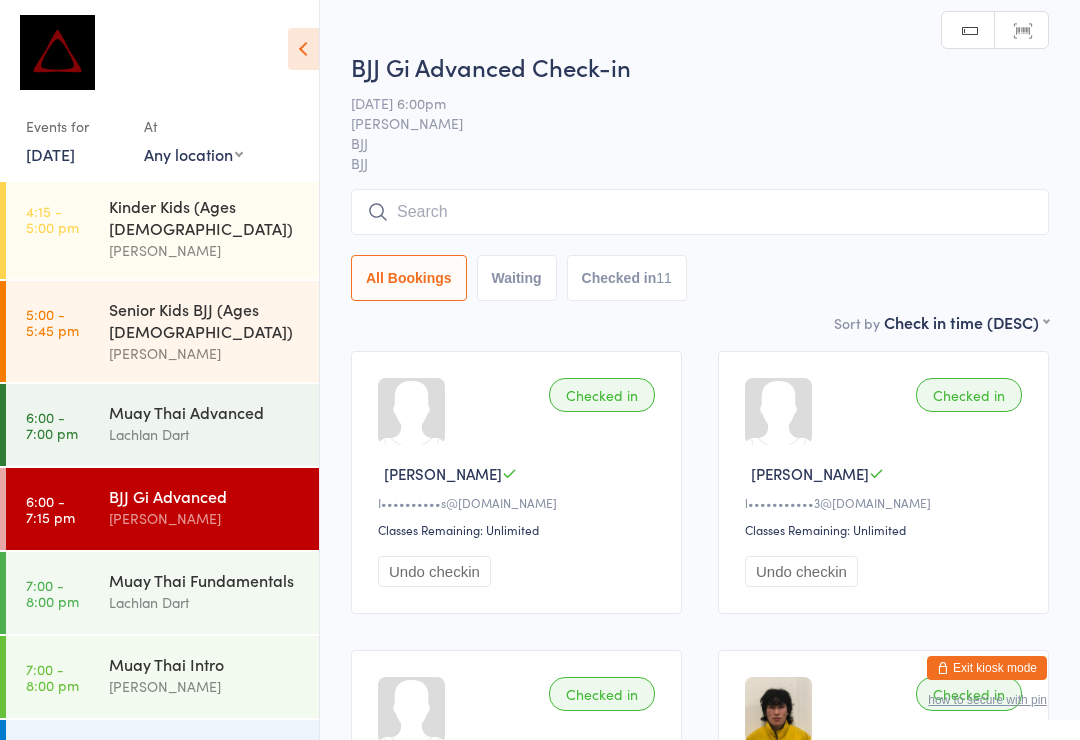 click at bounding box center [700, 212] 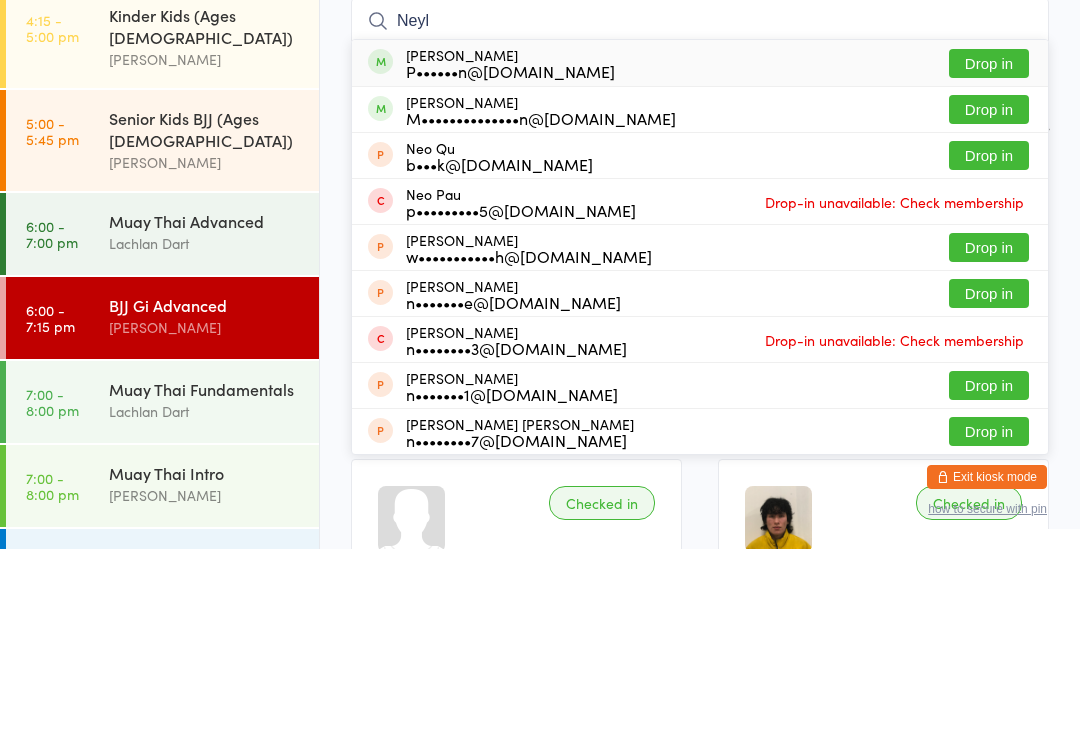 type on "Neyl" 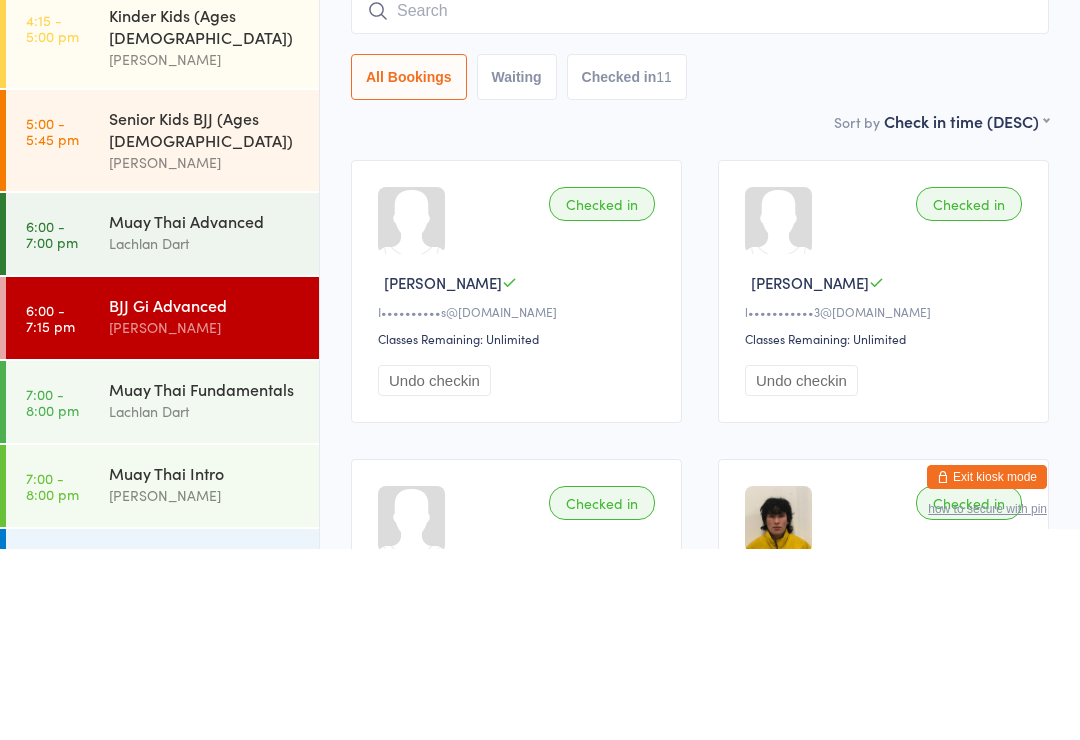 scroll, scrollTop: 191, scrollLeft: 0, axis: vertical 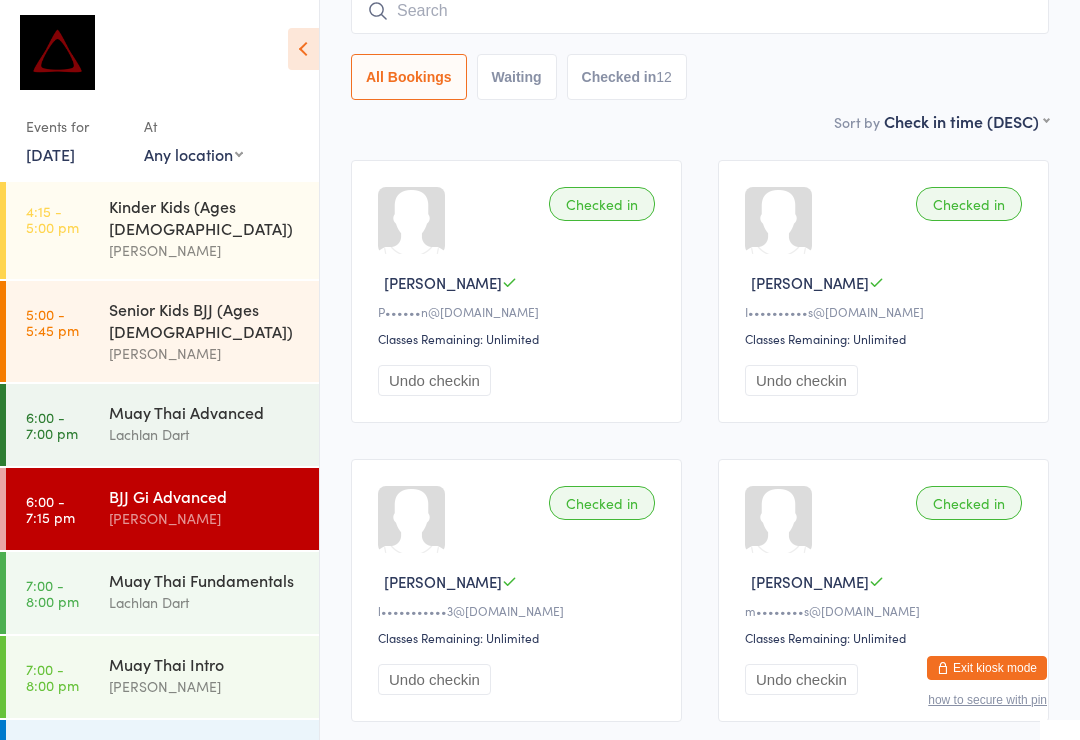 click on "Lachlan Dart" at bounding box center (205, 602) 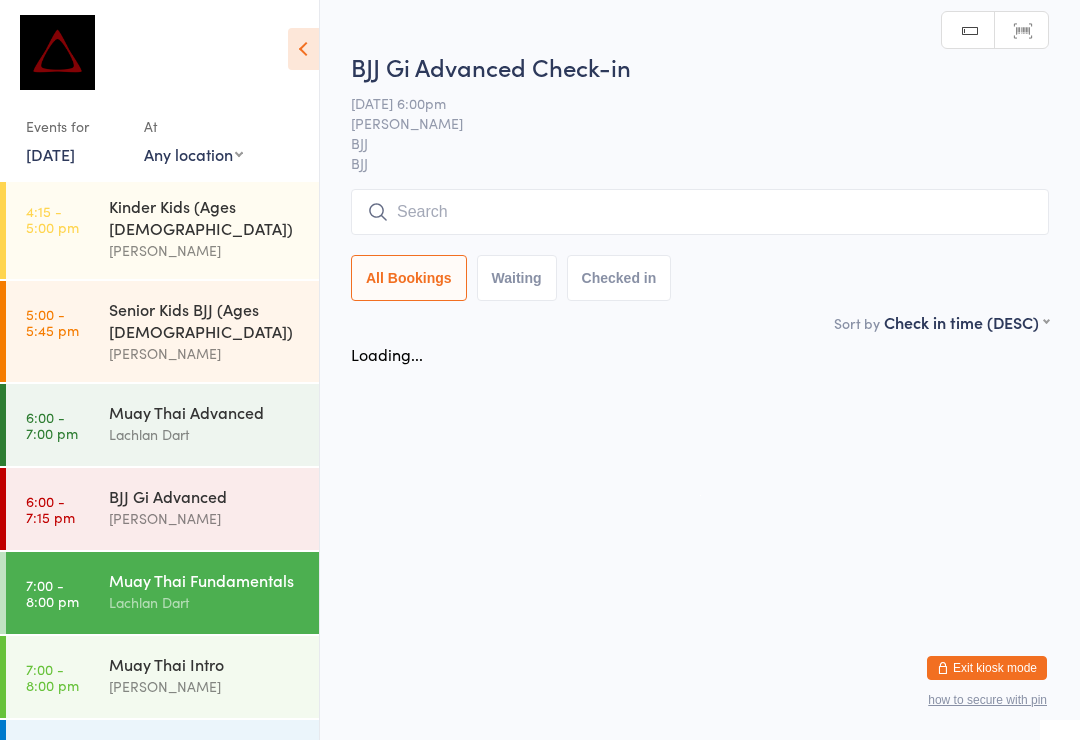 scroll, scrollTop: 0, scrollLeft: 0, axis: both 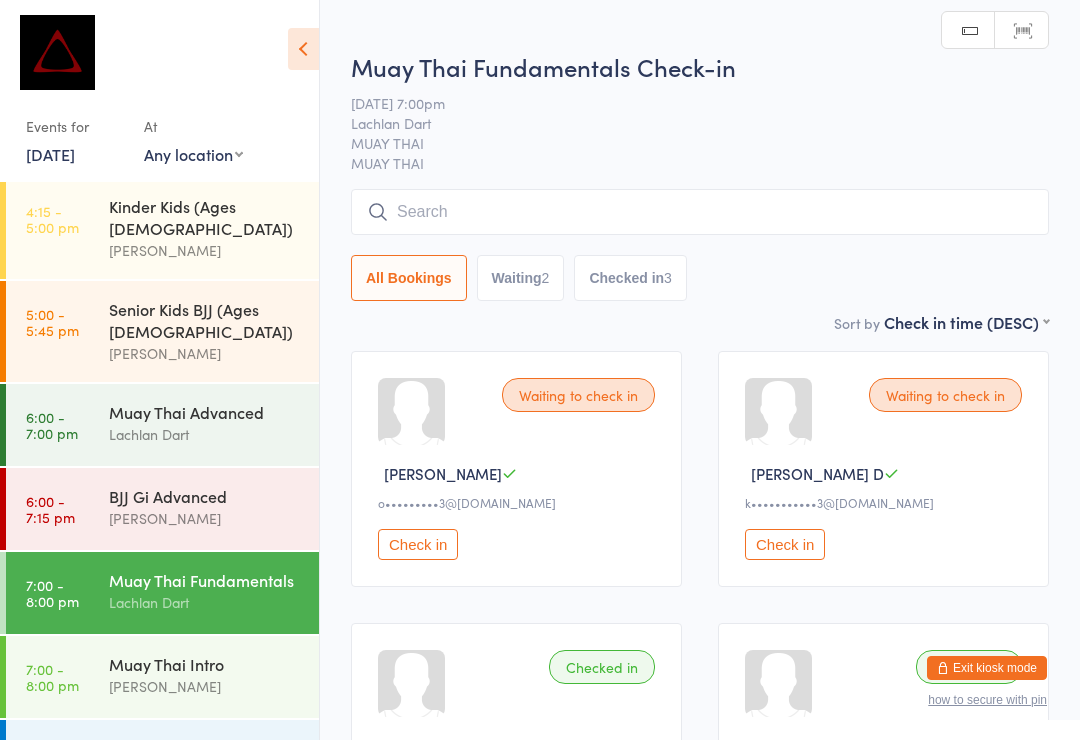 click at bounding box center [700, 212] 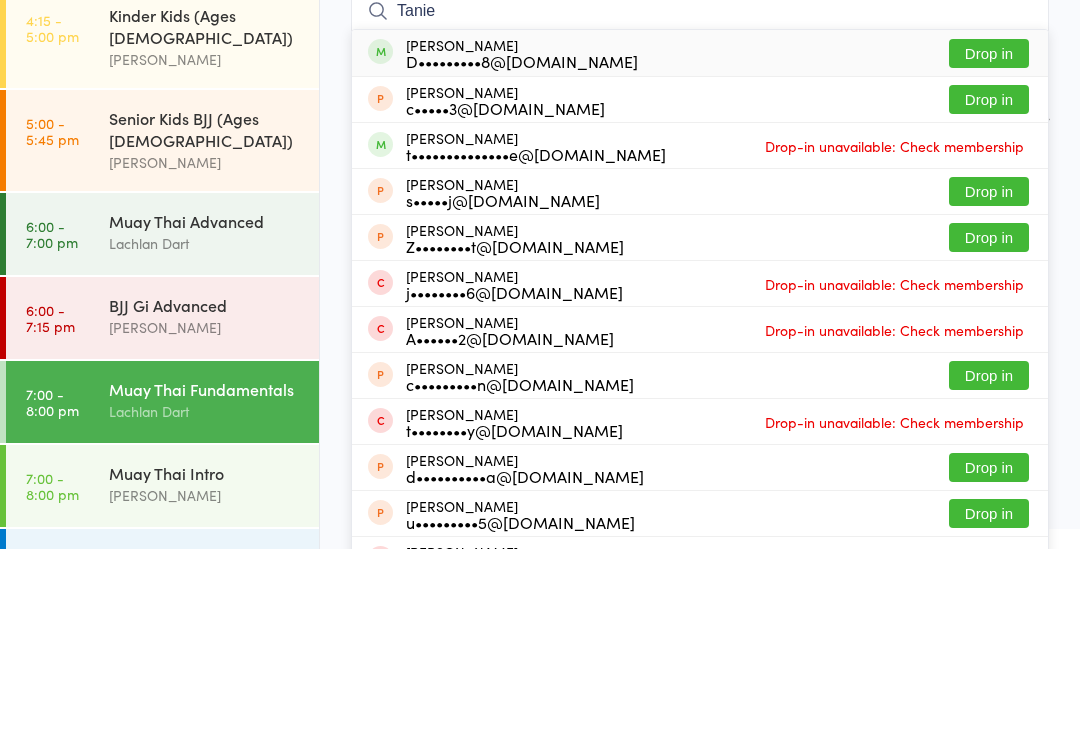 type on "Tanie" 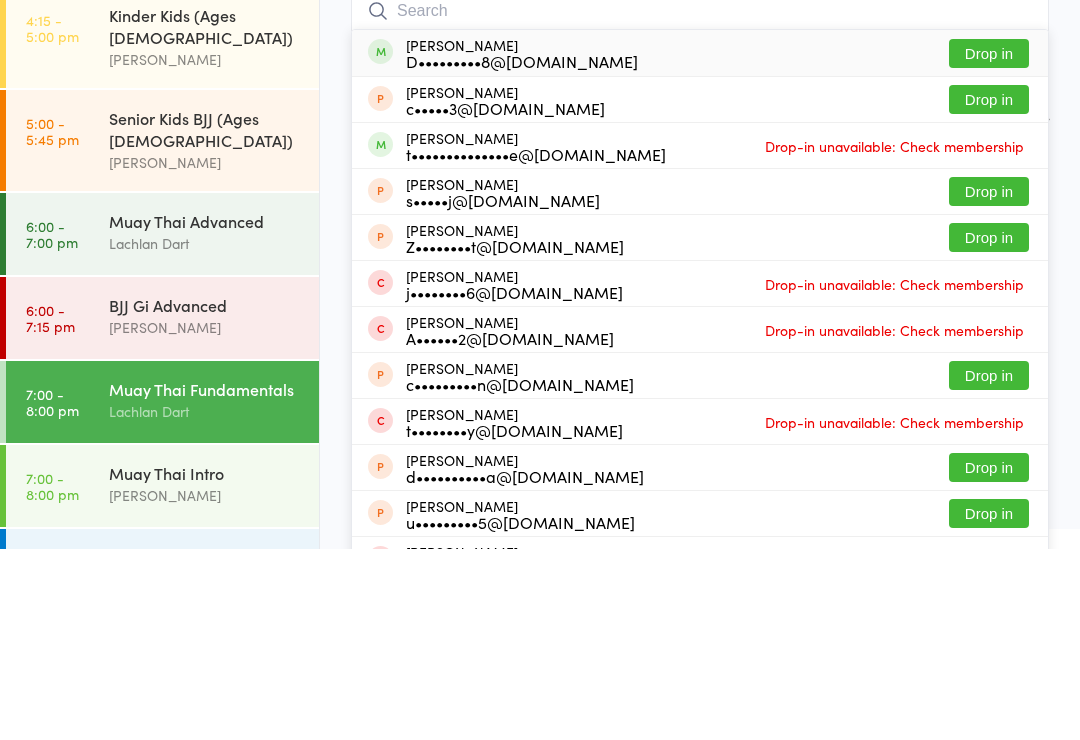 scroll, scrollTop: 191, scrollLeft: 0, axis: vertical 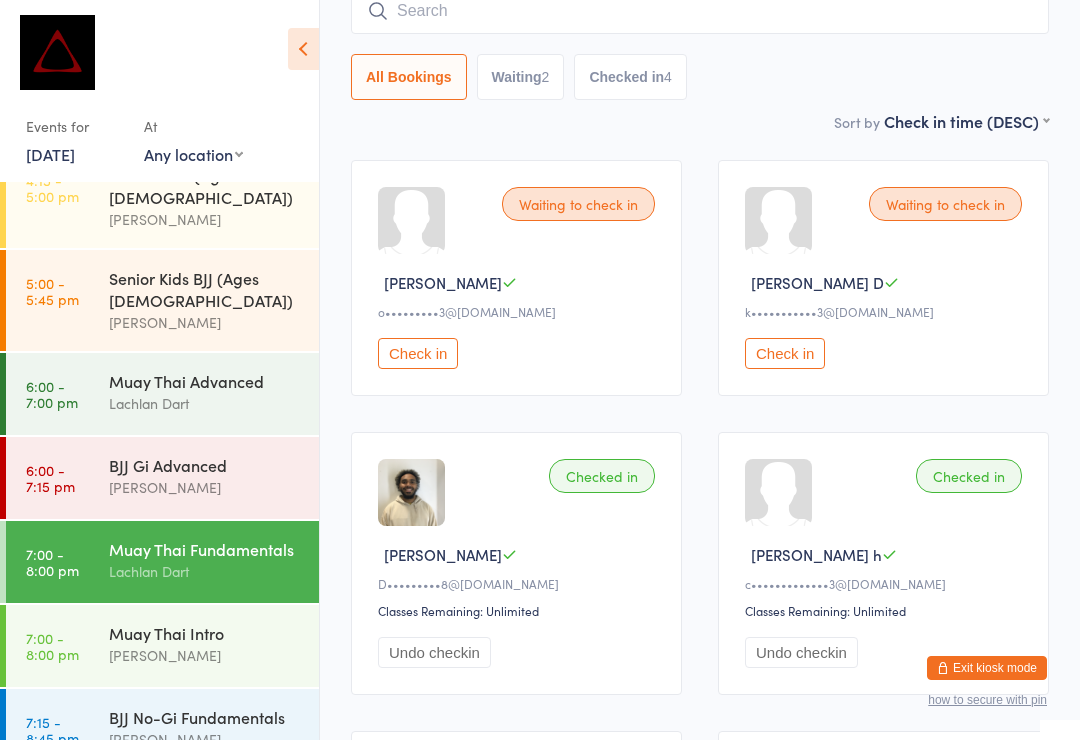 click on "BJJ No-Gi Fundamentals [PERSON_NAME]" at bounding box center [214, 728] 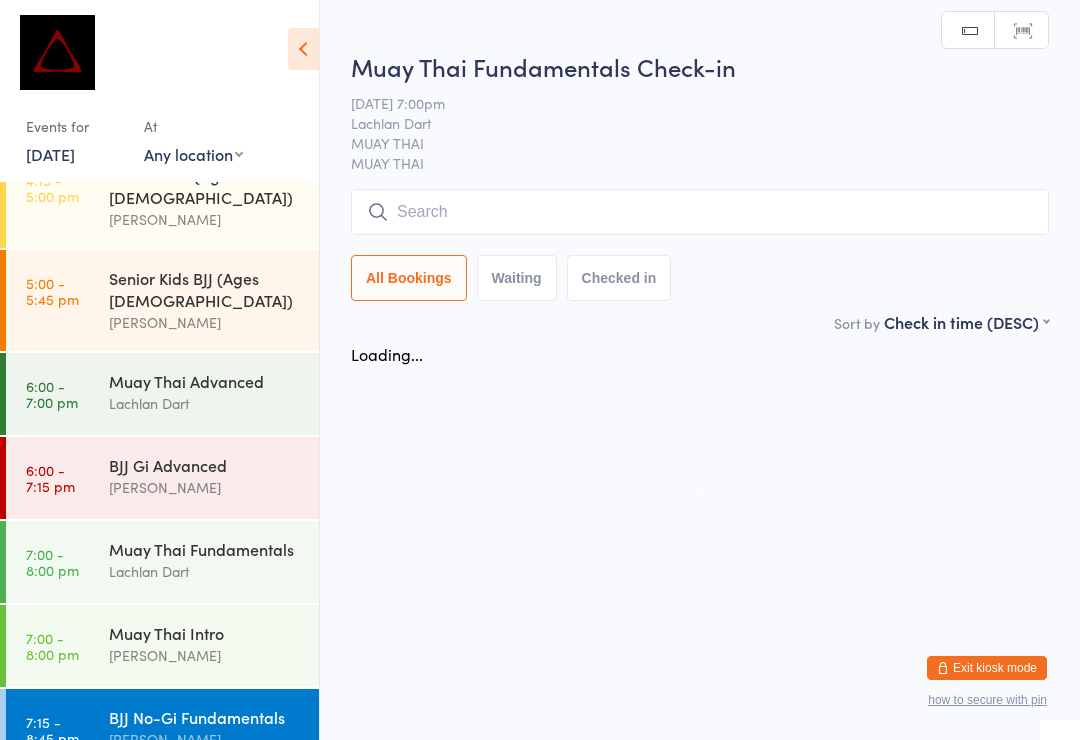 scroll, scrollTop: 0, scrollLeft: 0, axis: both 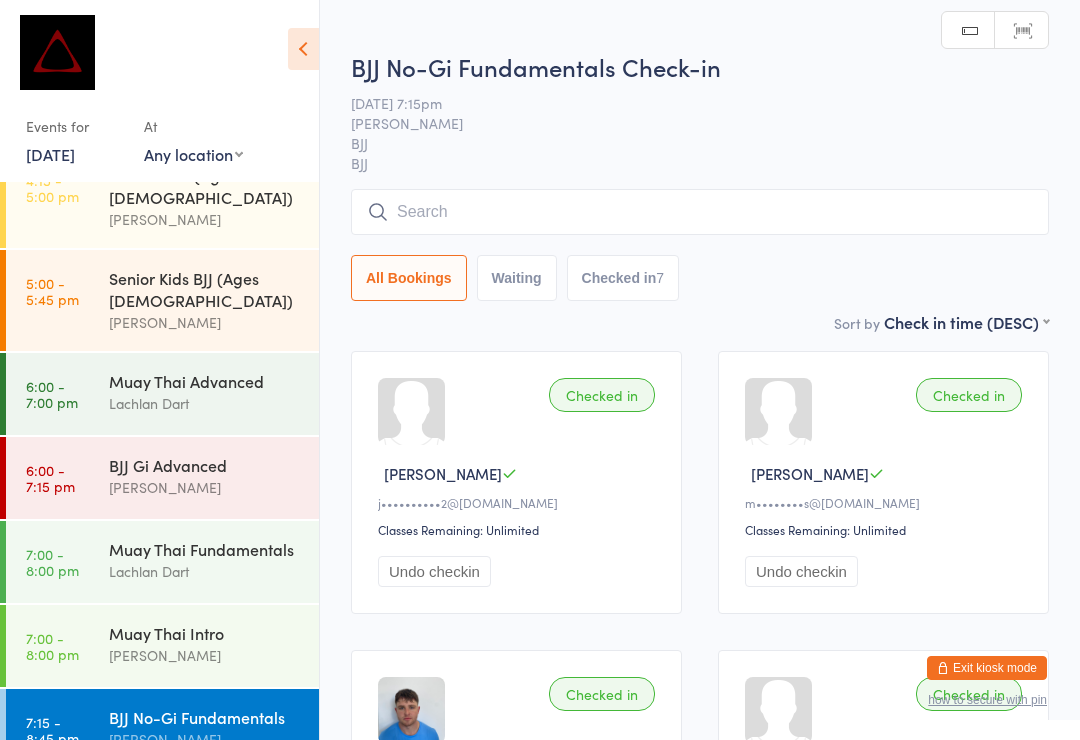 click at bounding box center [700, 212] 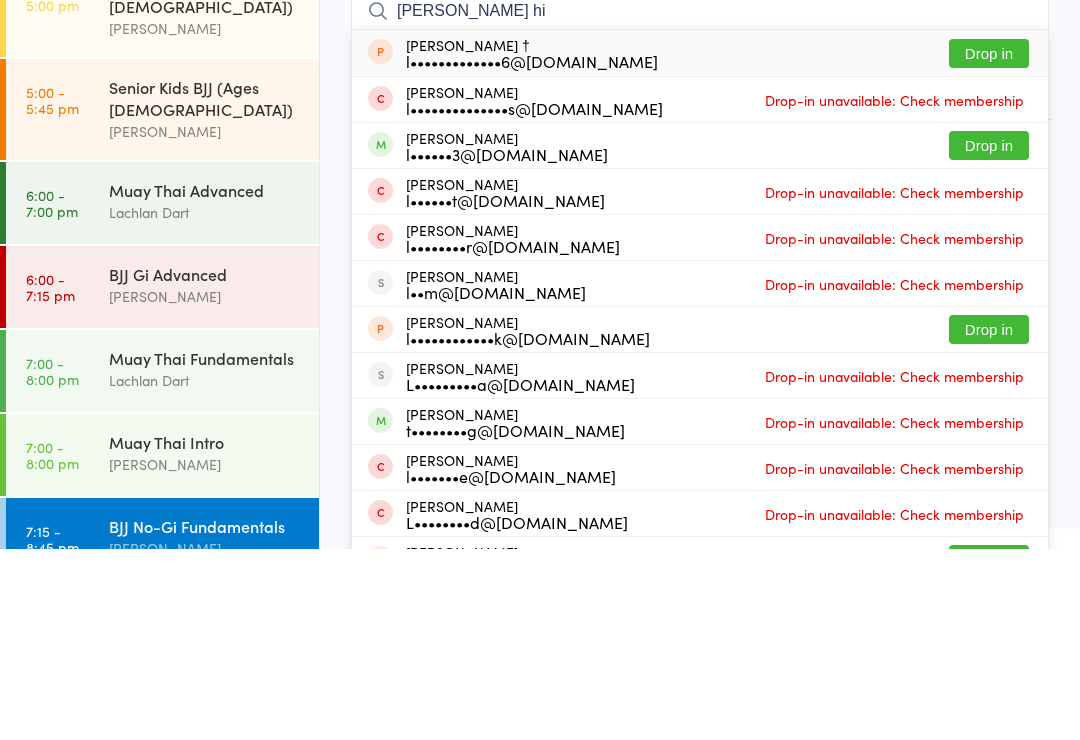 type on "[PERSON_NAME] hi" 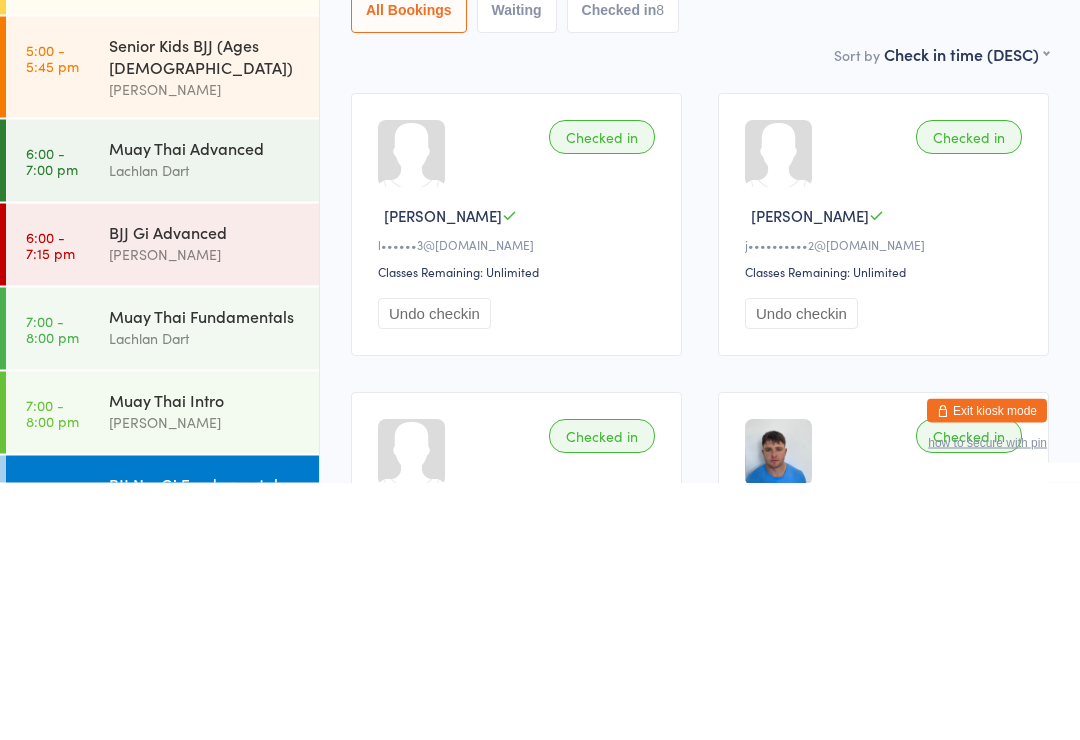 scroll, scrollTop: 755, scrollLeft: 0, axis: vertical 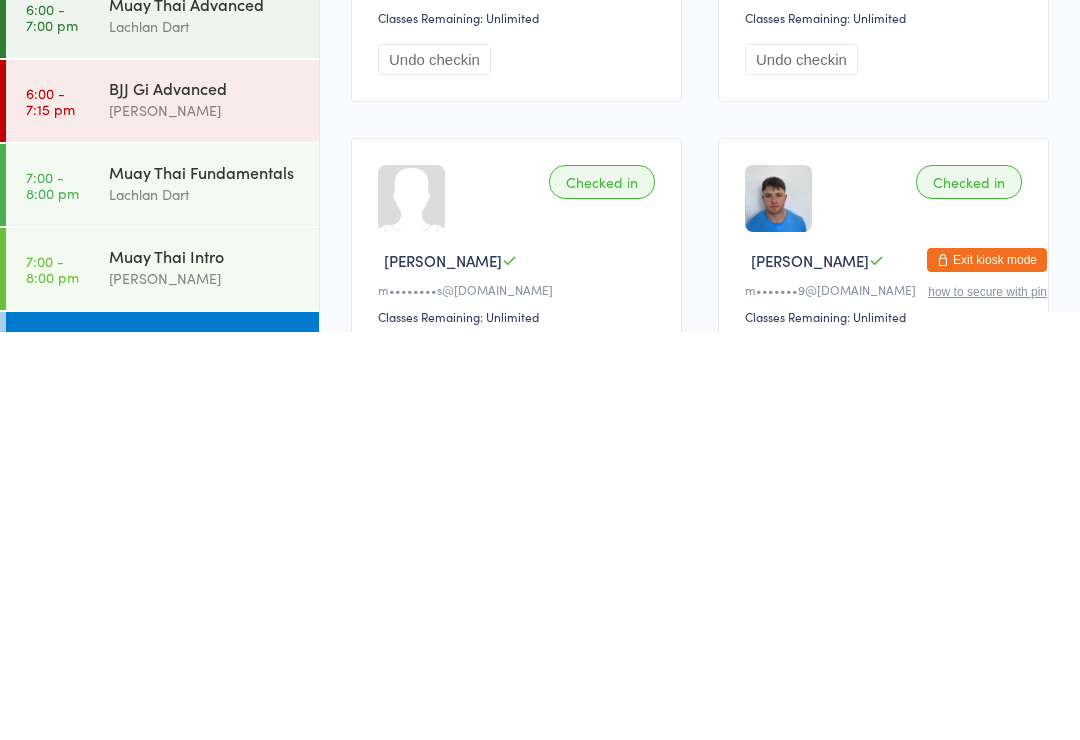 click on "7:15 - 8:45 pm BJJ No-Gi Fundamentals [PERSON_NAME]" at bounding box center (162, 761) 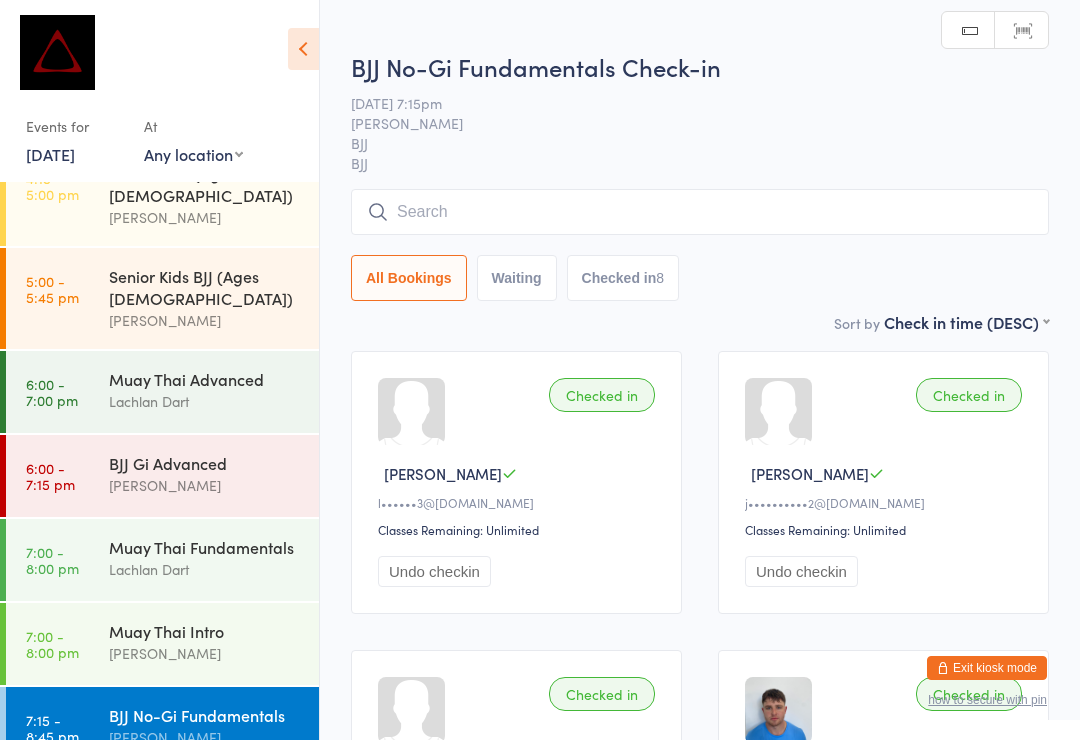 scroll, scrollTop: 786, scrollLeft: 0, axis: vertical 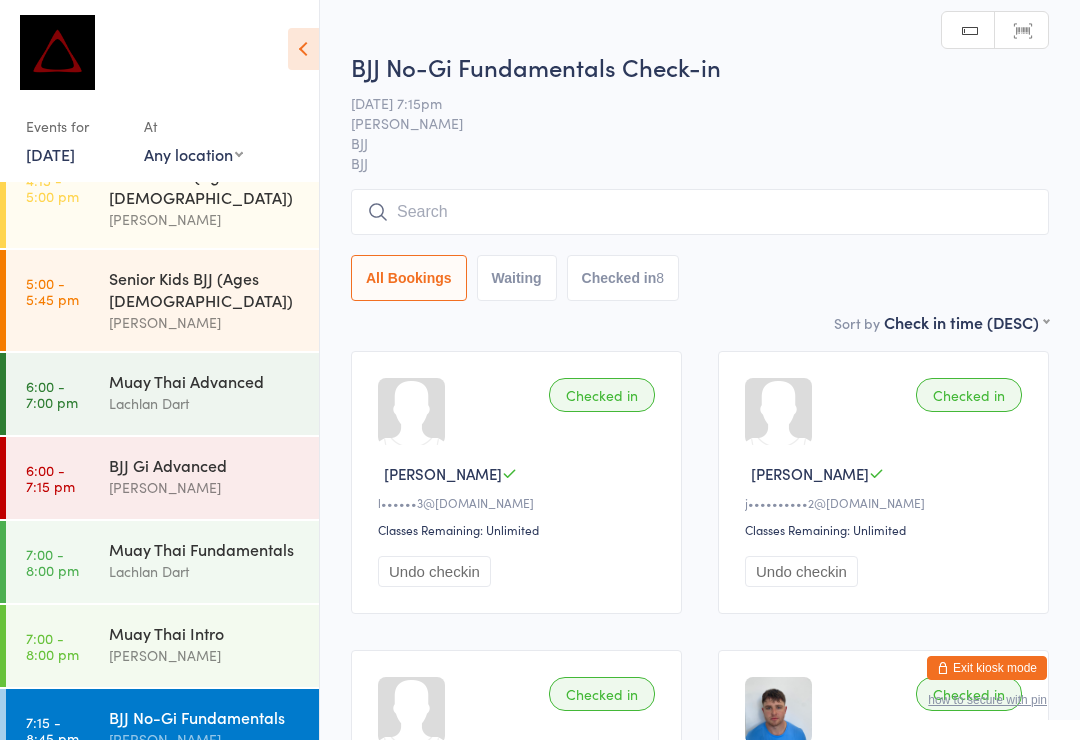 click on "BJJ No-Gi Intro" at bounding box center (205, 801) 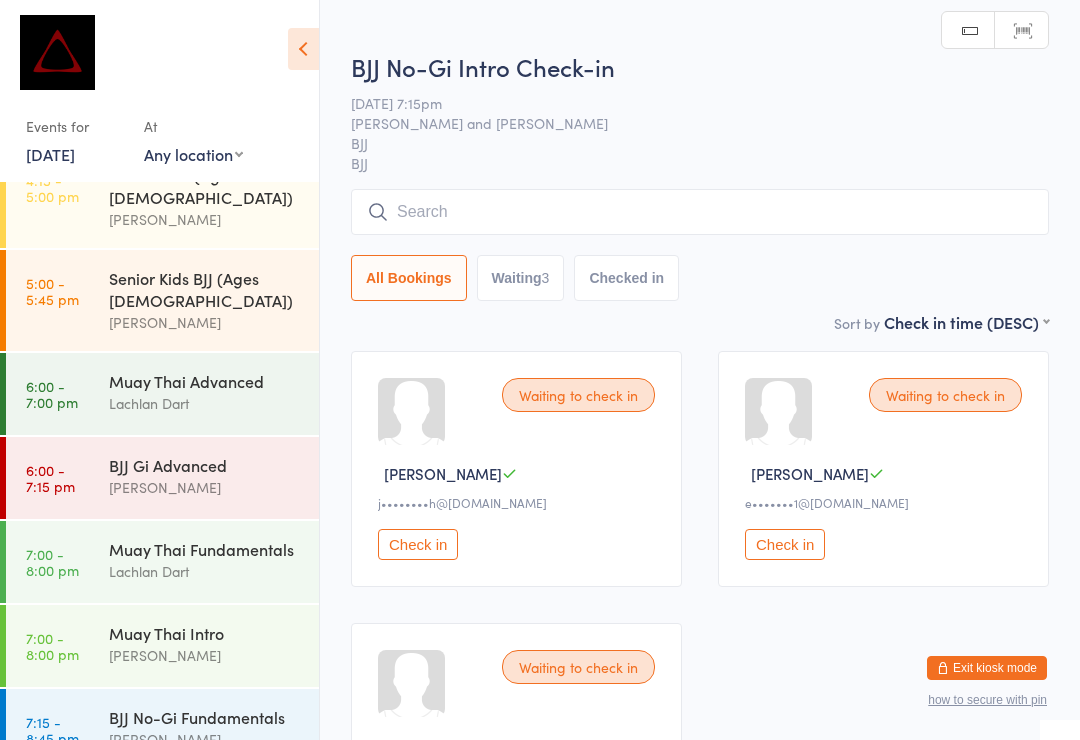 click at bounding box center [700, 212] 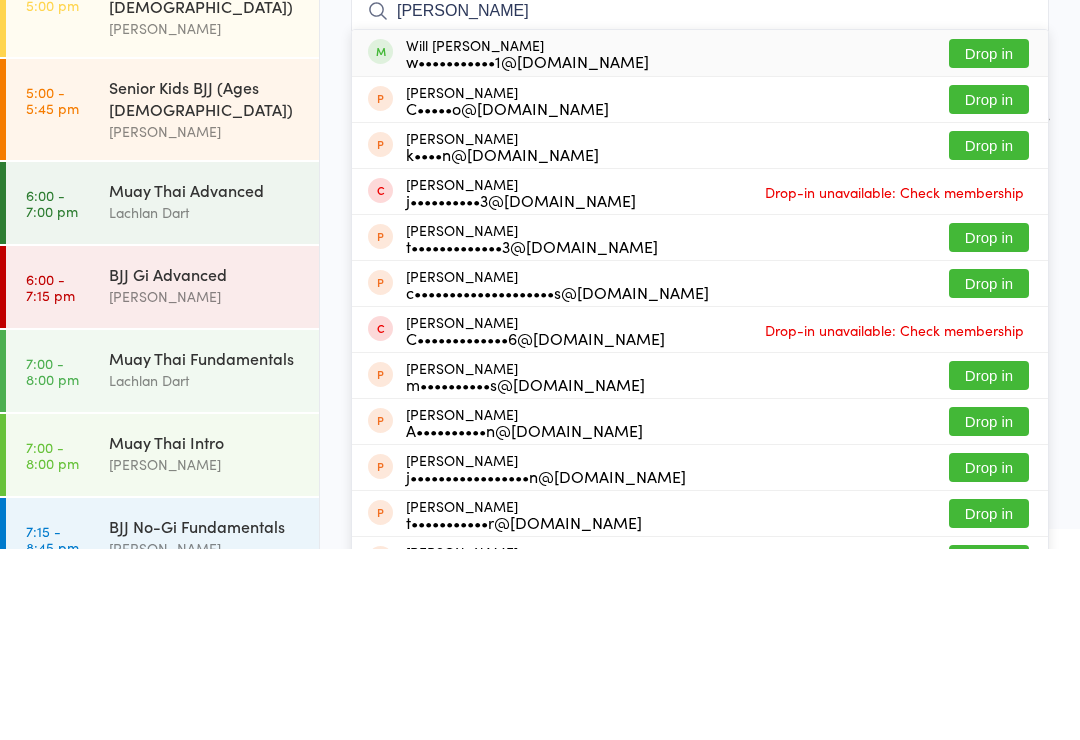 type on "[PERSON_NAME]" 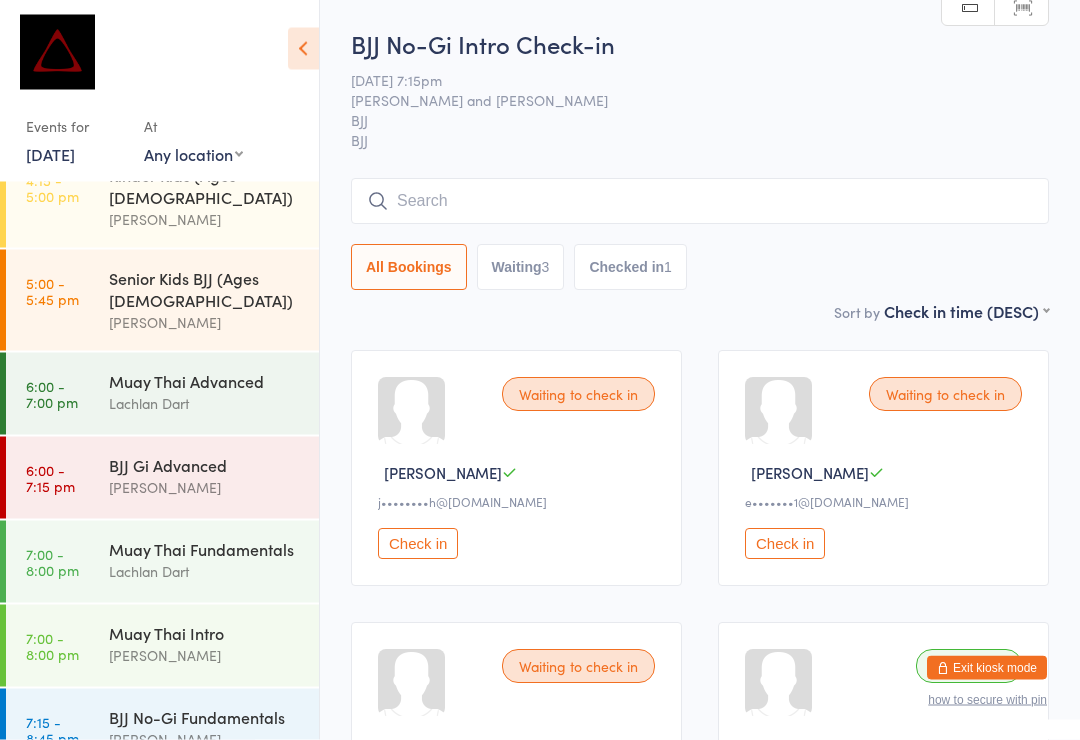 scroll, scrollTop: 0, scrollLeft: 0, axis: both 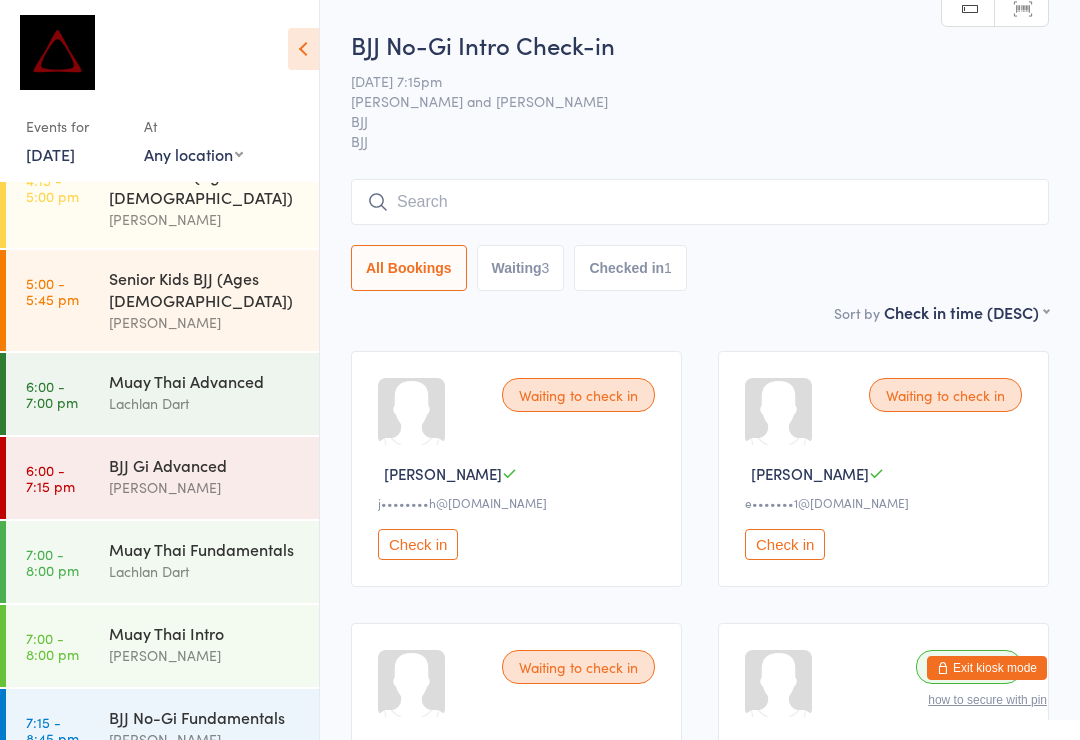 click at bounding box center (700, 202) 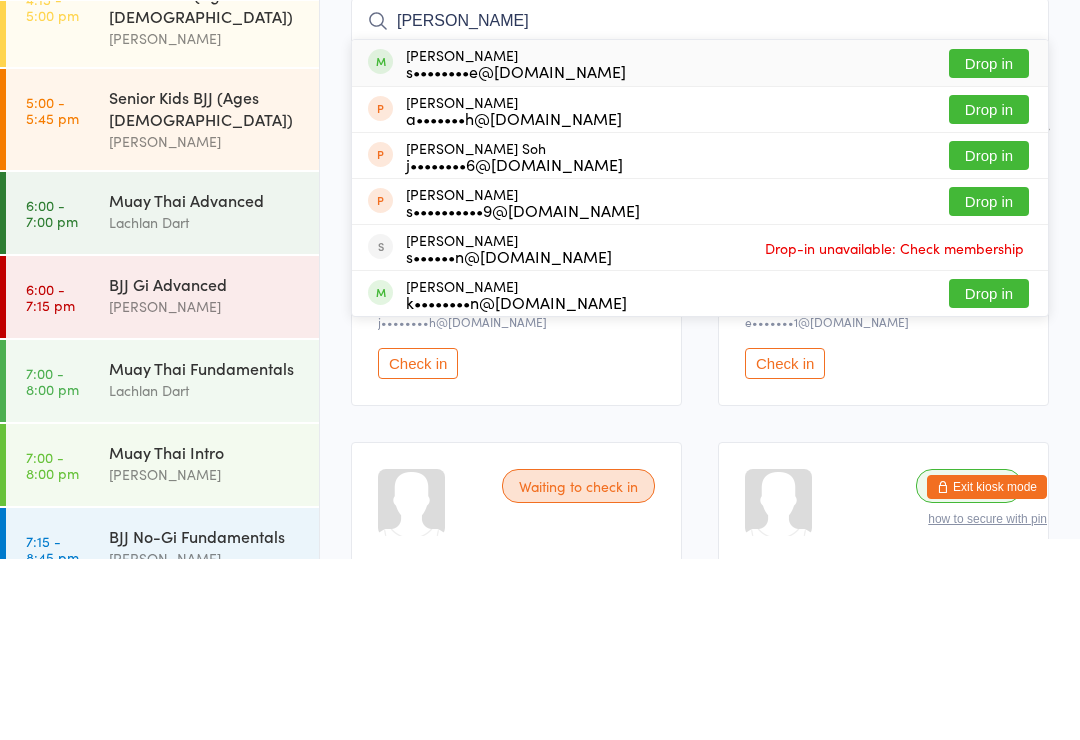 type on "[PERSON_NAME]" 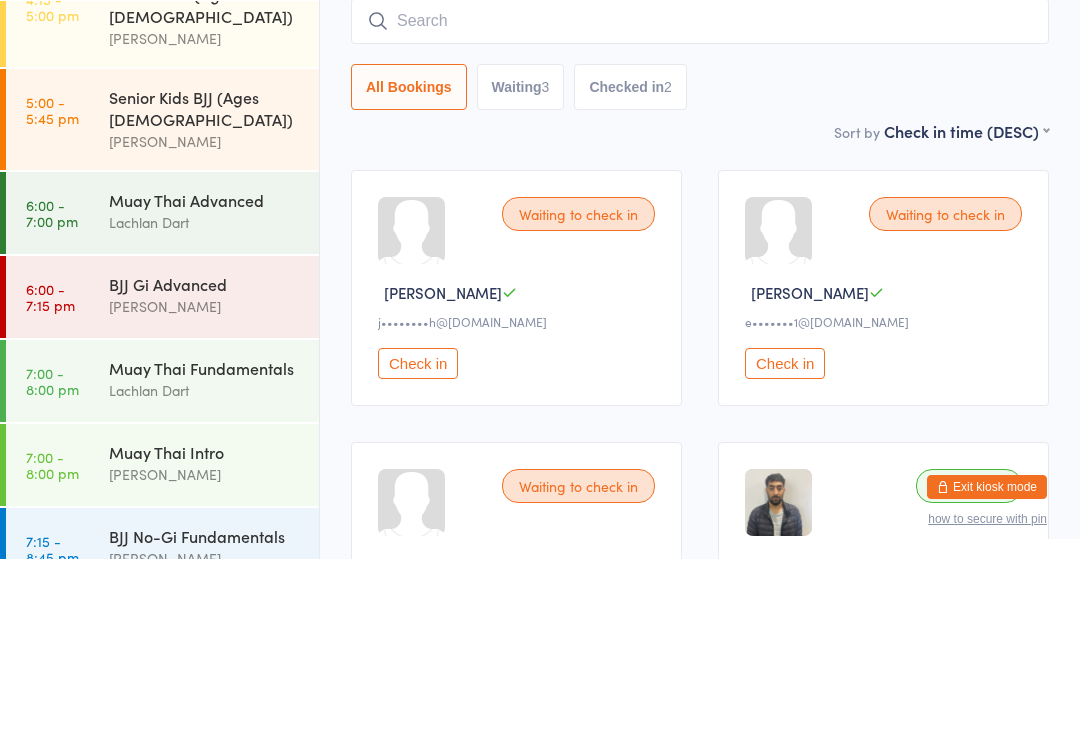 click on "All Bookings Waiting  3 Checked in  2" at bounding box center [700, 268] 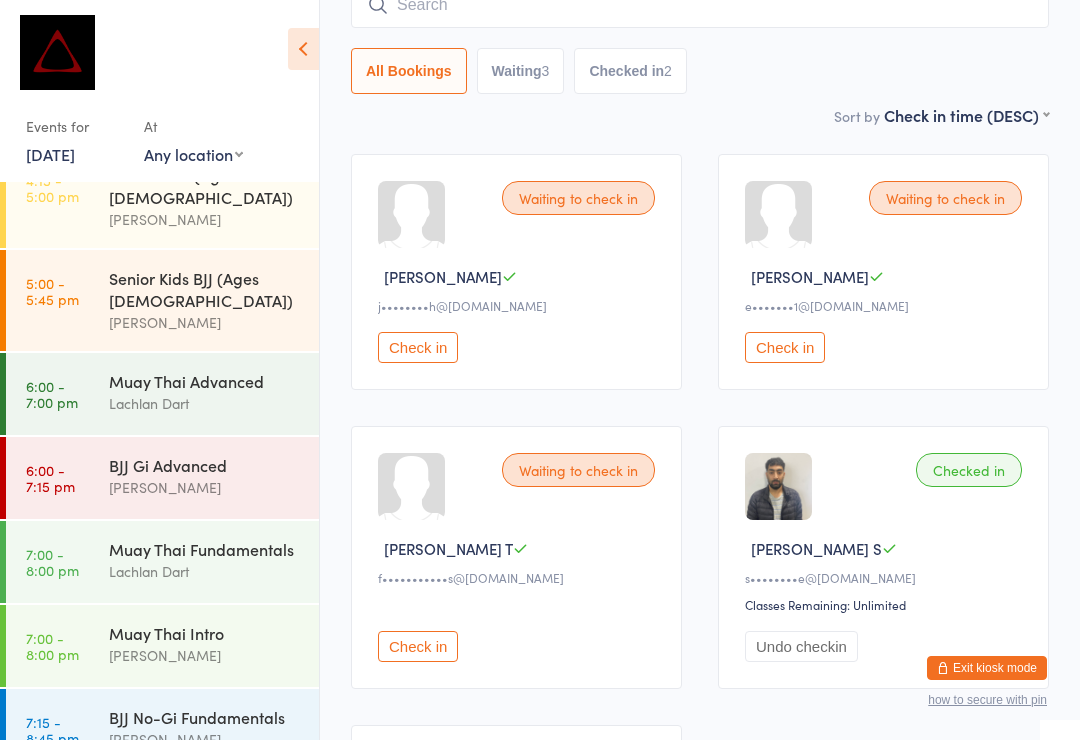 scroll, scrollTop: 233, scrollLeft: 0, axis: vertical 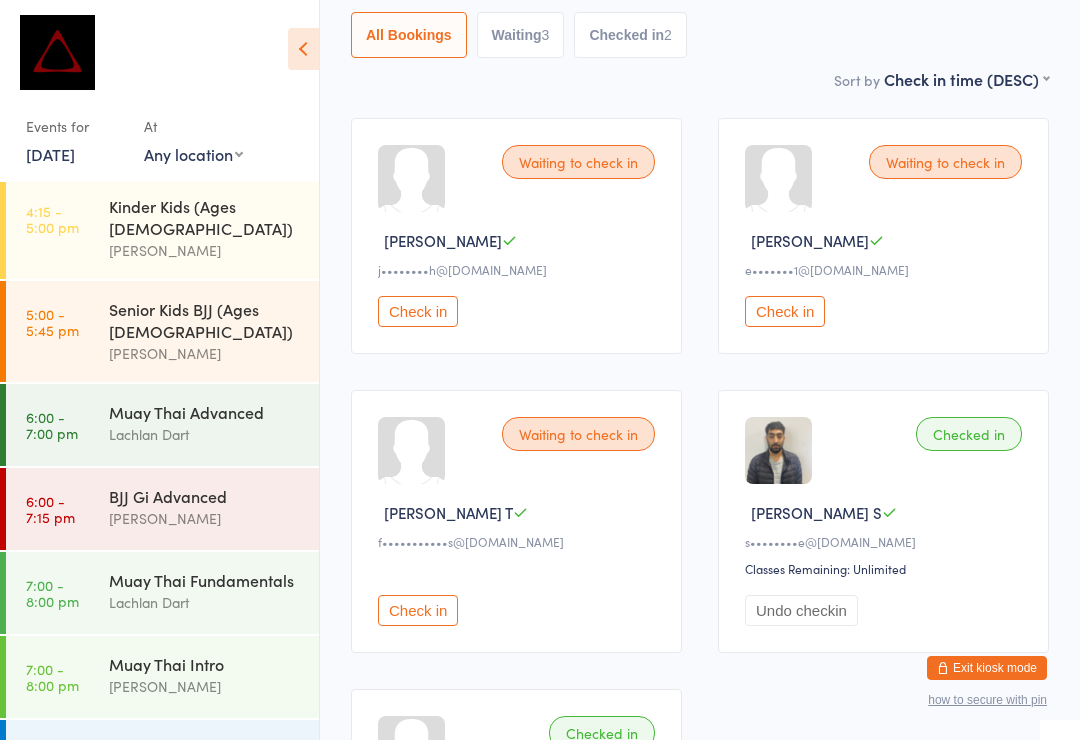 click on "7:00 - 8:00 pm" at bounding box center [52, 593] 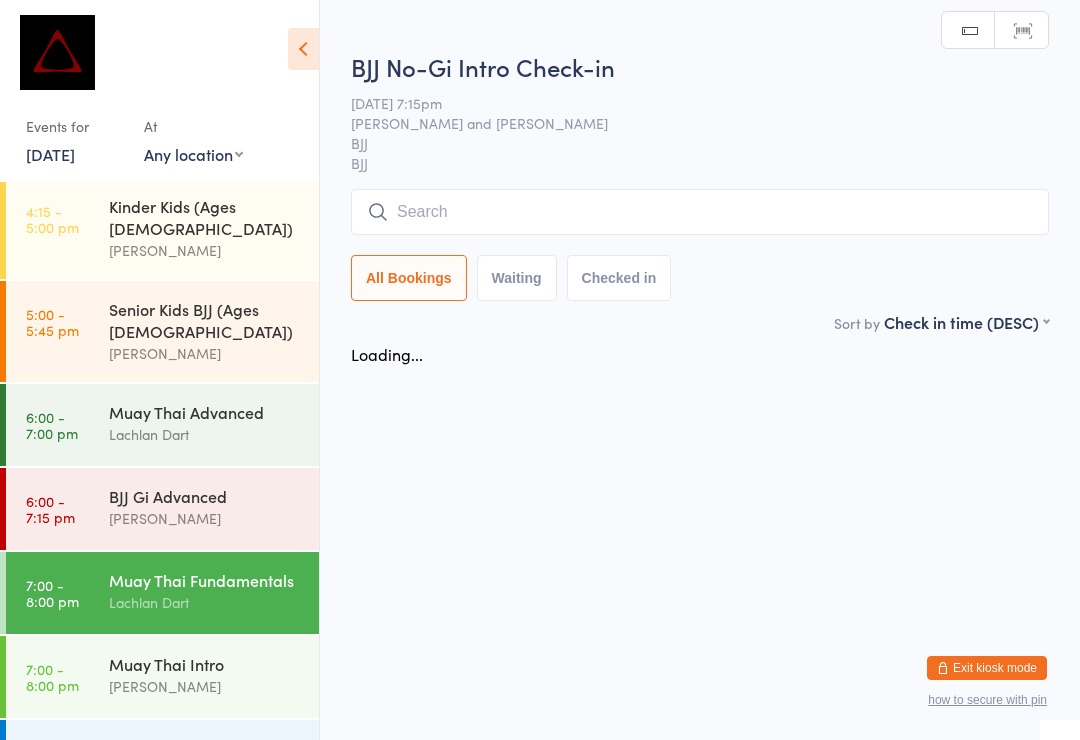 scroll, scrollTop: 0, scrollLeft: 0, axis: both 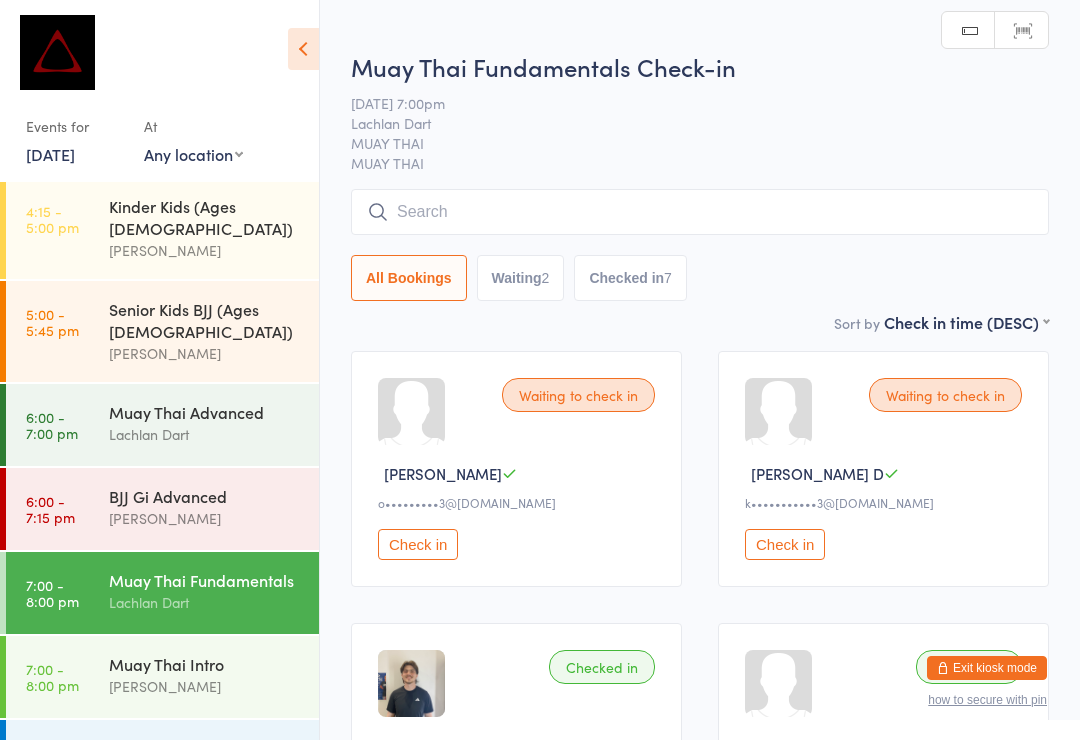 click at bounding box center [700, 212] 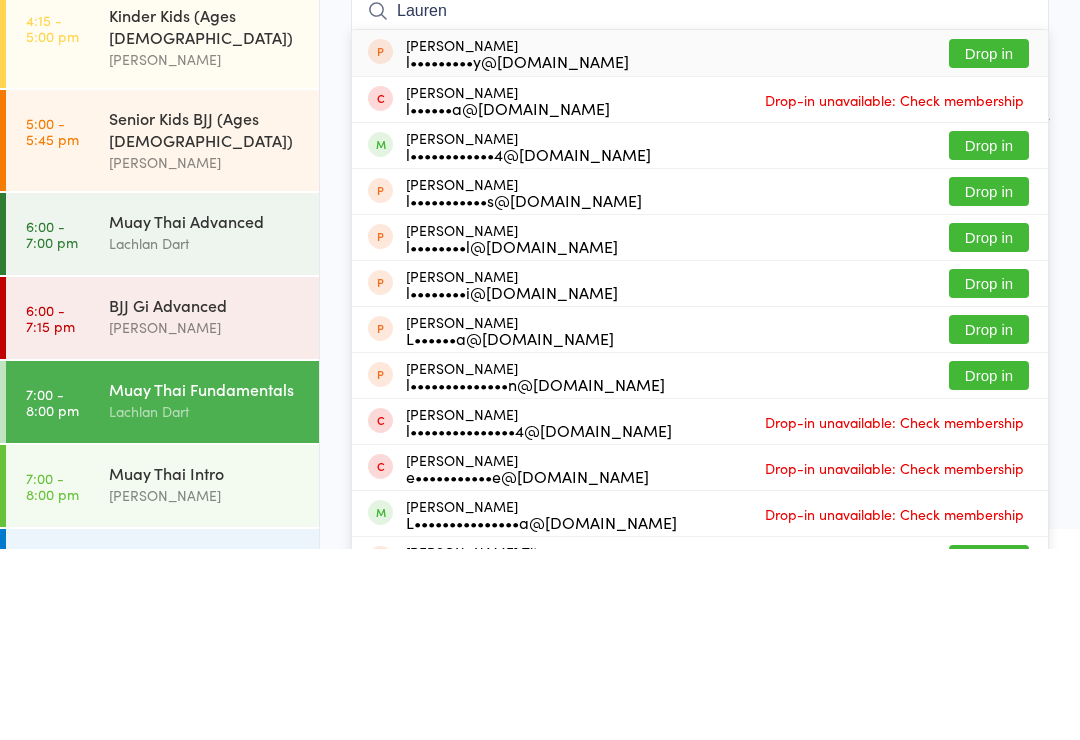 type on "Lauren" 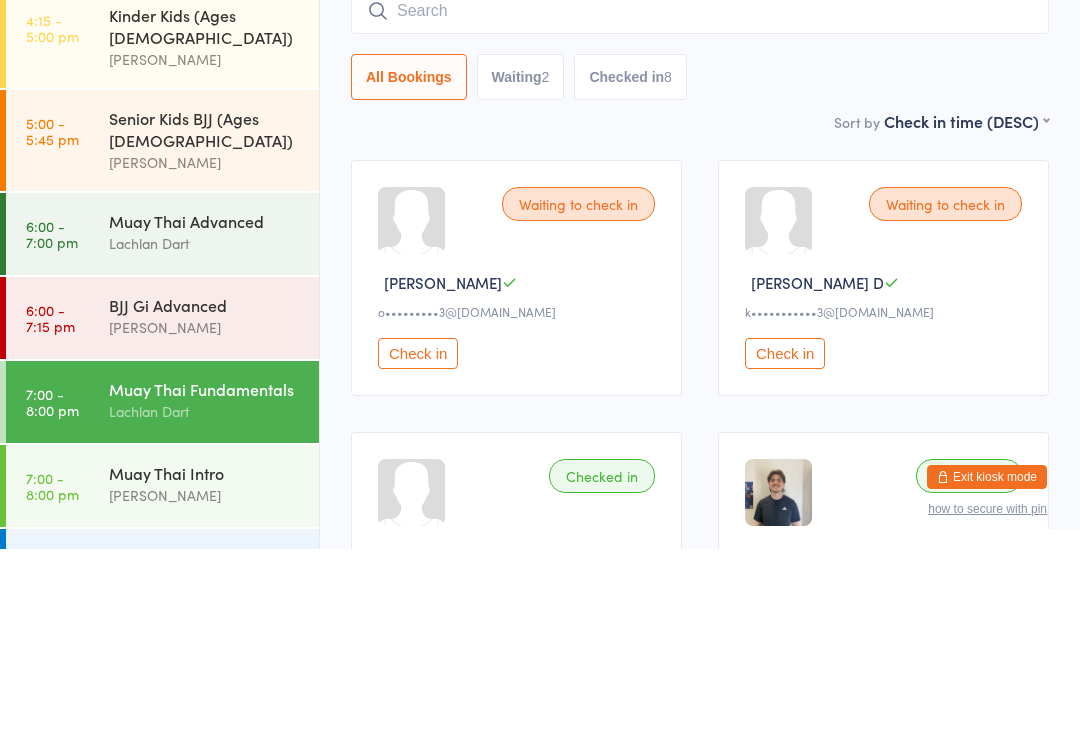 click on "Muay Thai Fundamentals Check-in [DATE] 7:00pm  Lachlan Dart  MUAY THAI  MUAY THAI  Manual search Scanner input All Bookings Waiting  2 Checked in  8" at bounding box center (700, 164) 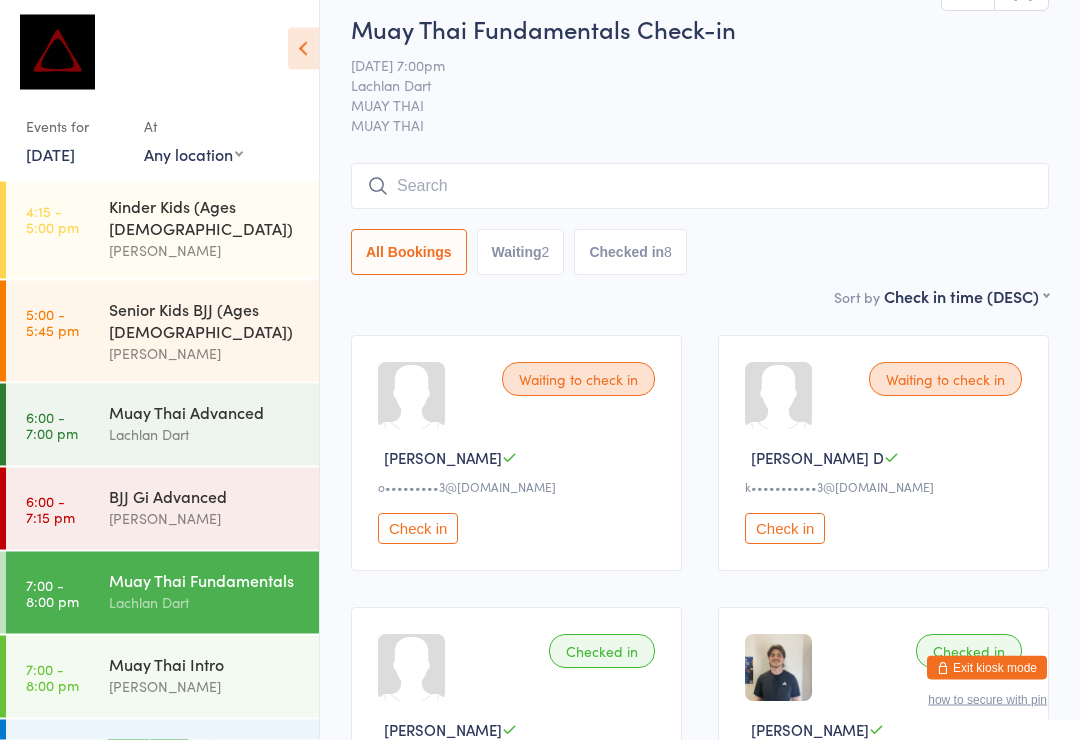 scroll, scrollTop: 0, scrollLeft: 0, axis: both 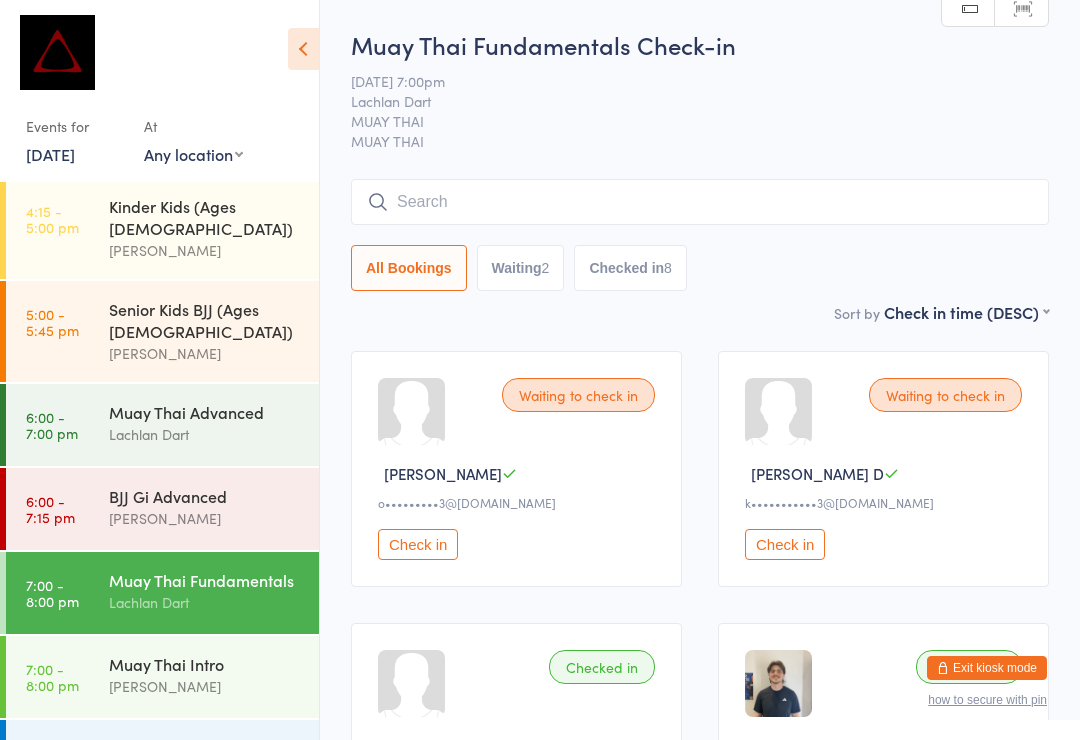 click at bounding box center [700, 202] 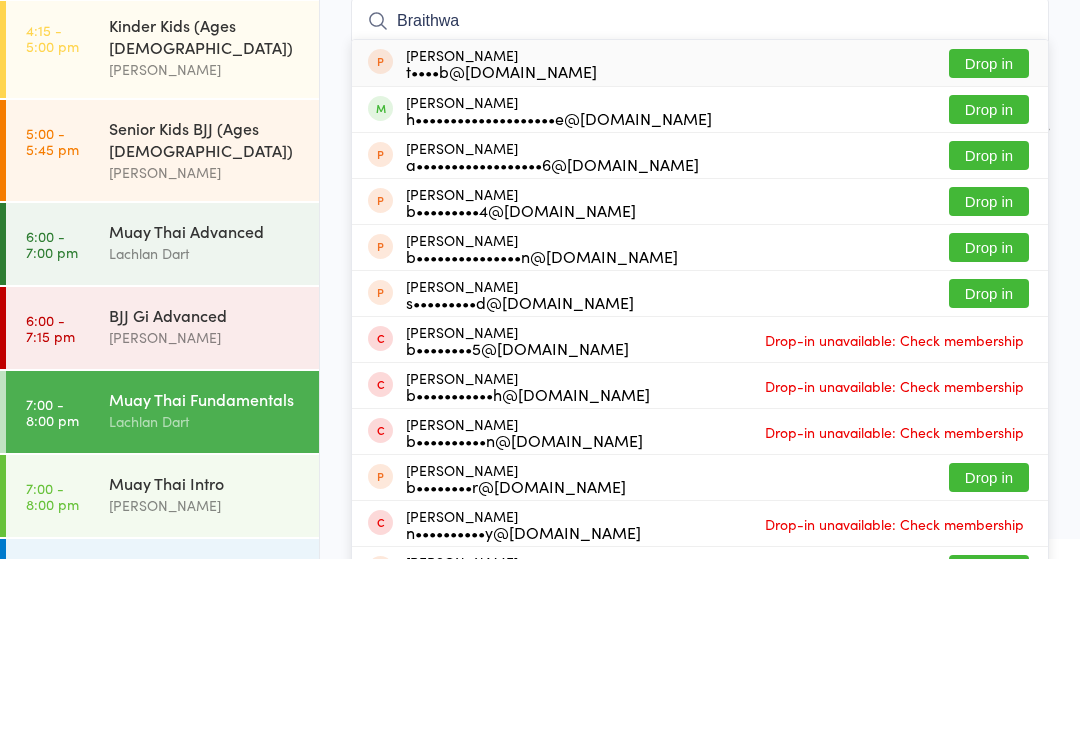 type on "Braithwa" 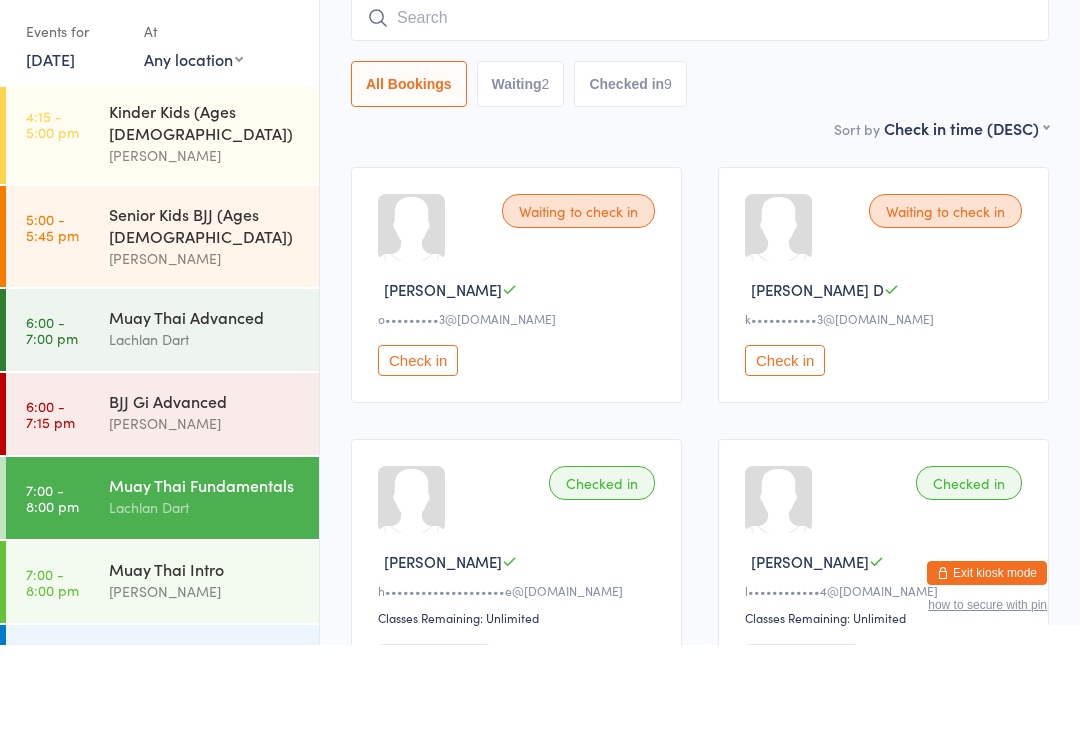scroll, scrollTop: 0, scrollLeft: 0, axis: both 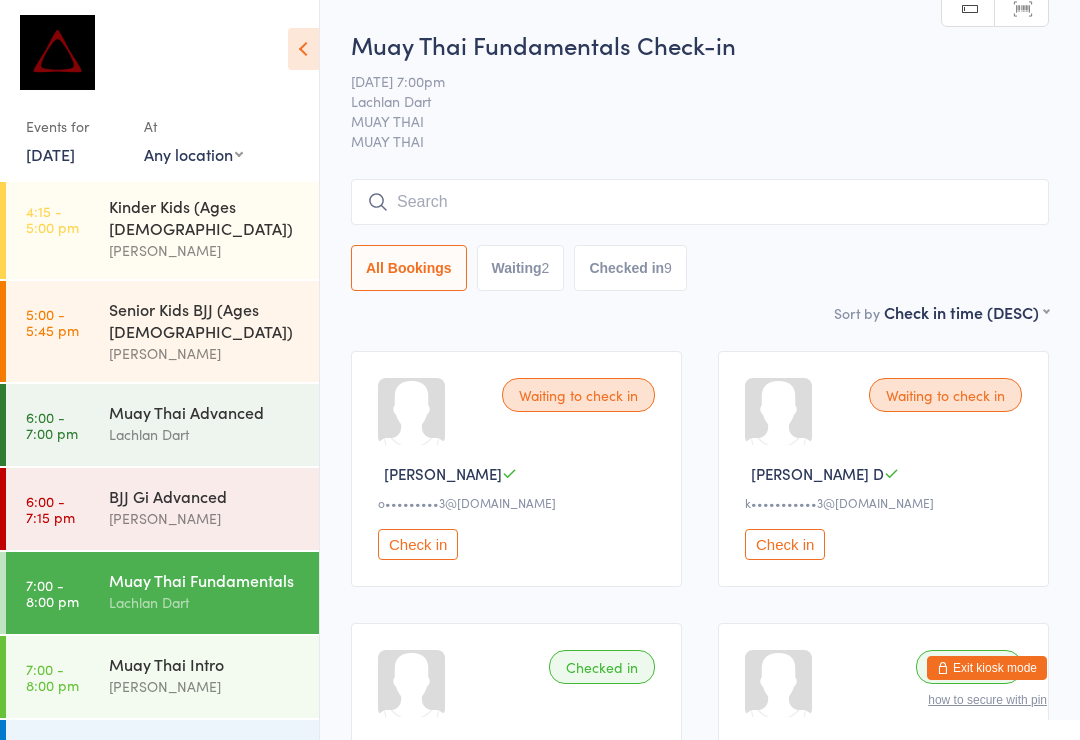 click at bounding box center [700, 202] 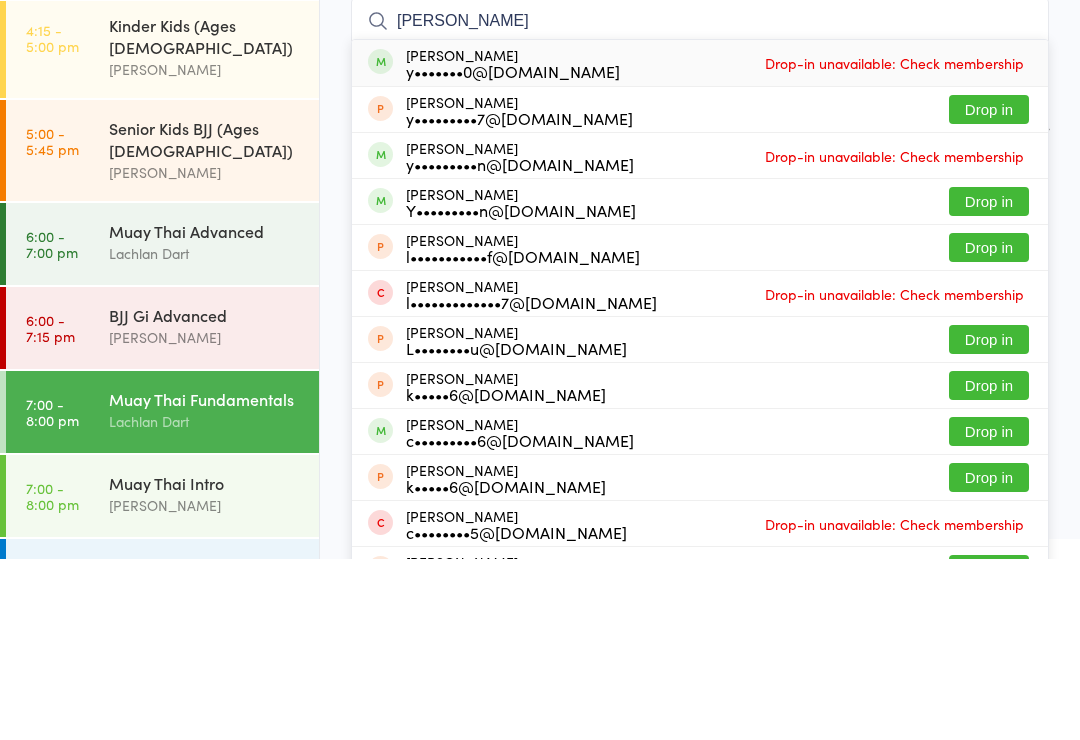 type on "[PERSON_NAME]" 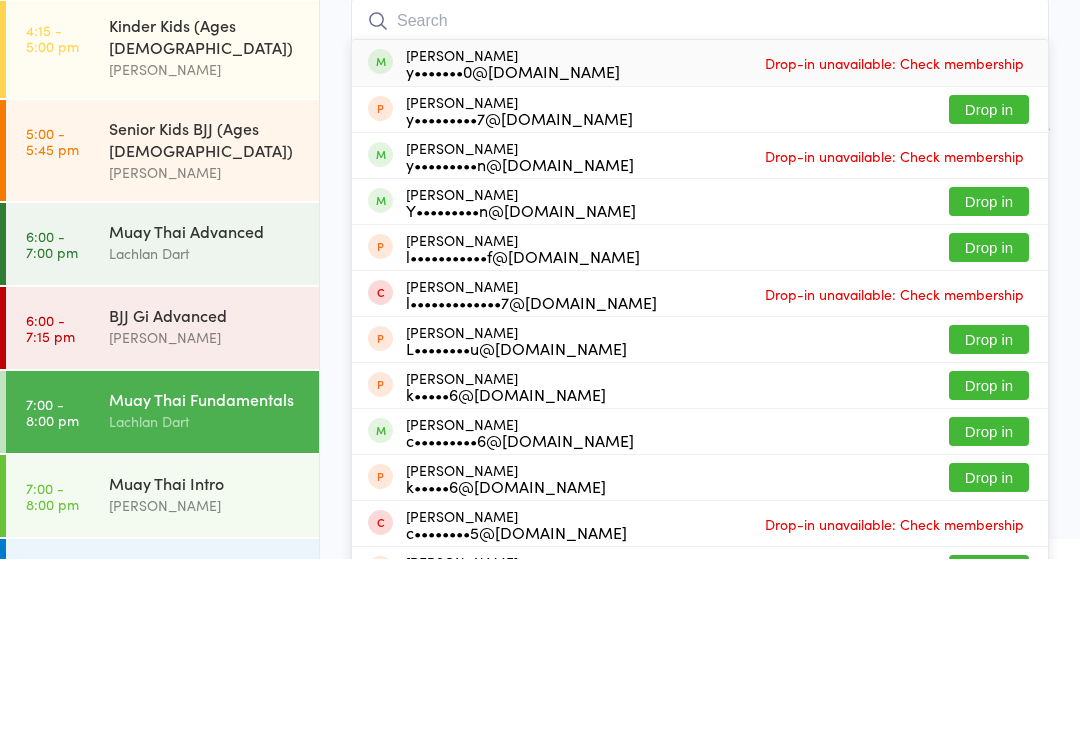 scroll, scrollTop: 181, scrollLeft: 0, axis: vertical 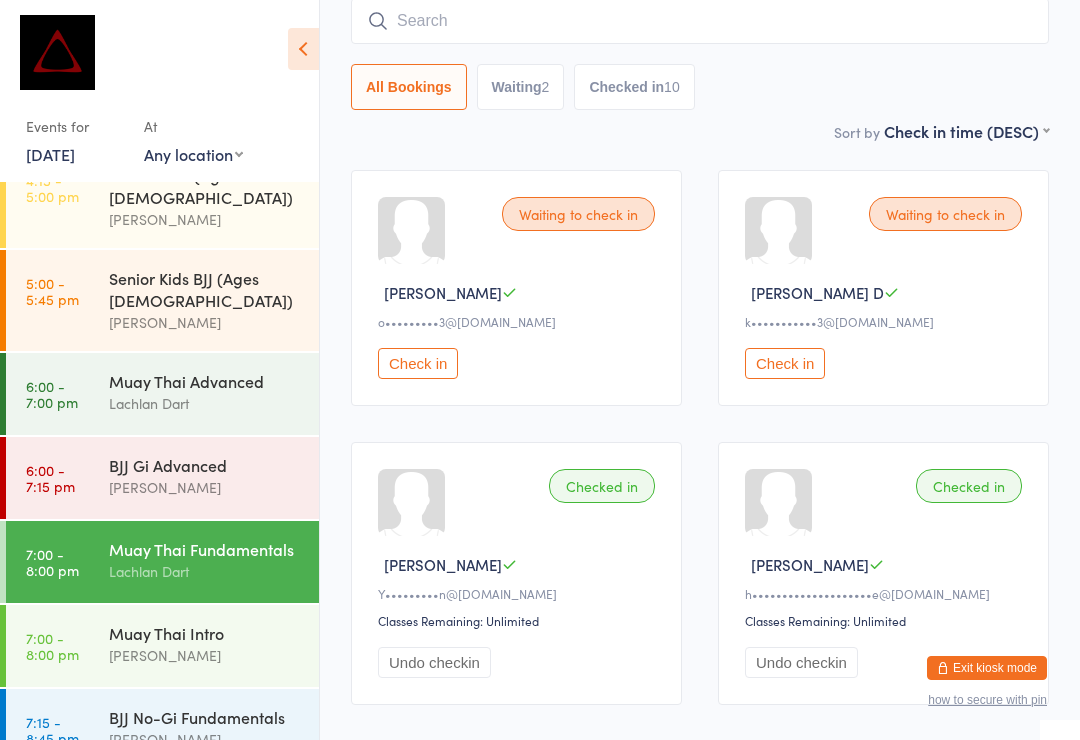 click on "BJJ No-Gi Fundamentals" at bounding box center (205, 717) 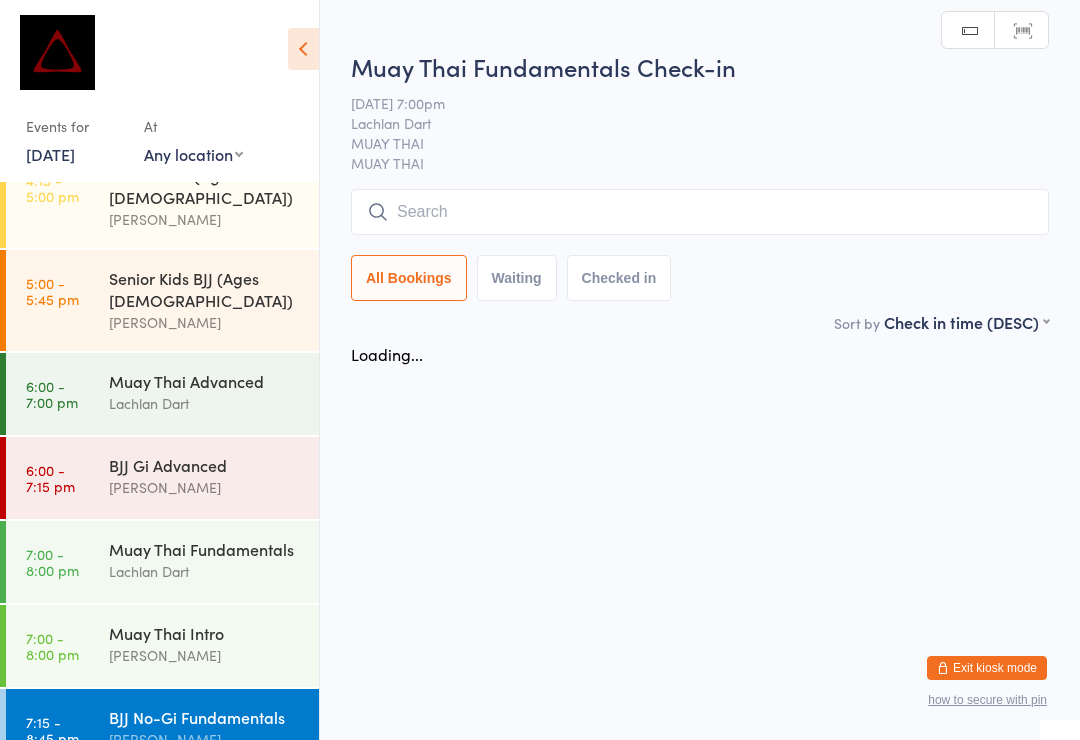 scroll, scrollTop: 0, scrollLeft: 0, axis: both 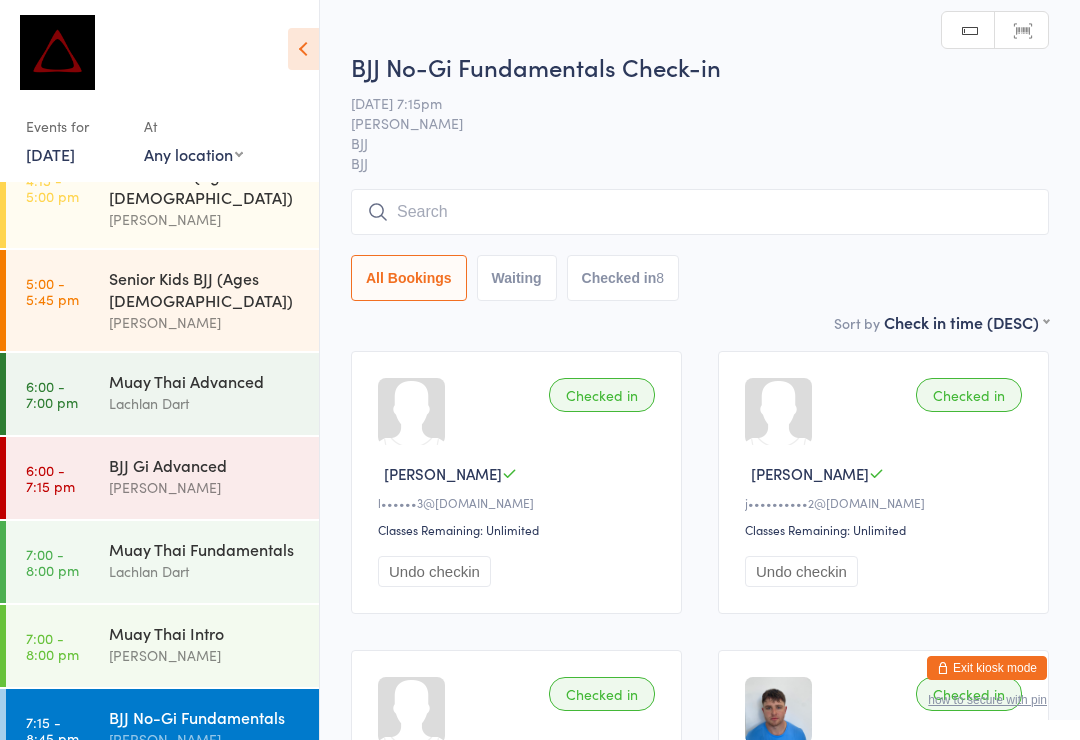 click at bounding box center (700, 212) 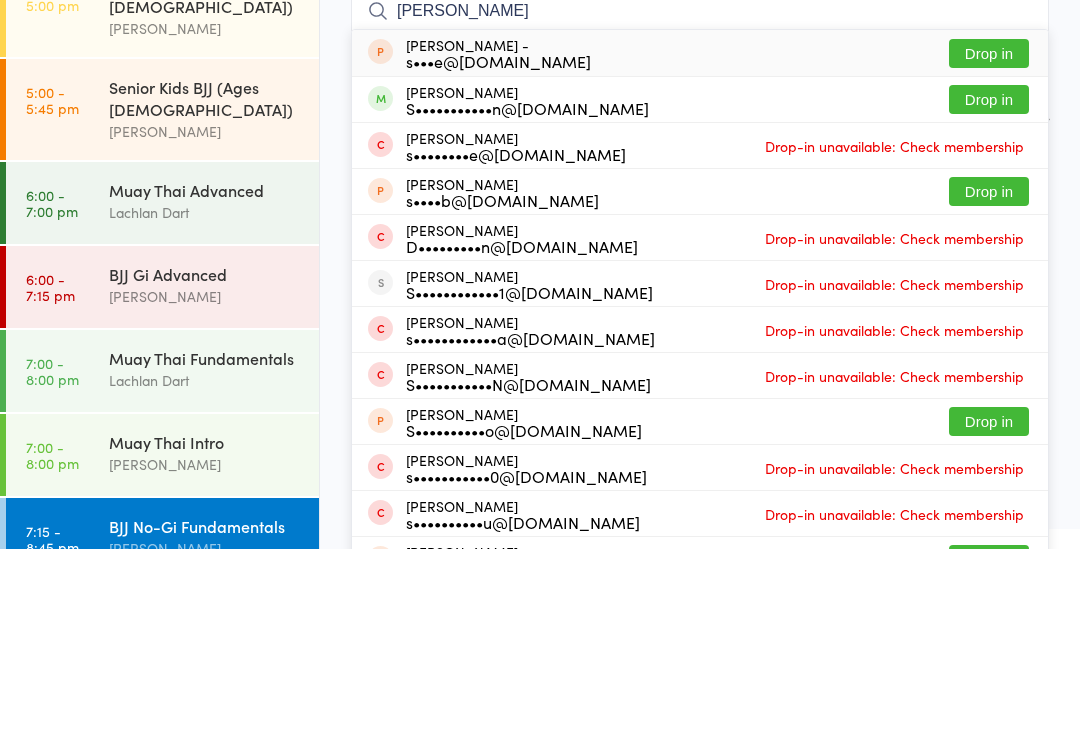 type on "[PERSON_NAME]" 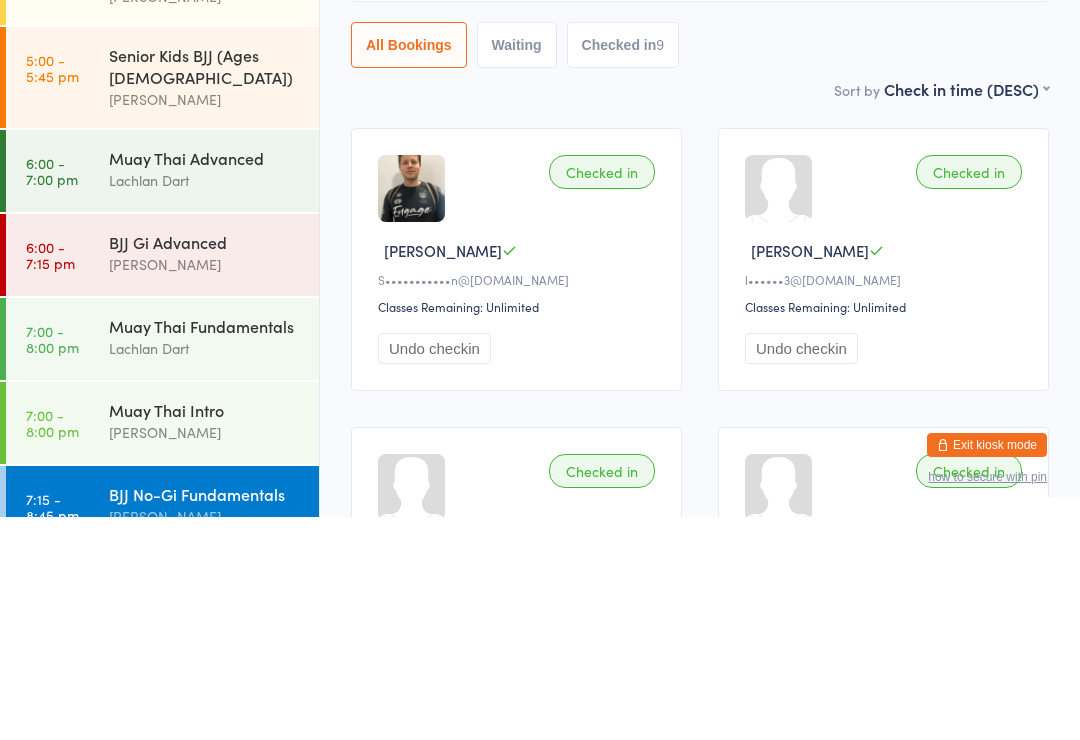 scroll, scrollTop: 758, scrollLeft: 0, axis: vertical 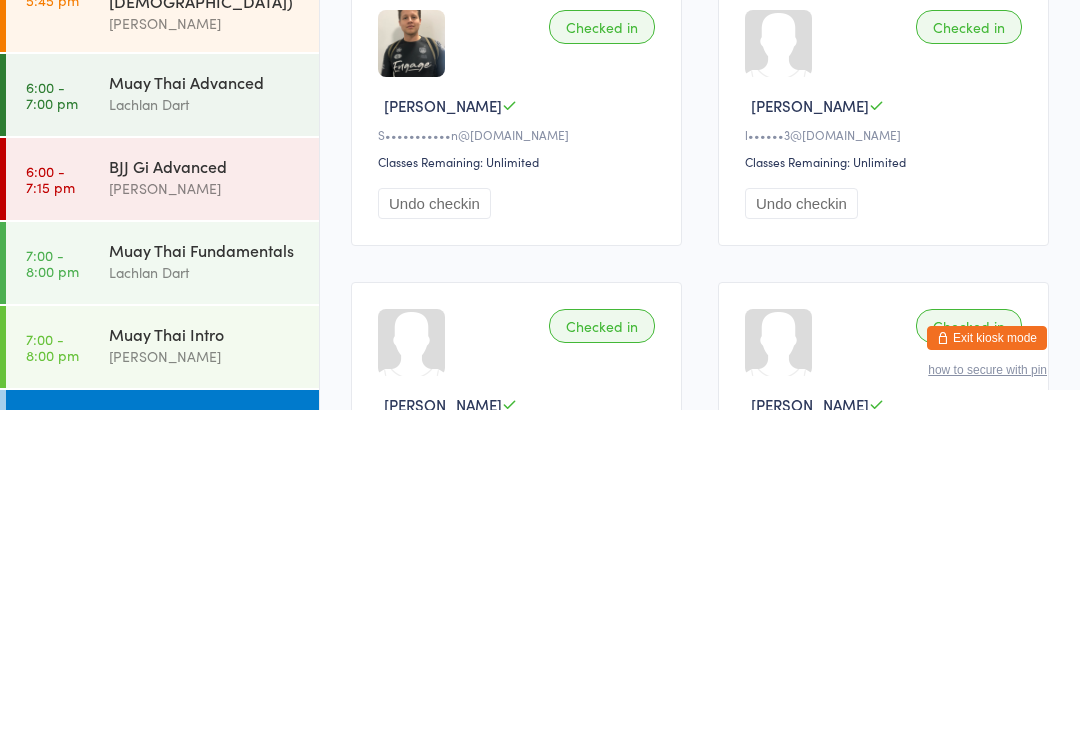 click on "Muay Thai Fundamentals" at bounding box center (205, 580) 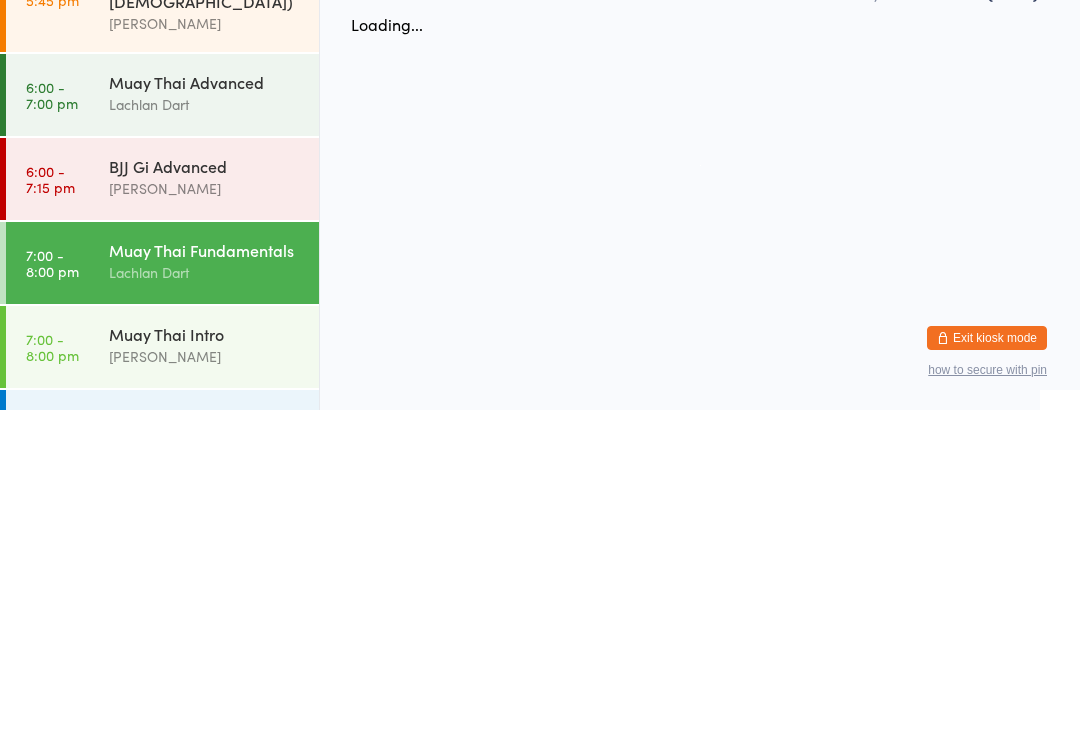 scroll, scrollTop: 0, scrollLeft: 0, axis: both 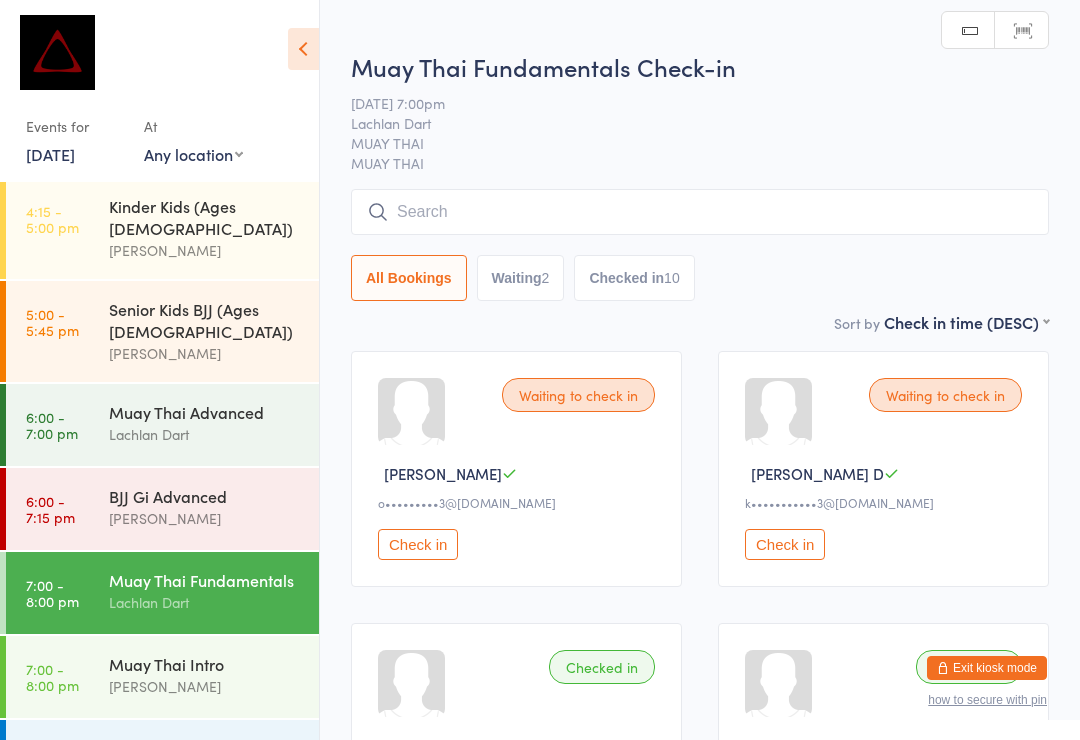 click at bounding box center [700, 212] 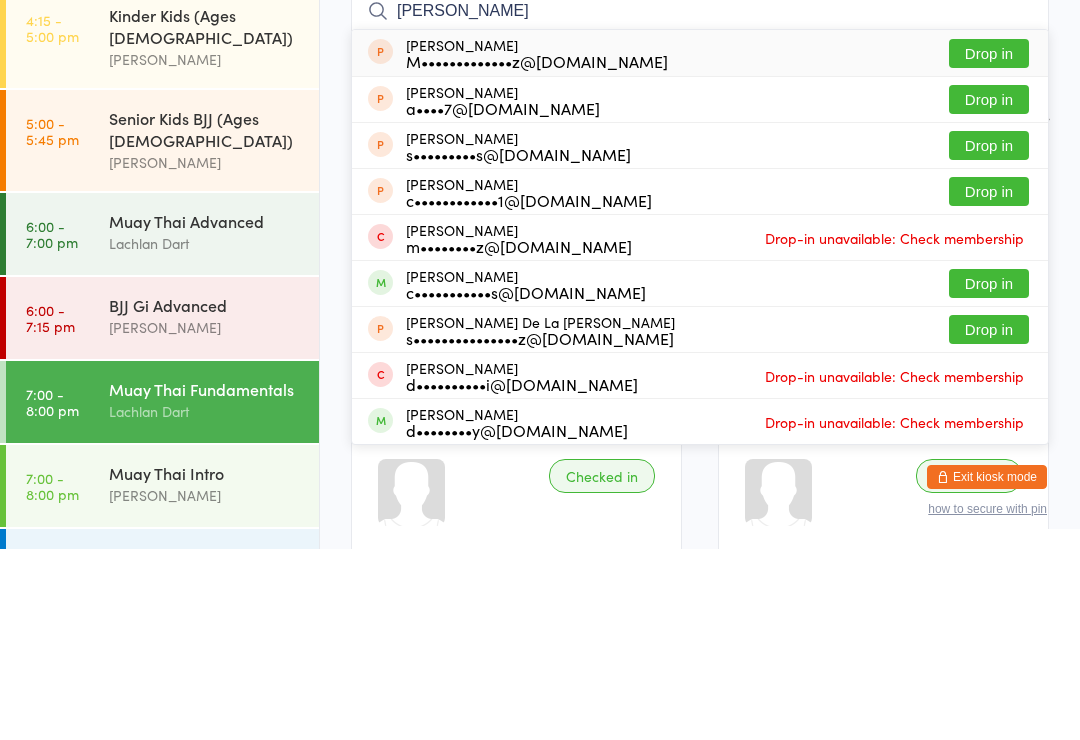 type on "[PERSON_NAME]" 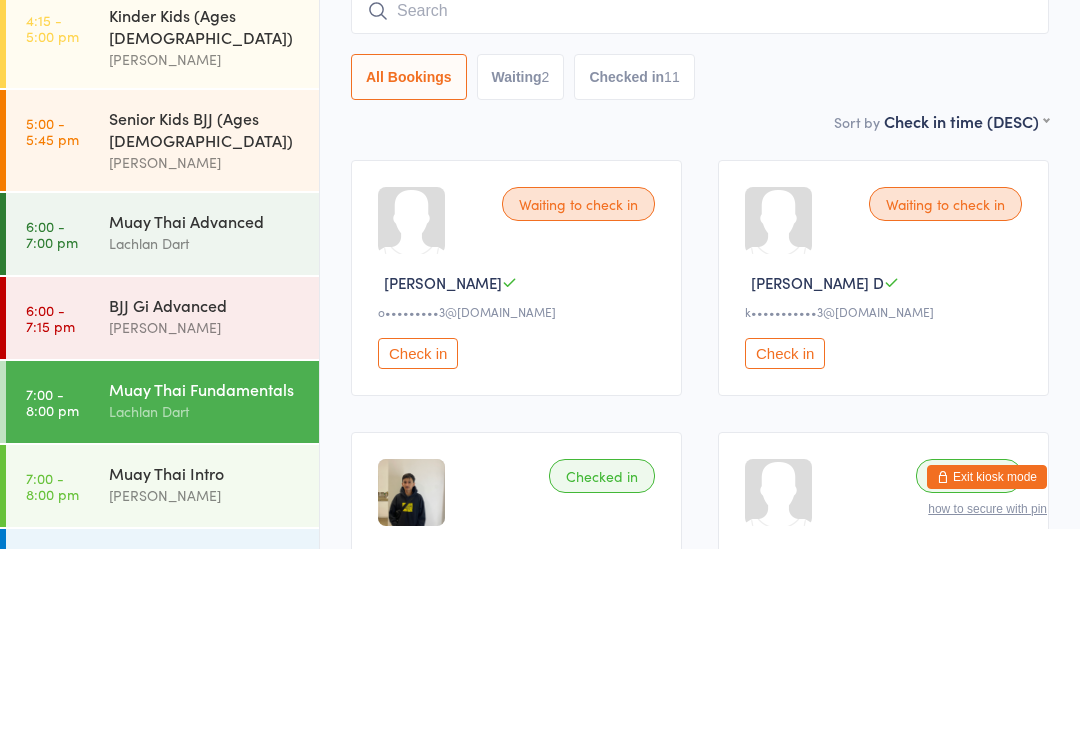 scroll, scrollTop: 191, scrollLeft: 0, axis: vertical 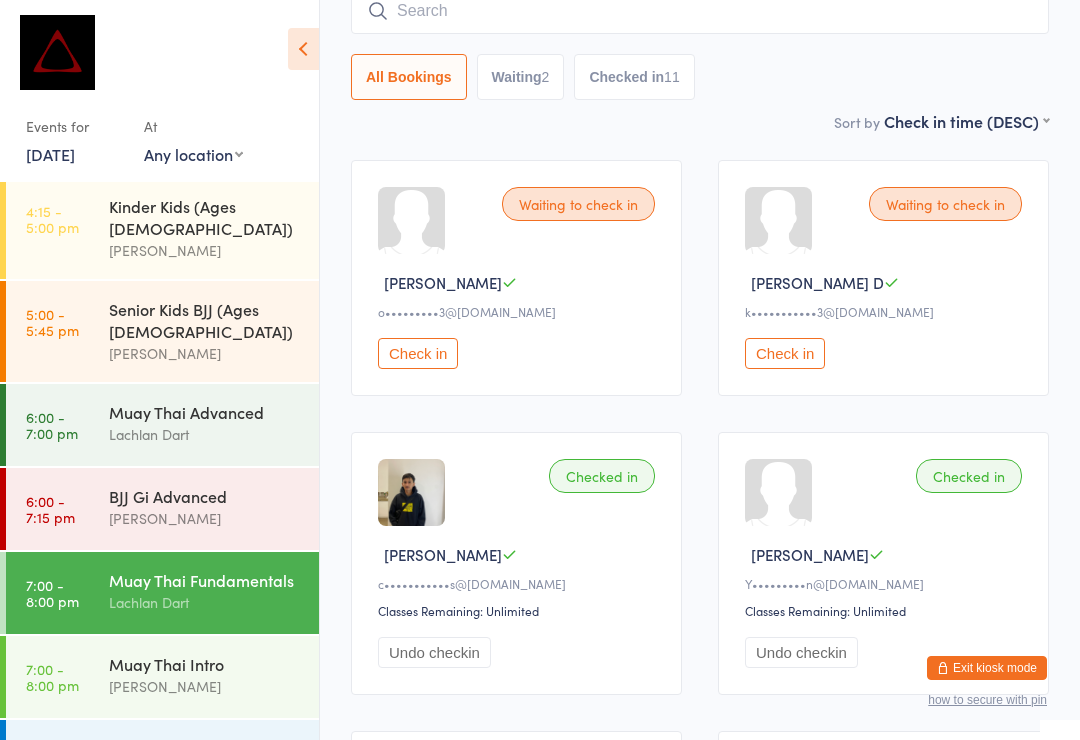 click on "6:00 - 7:15 pm" at bounding box center (50, 509) 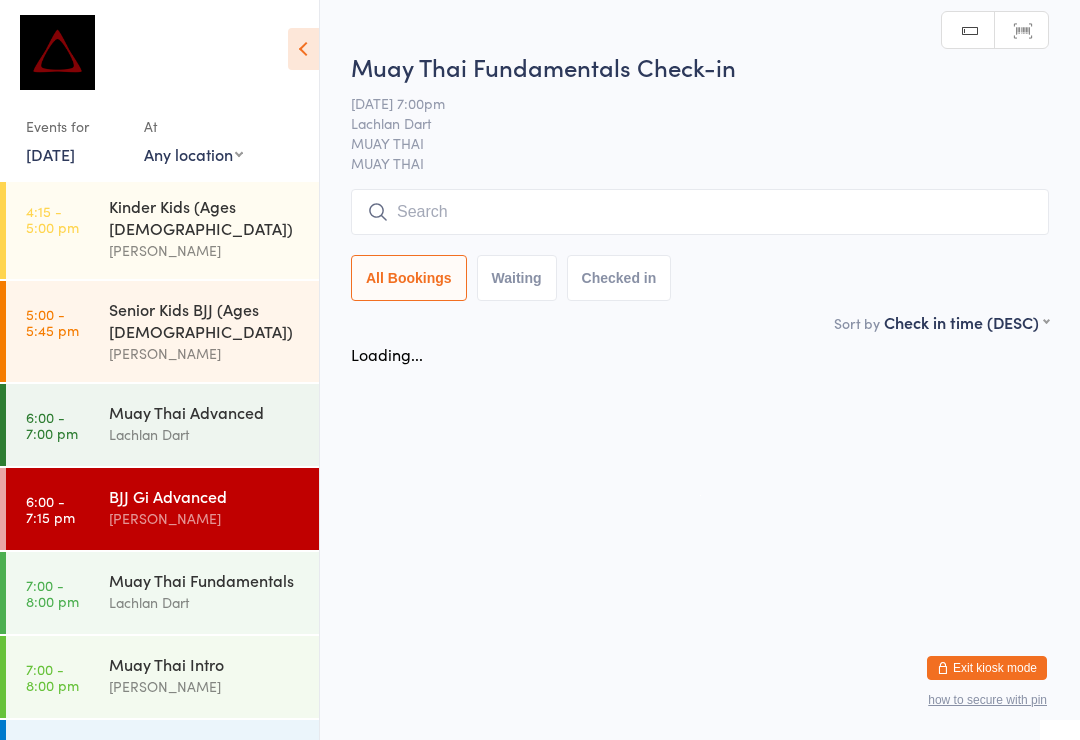 scroll, scrollTop: 0, scrollLeft: 0, axis: both 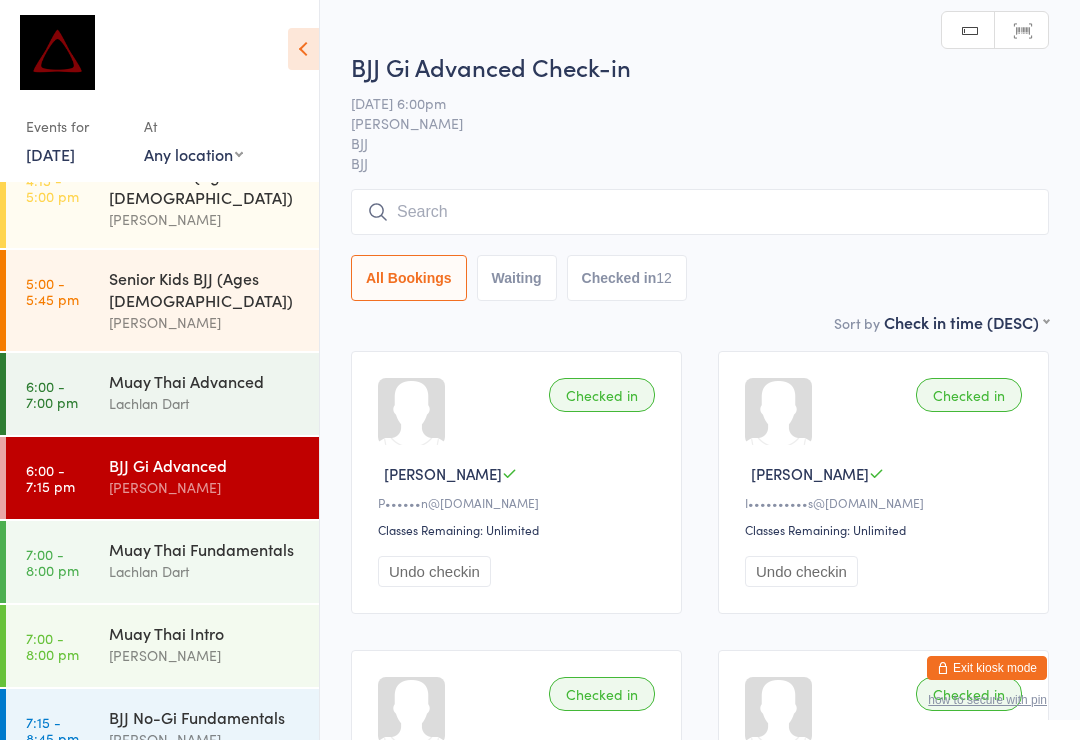 click on "7:15 - 8:45 pm" at bounding box center [52, 730] 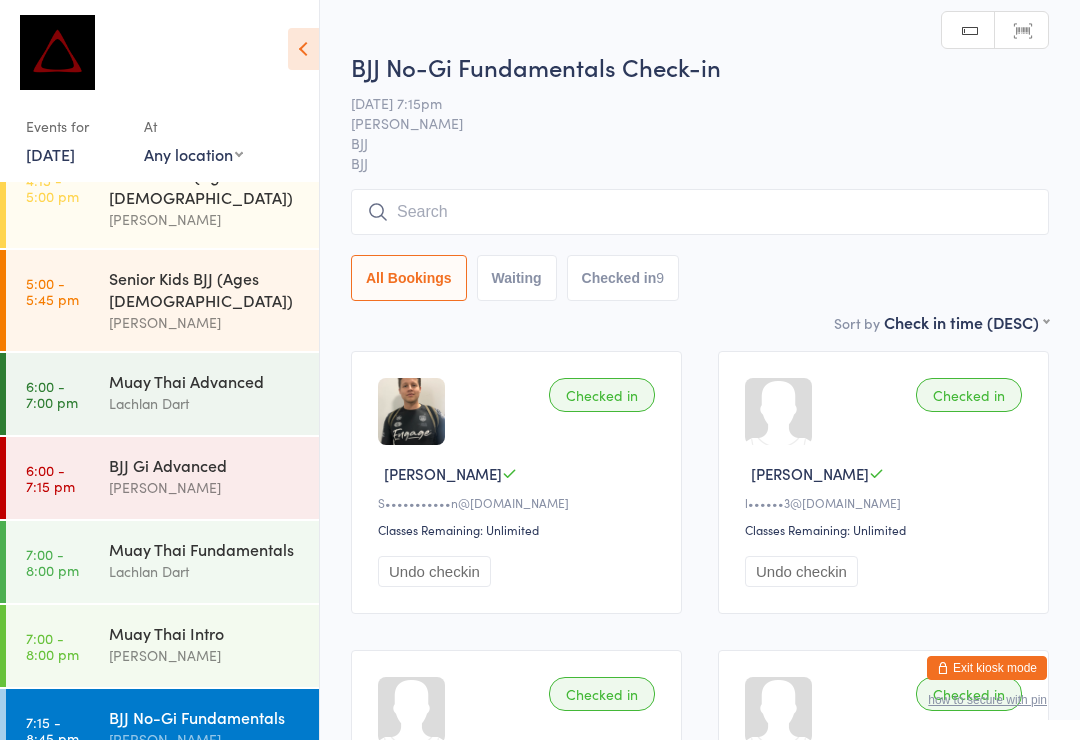 click at bounding box center [700, 212] 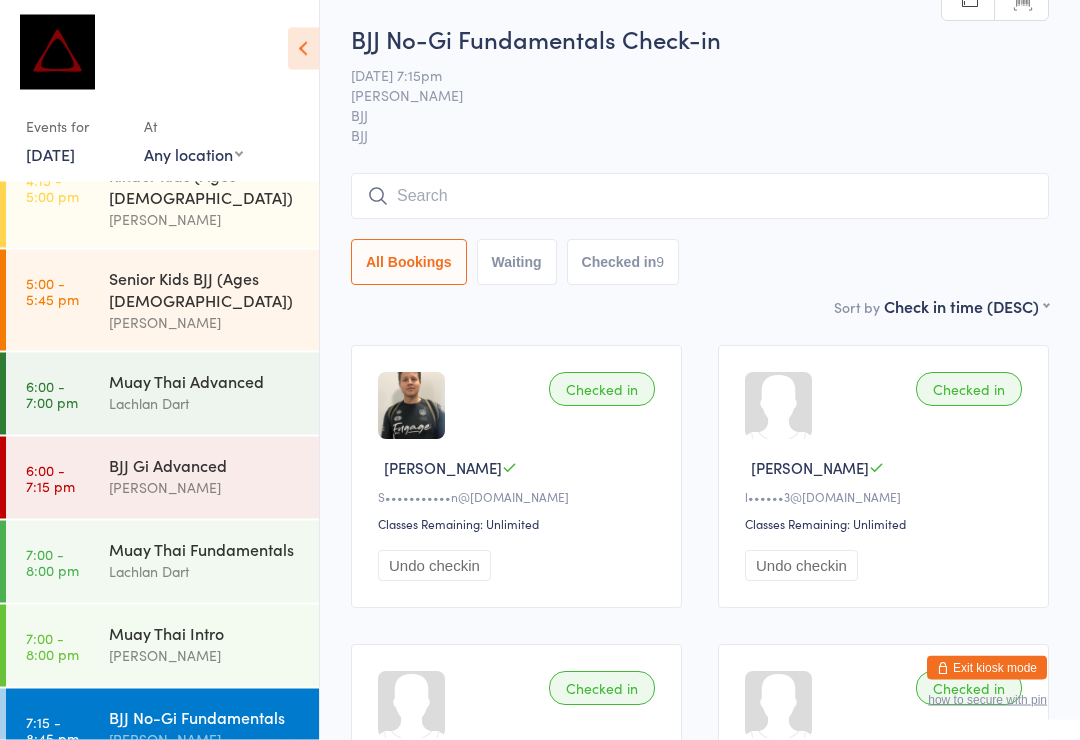 scroll, scrollTop: 0, scrollLeft: 0, axis: both 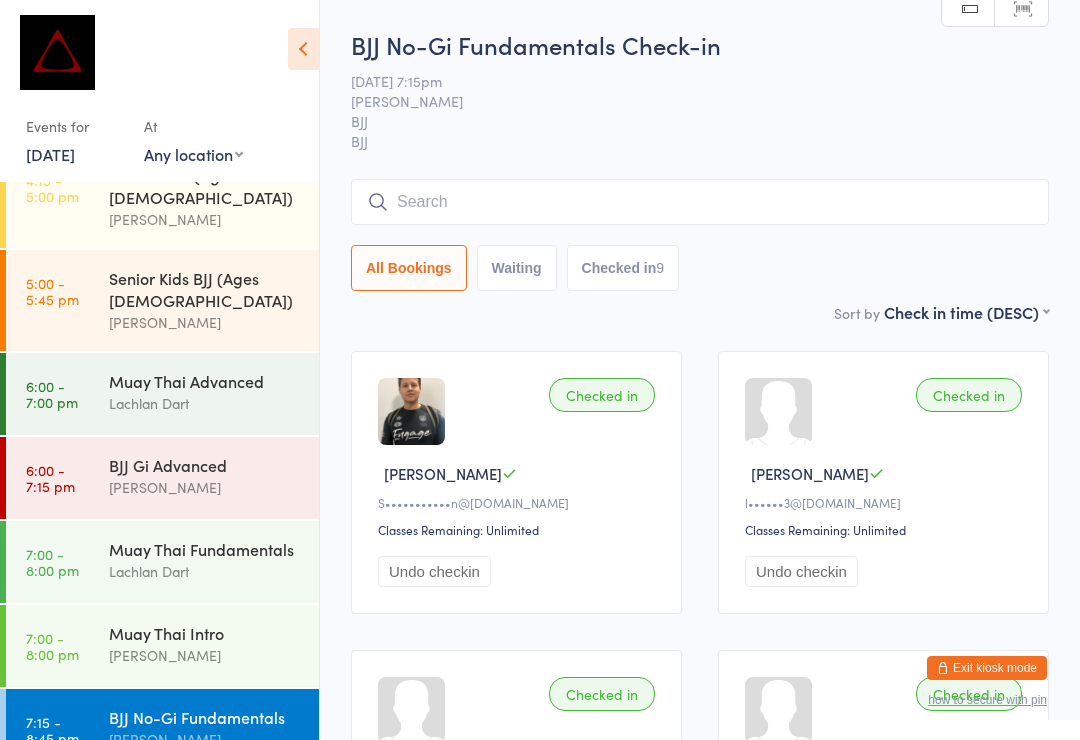 click at bounding box center [700, 202] 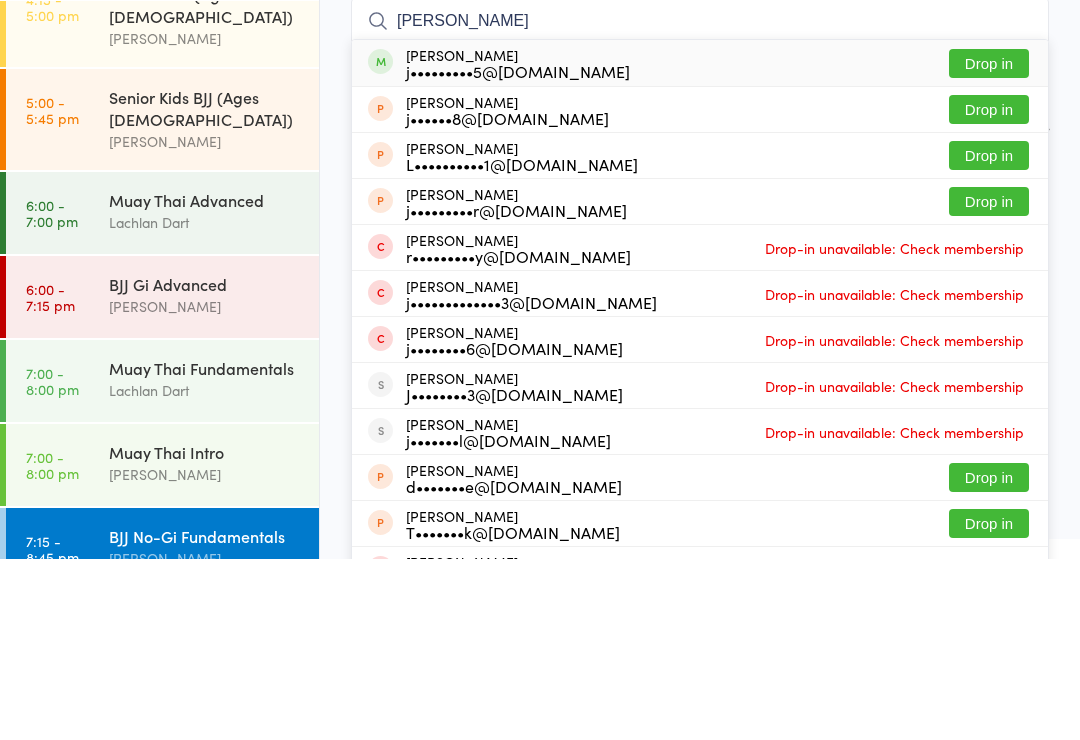 type on "[PERSON_NAME]" 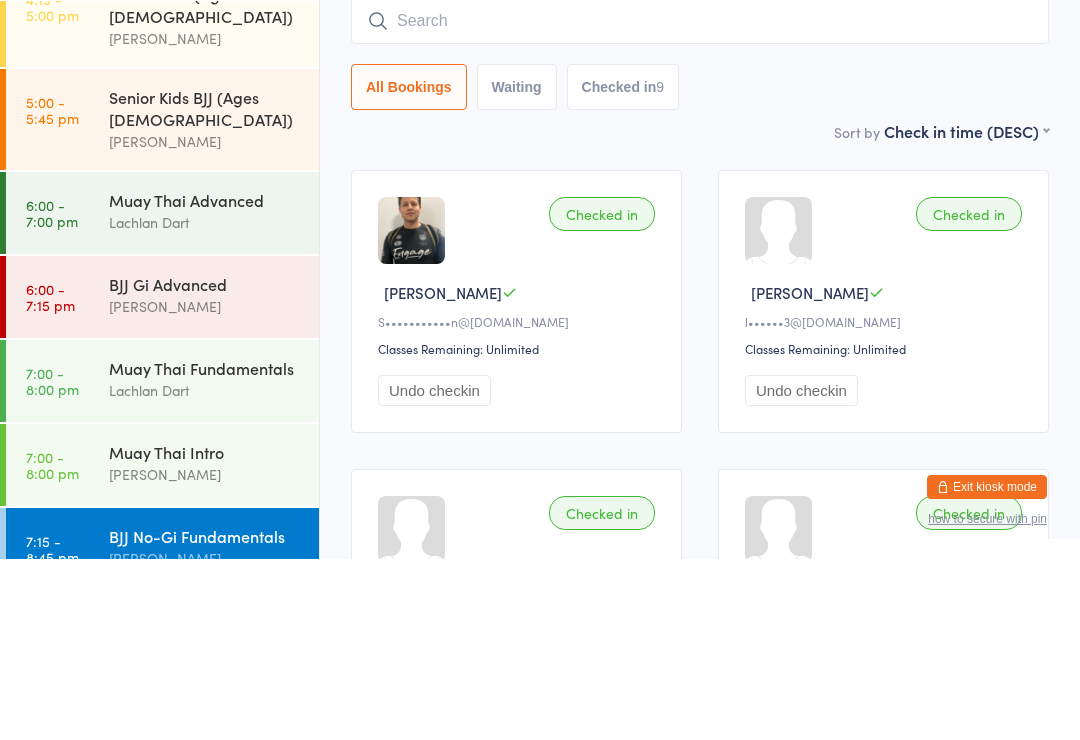 scroll, scrollTop: 181, scrollLeft: 0, axis: vertical 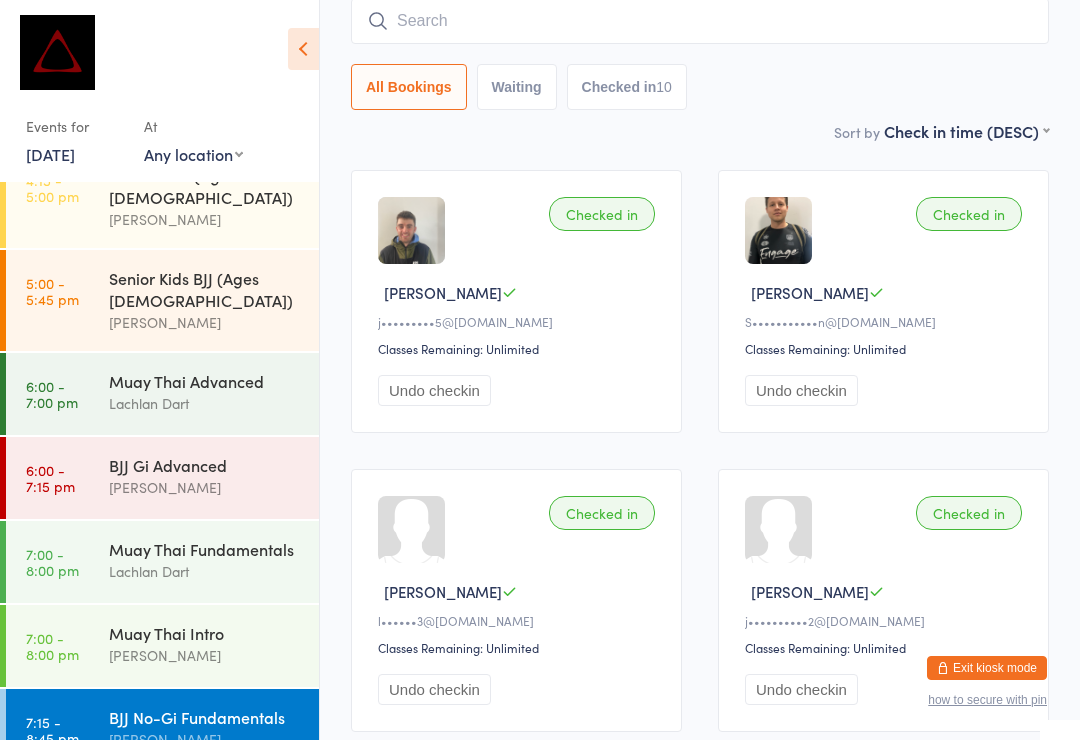 click at bounding box center (700, 21) 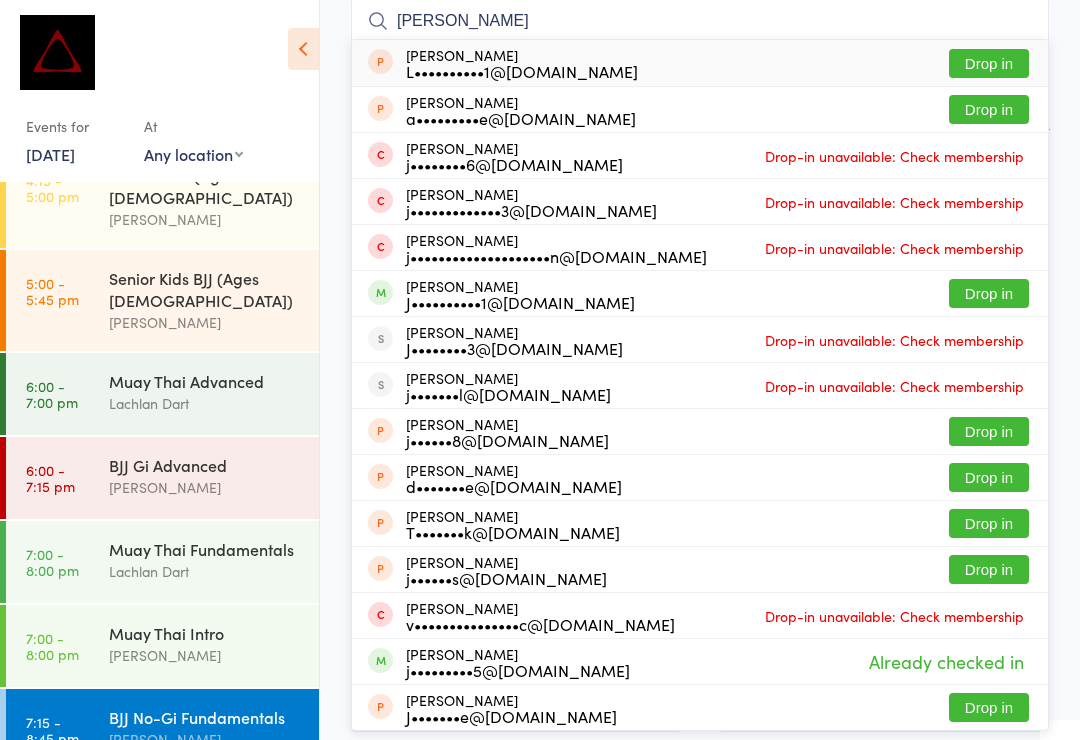 type on "[PERSON_NAME]" 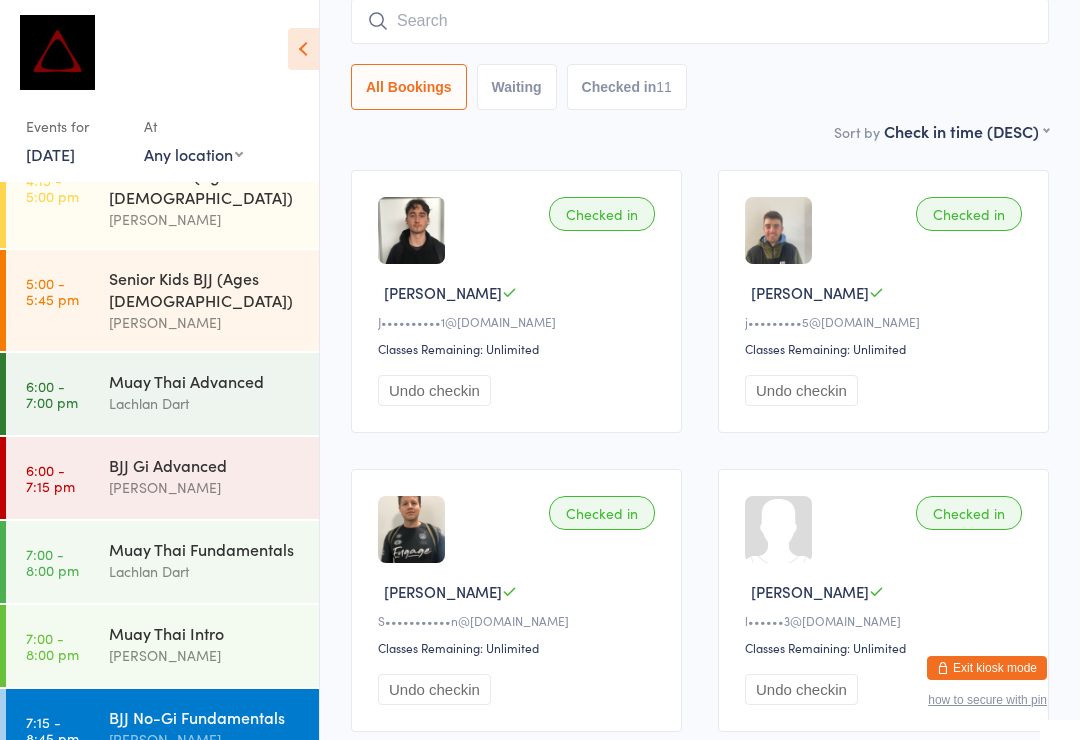 scroll, scrollTop: 186, scrollLeft: 0, axis: vertical 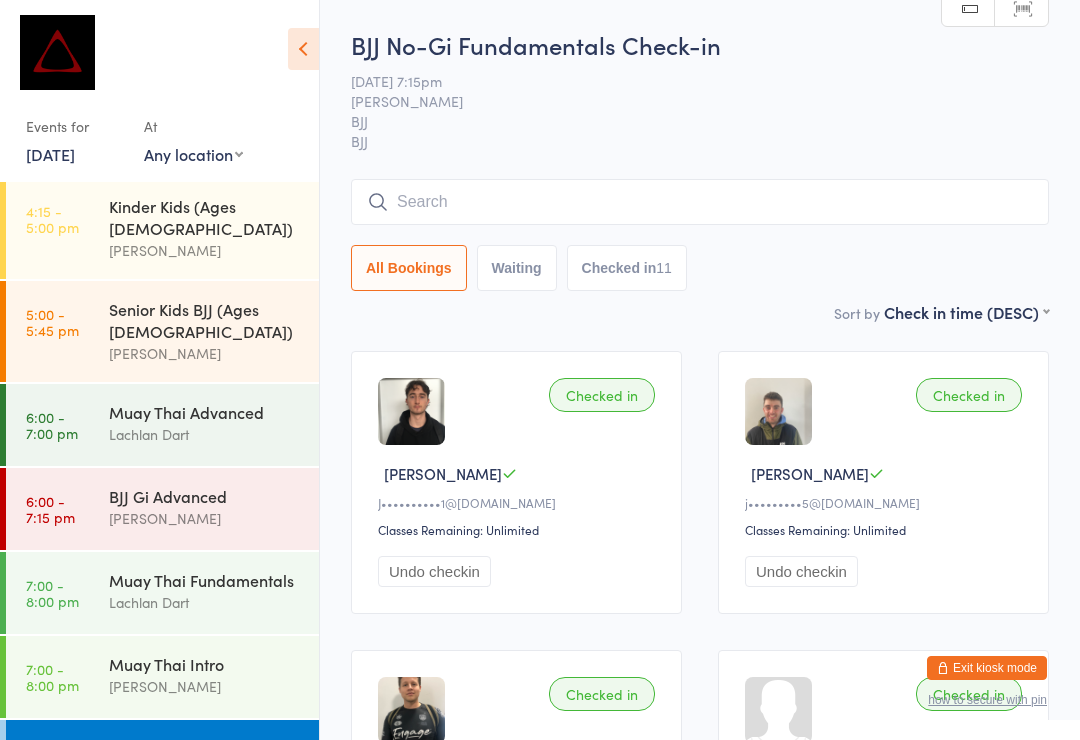 click at bounding box center (700, 202) 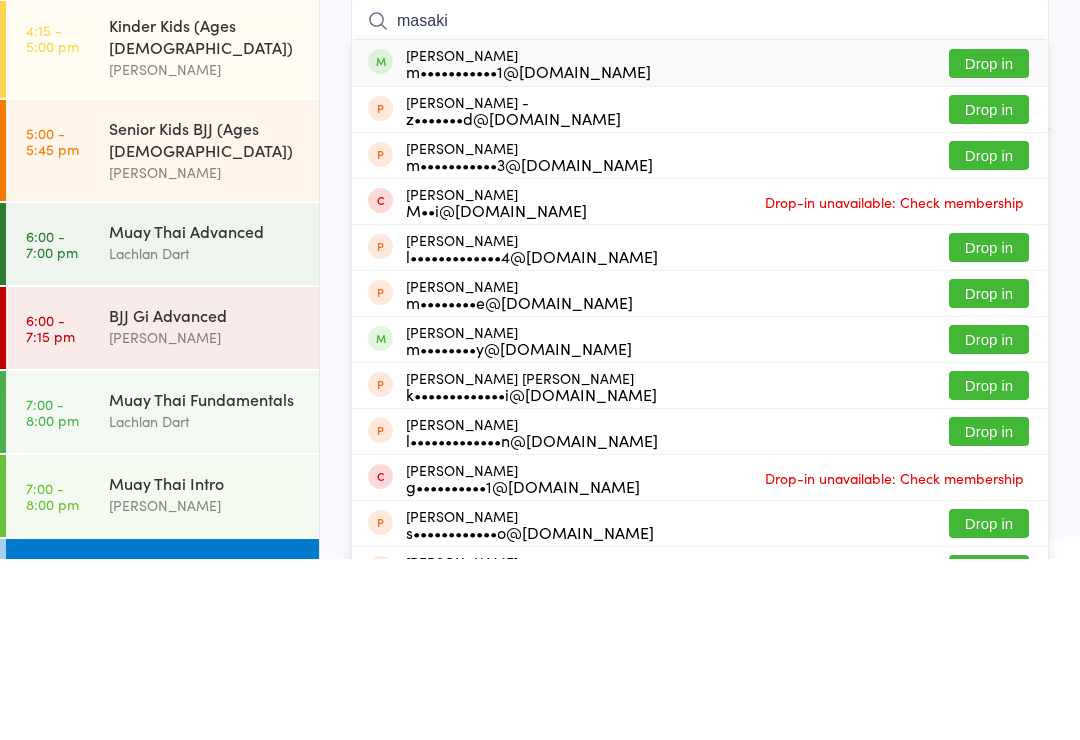 type on "masaki" 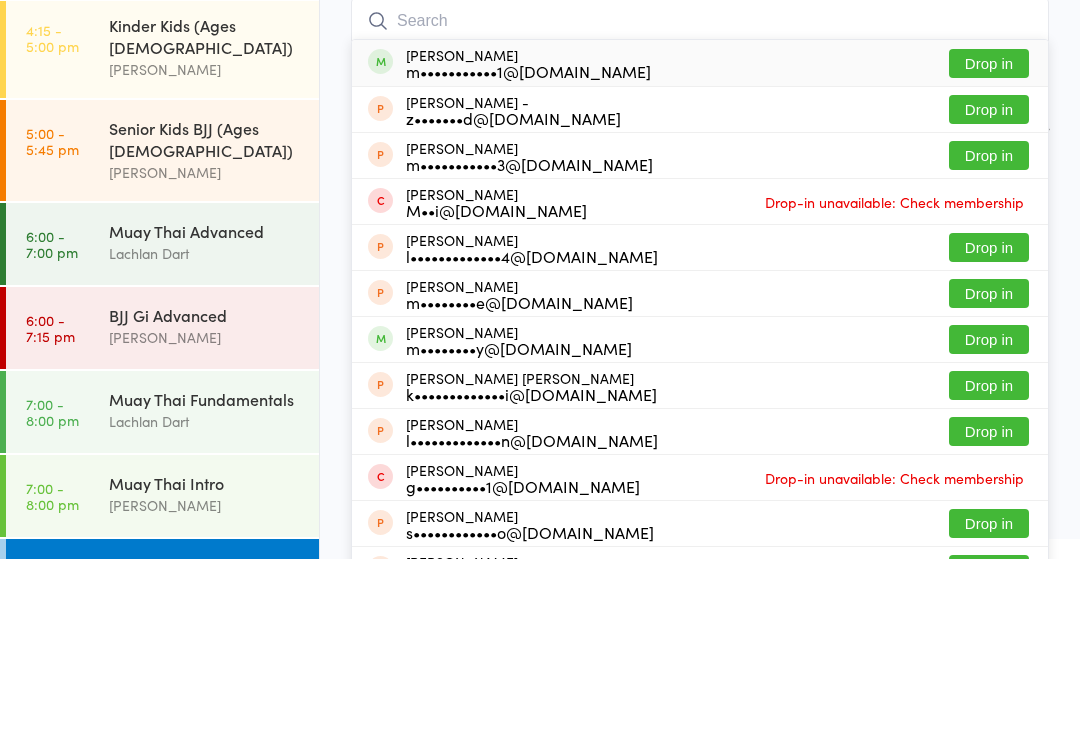 scroll, scrollTop: 181, scrollLeft: 0, axis: vertical 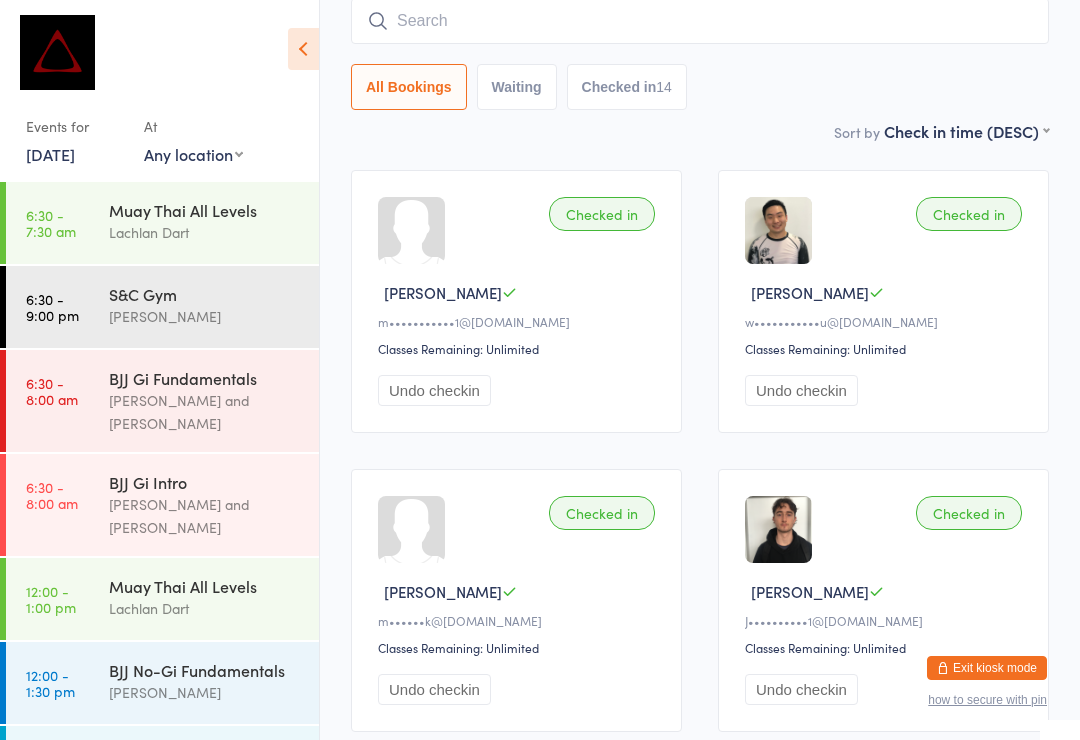 click on "Lachlan Dart" at bounding box center (205, 608) 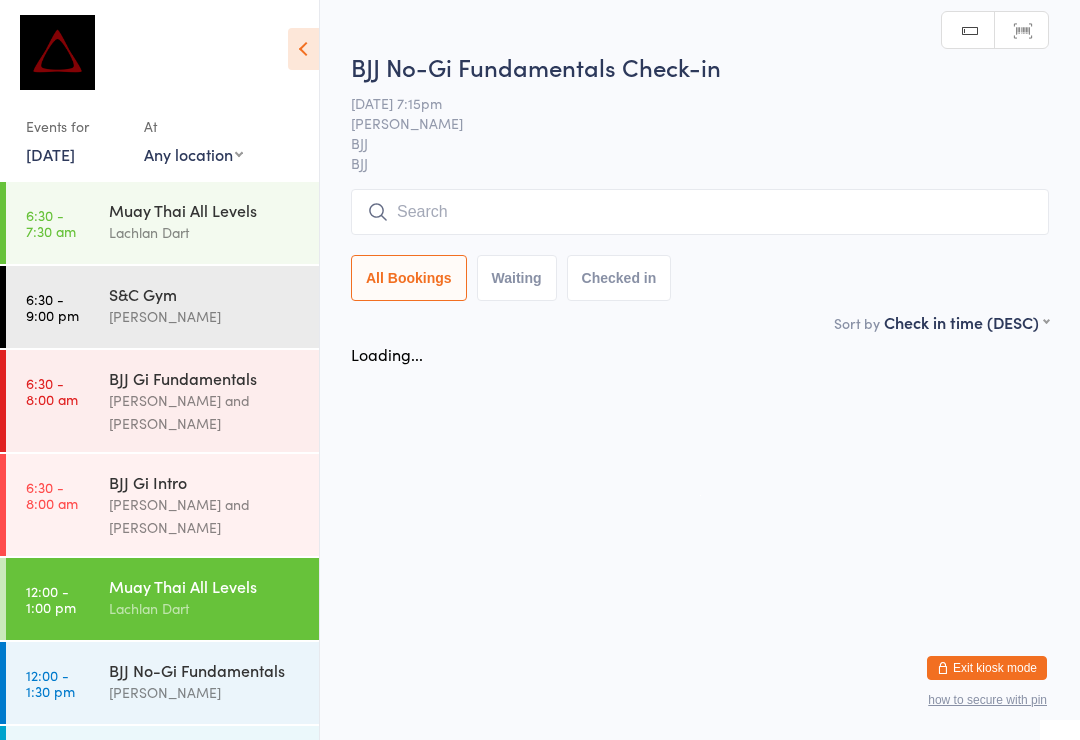scroll, scrollTop: 0, scrollLeft: 0, axis: both 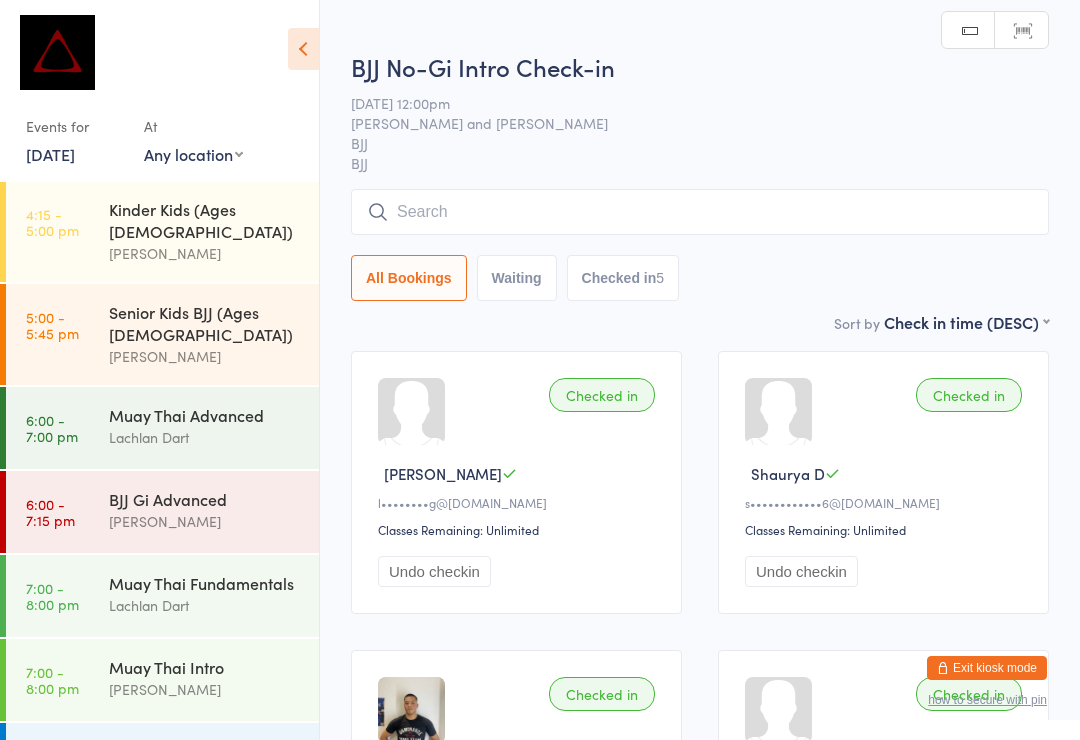 click on "Muay Thai Fundamentals" at bounding box center (205, 583) 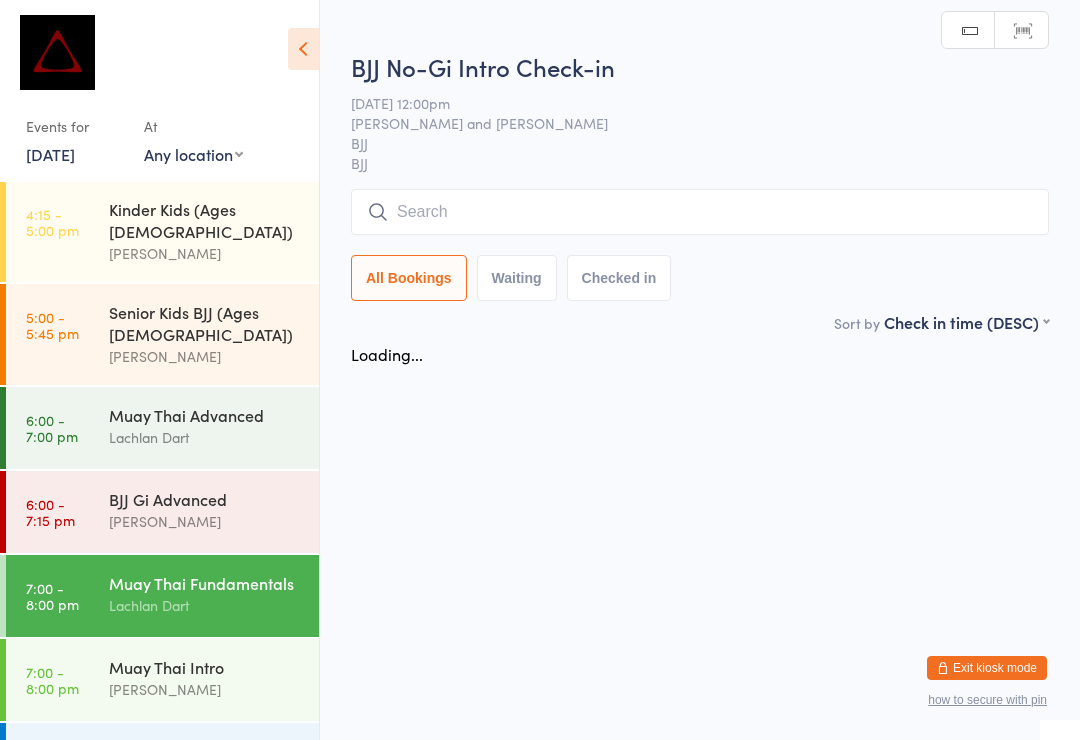click at bounding box center [700, 212] 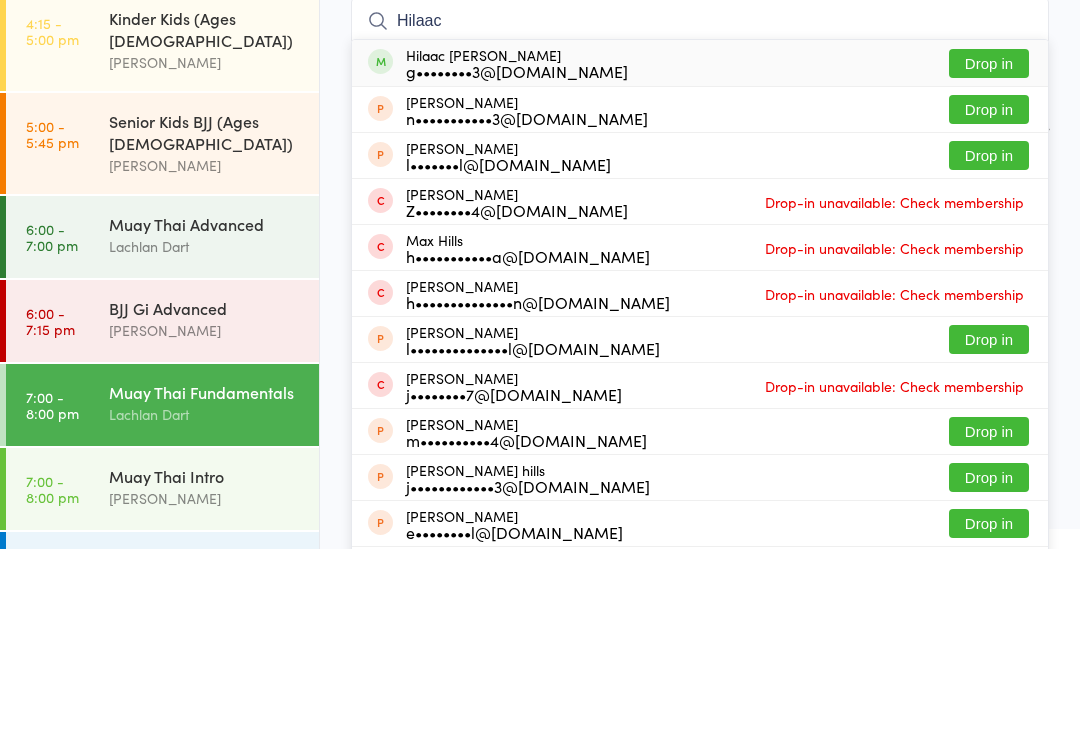 type on "Hilaac" 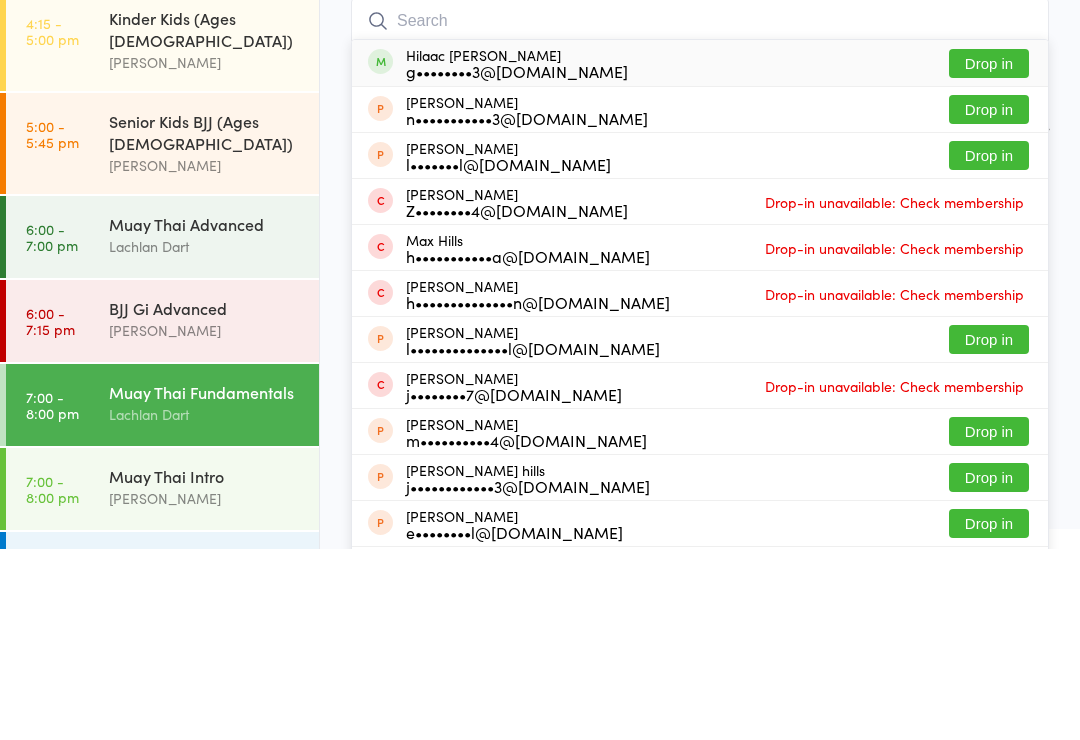 scroll, scrollTop: 191, scrollLeft: 0, axis: vertical 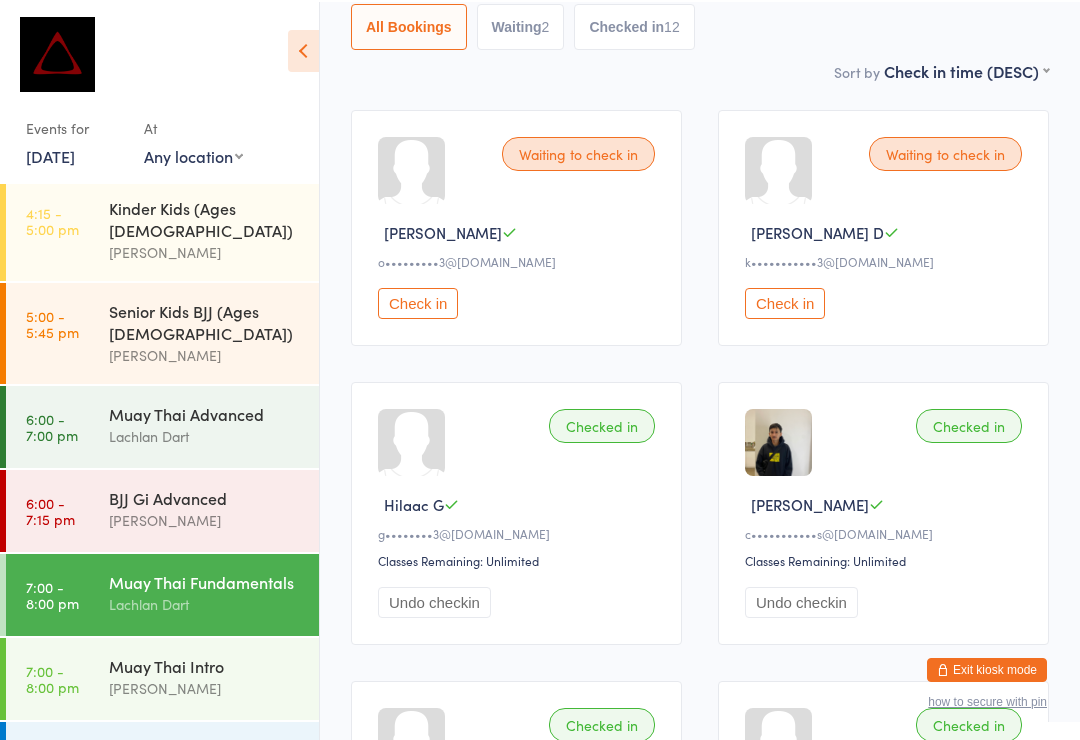 click on "[PERSON_NAME] and [PERSON_NAME]" at bounding box center [205, 866] 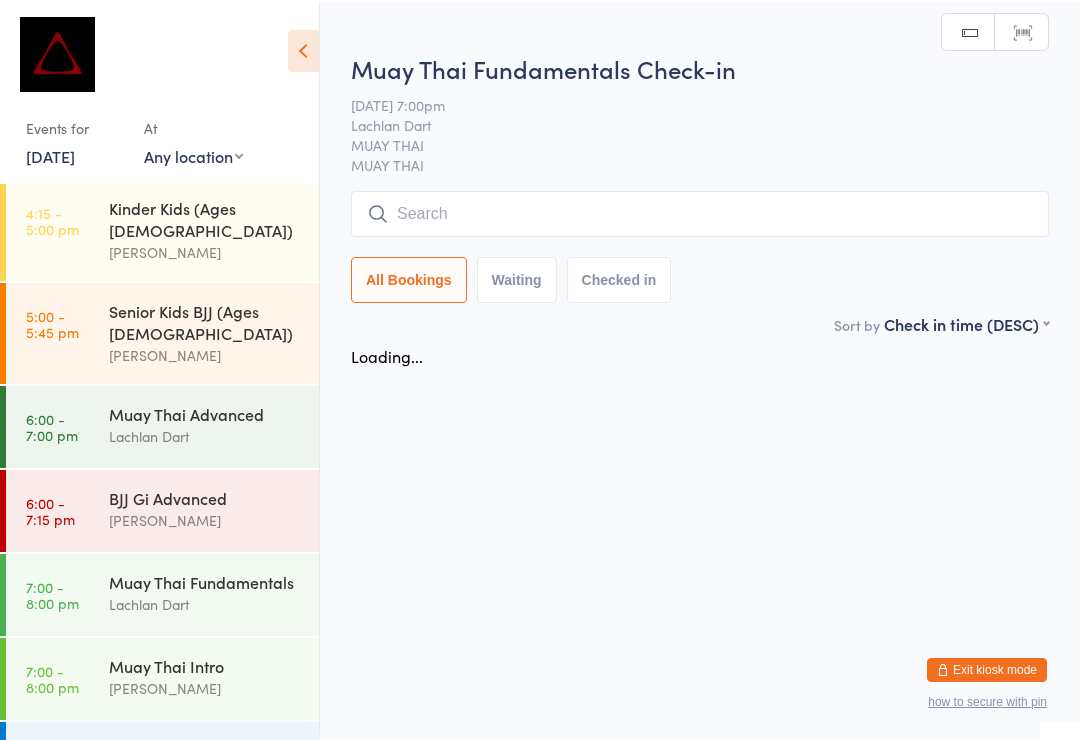 scroll, scrollTop: 0, scrollLeft: 0, axis: both 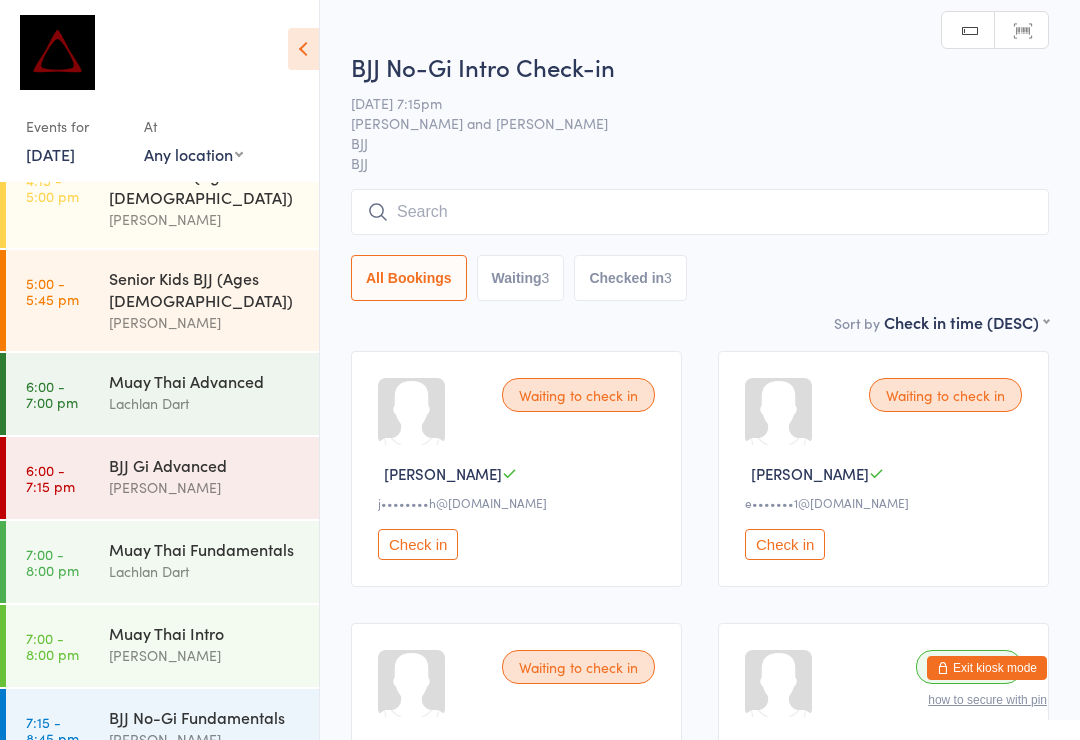 click at bounding box center [700, 212] 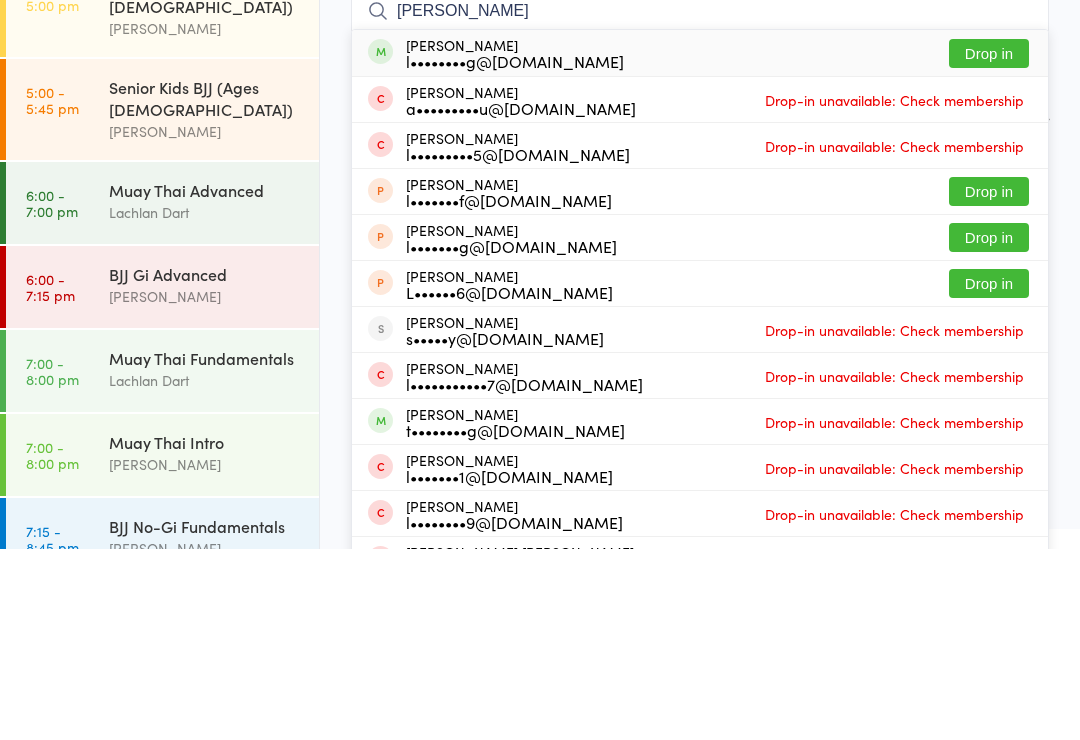 type on "[PERSON_NAME]" 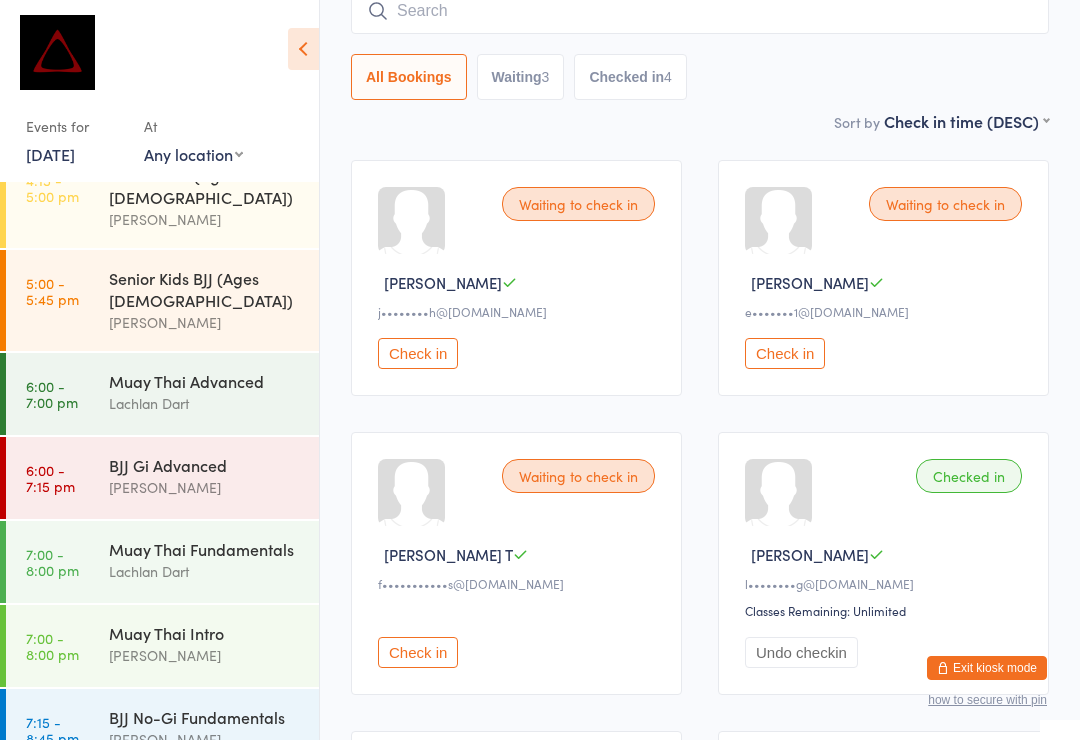 scroll, scrollTop: 214, scrollLeft: 0, axis: vertical 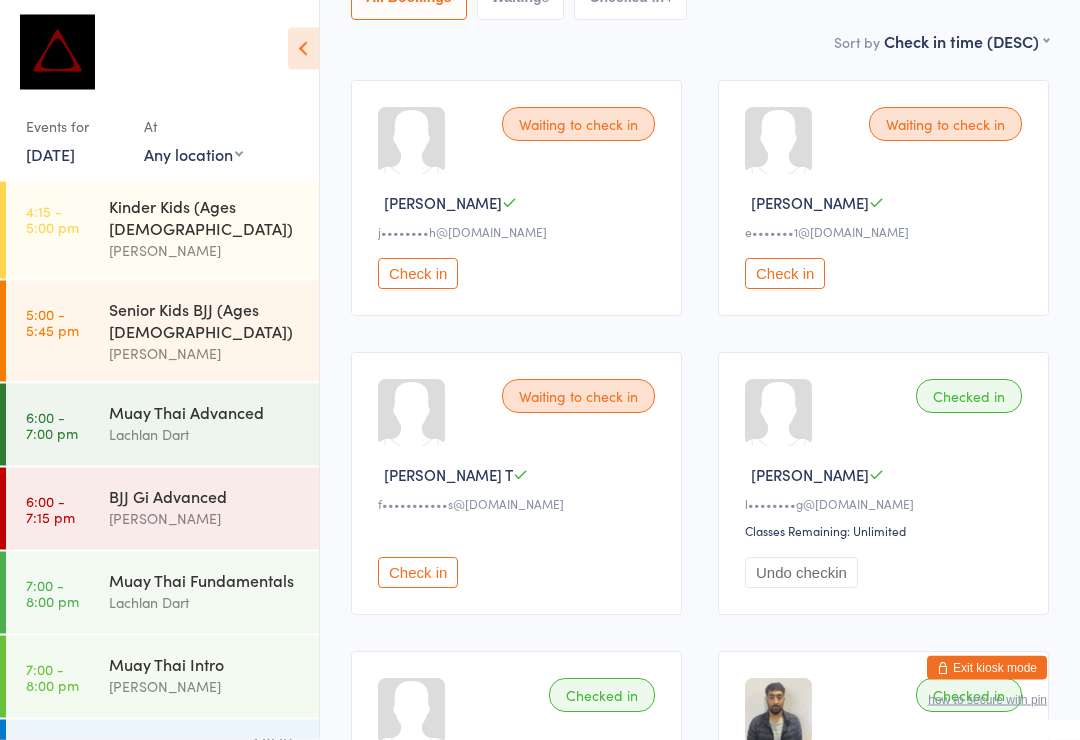 click on "BJJ No-Gi Fundamentals" at bounding box center [205, 748] 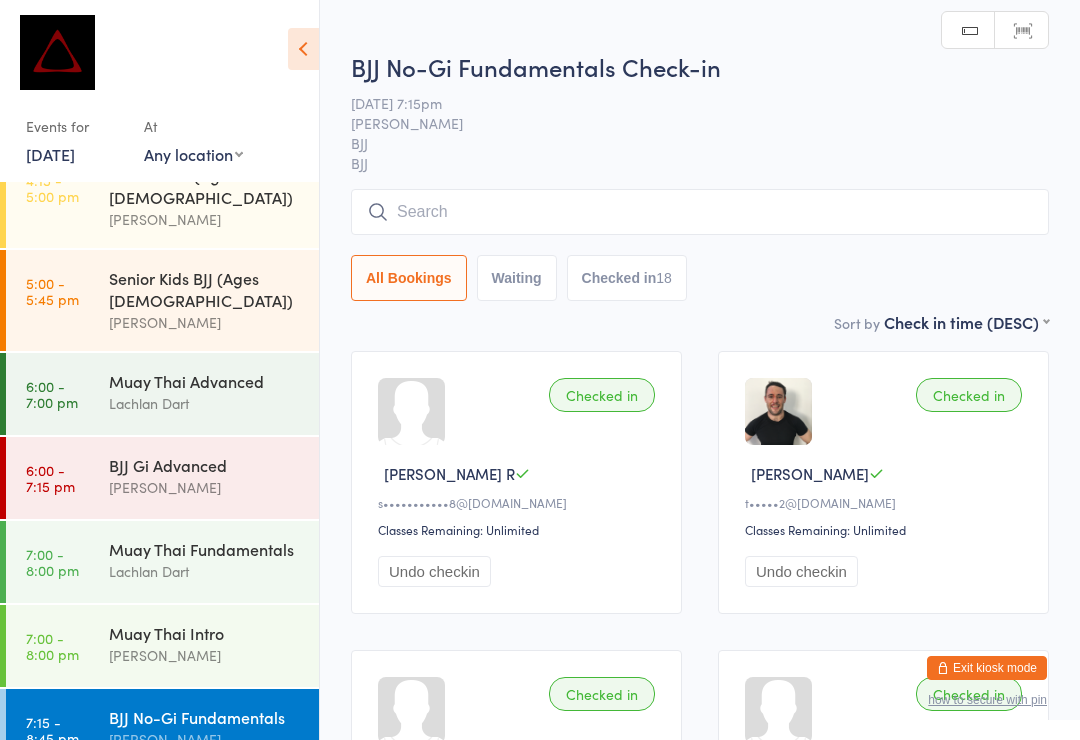 scroll, scrollTop: 786, scrollLeft: 0, axis: vertical 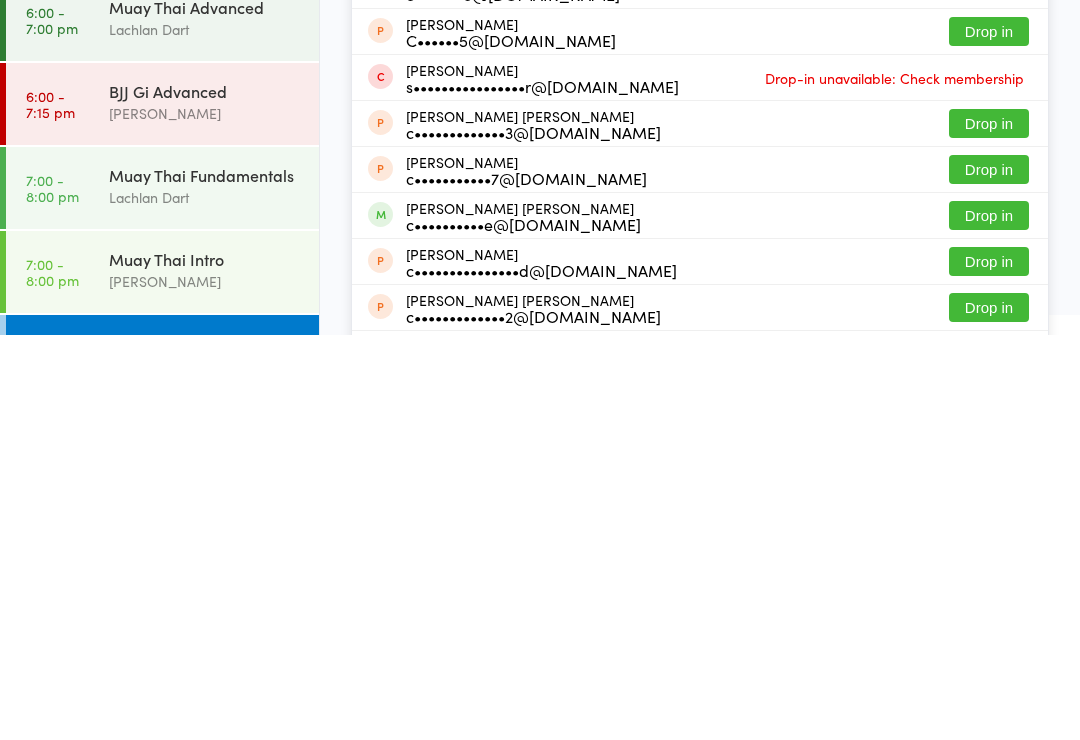 type on "[PERSON_NAME]" 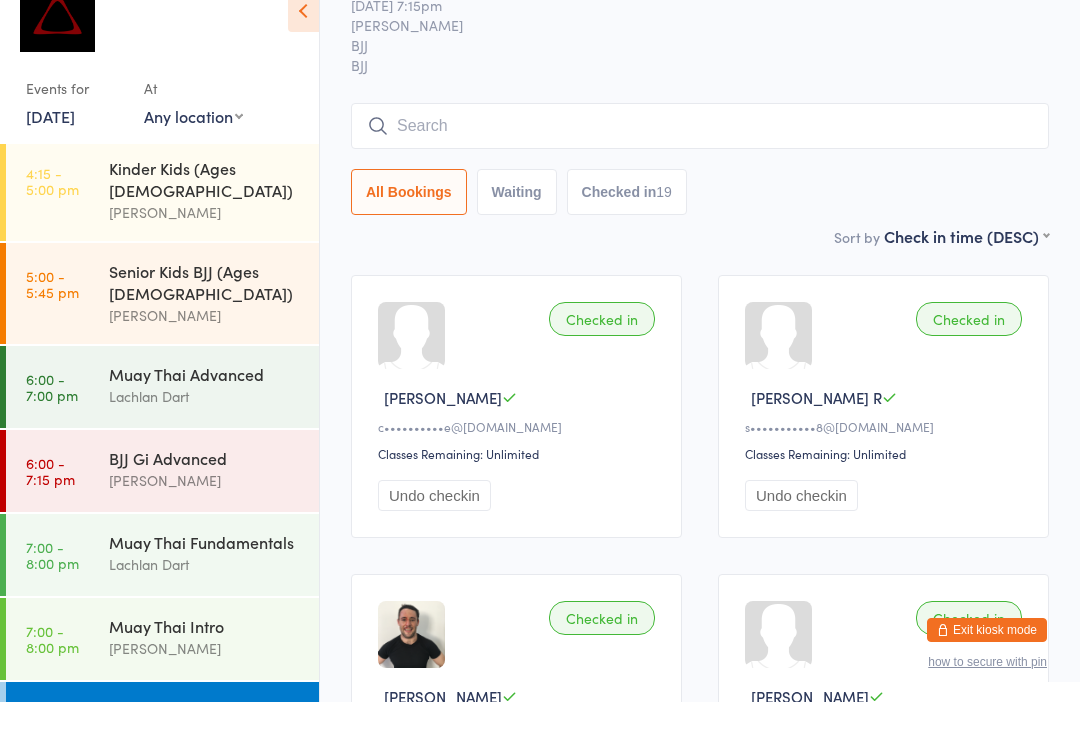 click at bounding box center [700, 164] 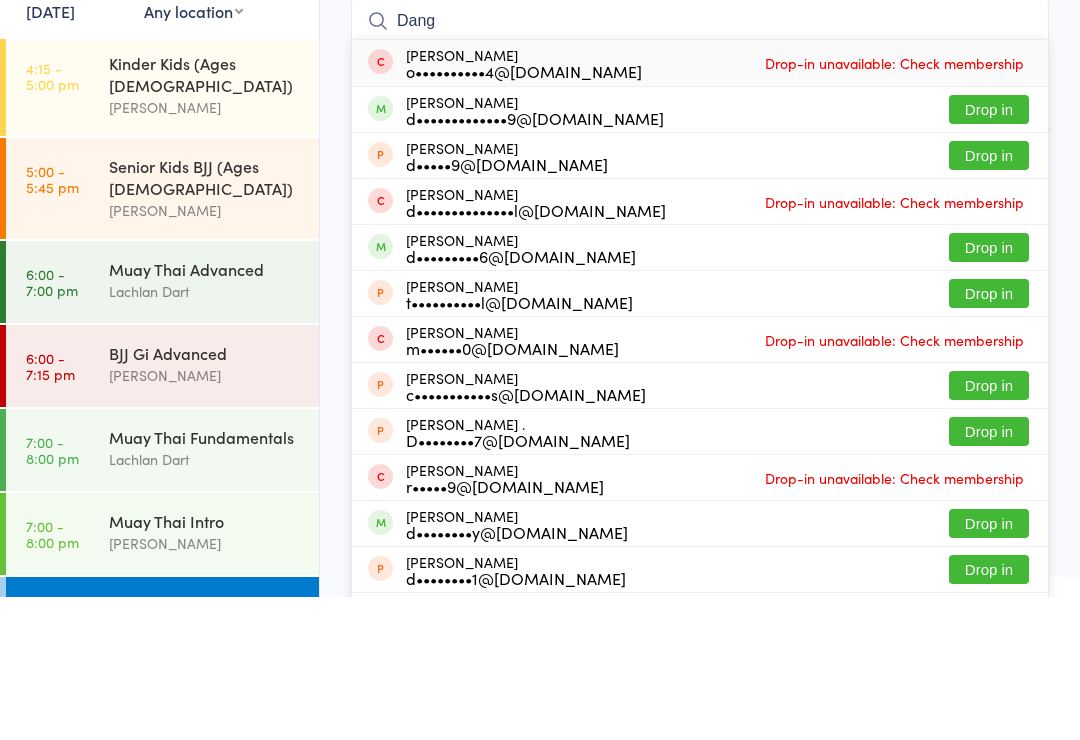 type on "Dang" 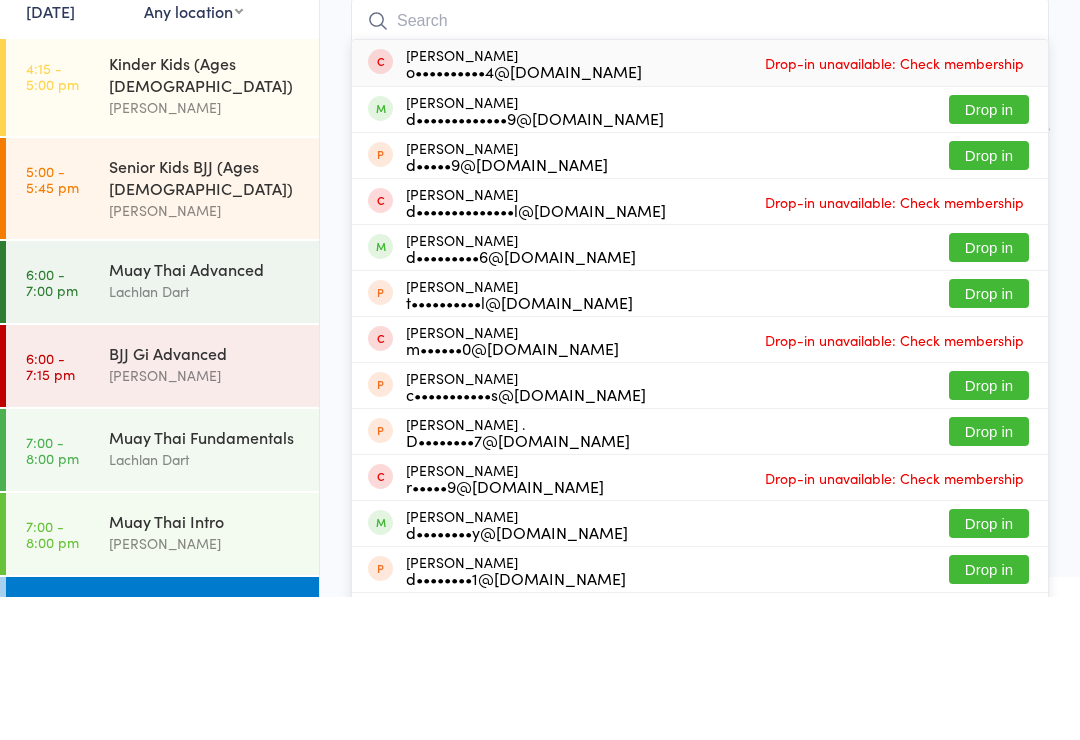 scroll, scrollTop: 181, scrollLeft: 0, axis: vertical 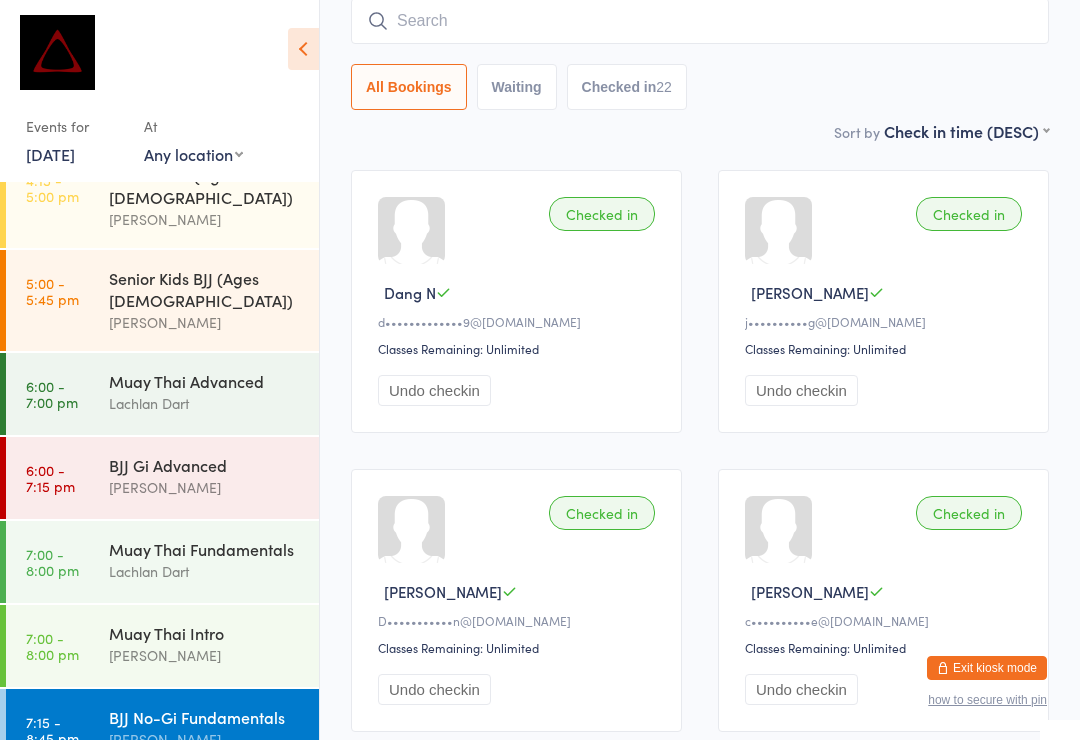 click at bounding box center (700, 21) 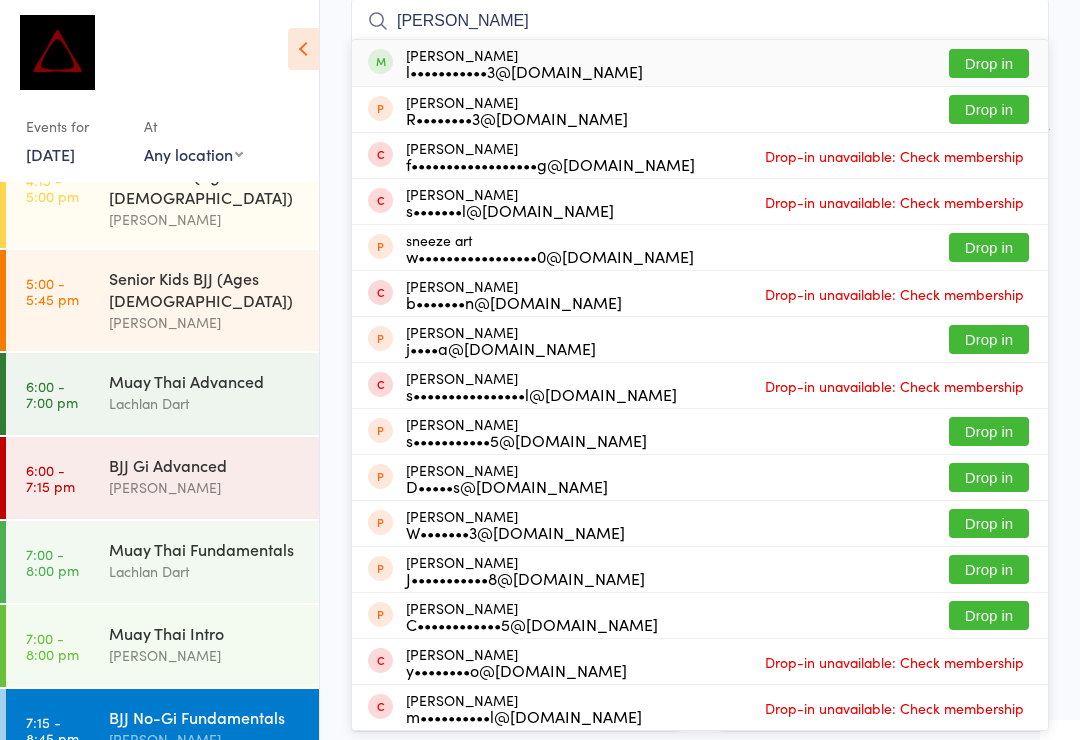 type on "[PERSON_NAME]" 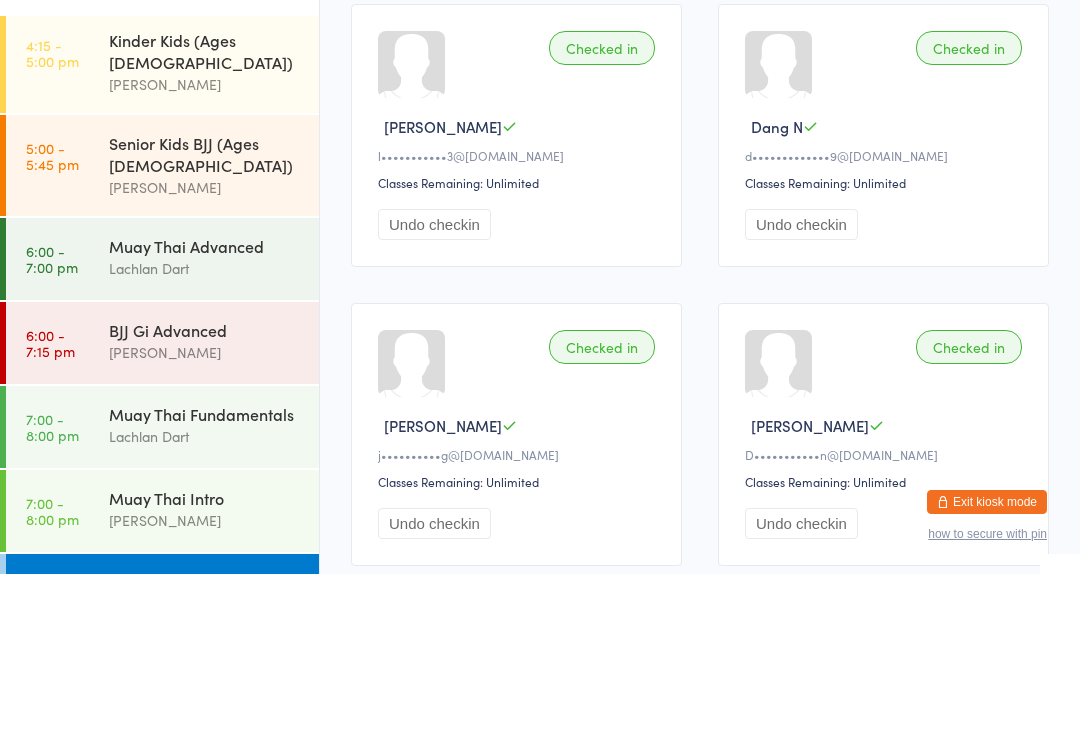 scroll, scrollTop: 755, scrollLeft: 0, axis: vertical 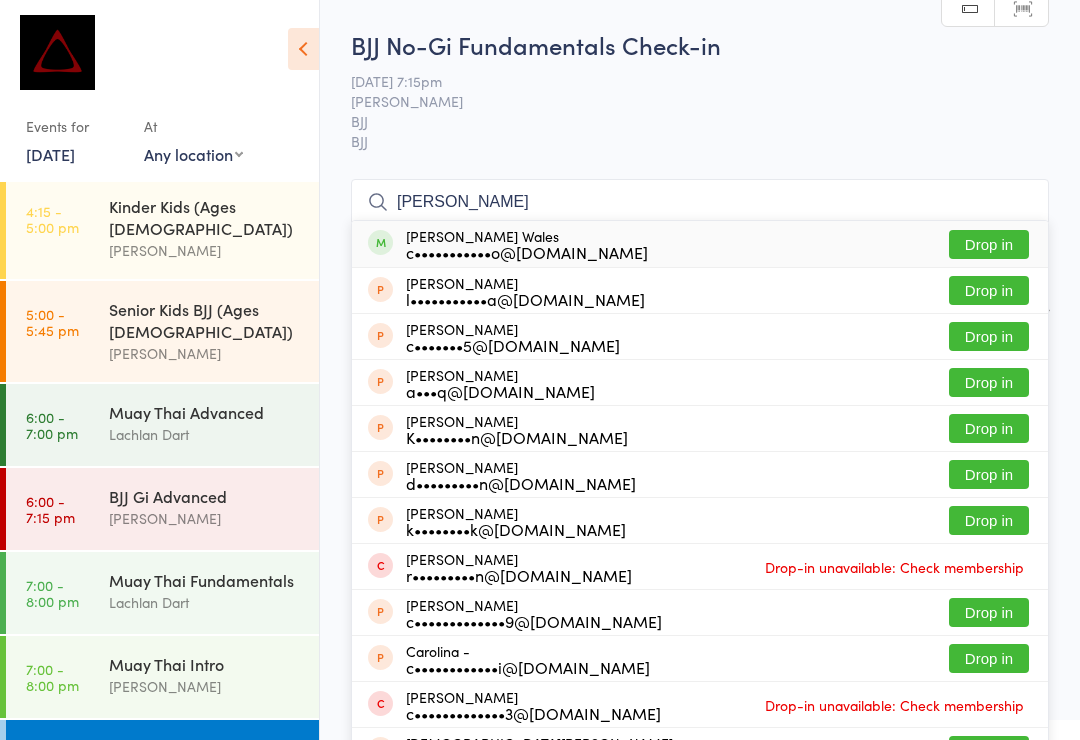 type on "[PERSON_NAME]" 